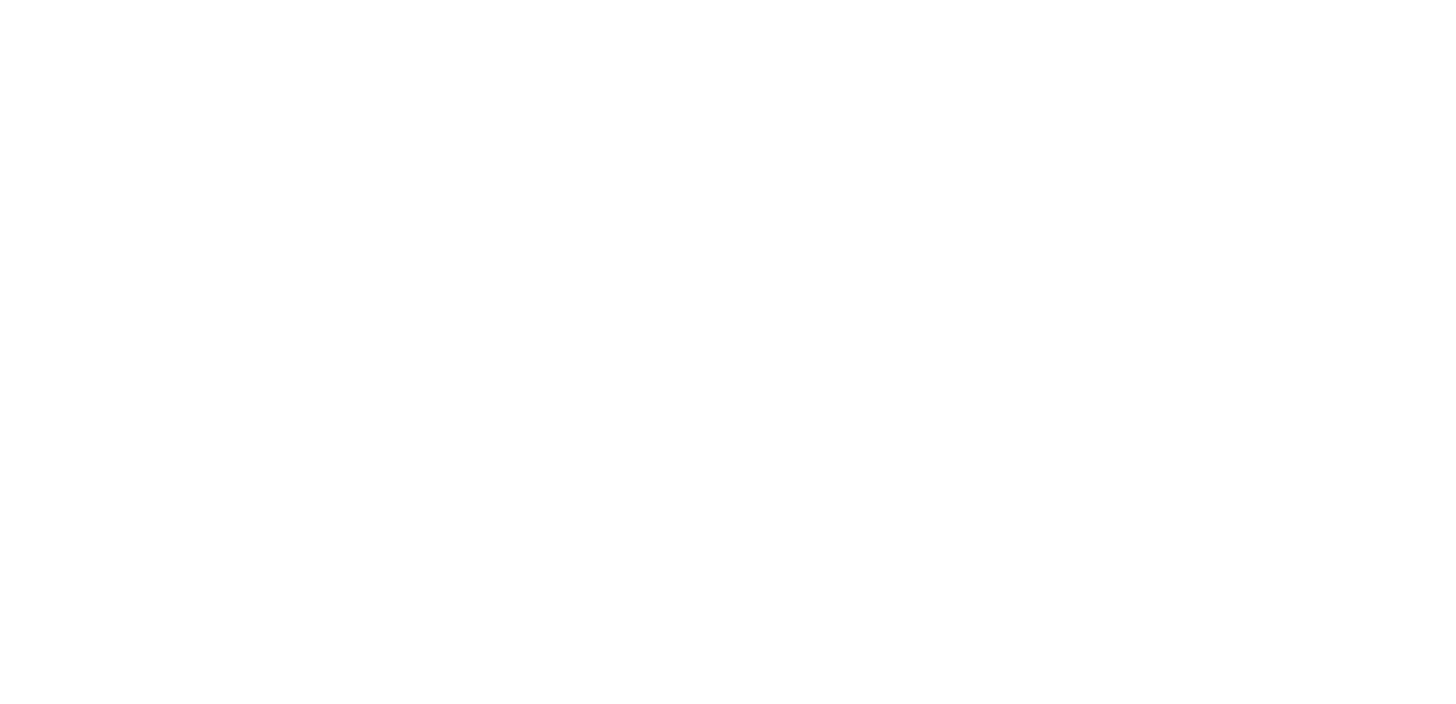 scroll, scrollTop: 0, scrollLeft: 0, axis: both 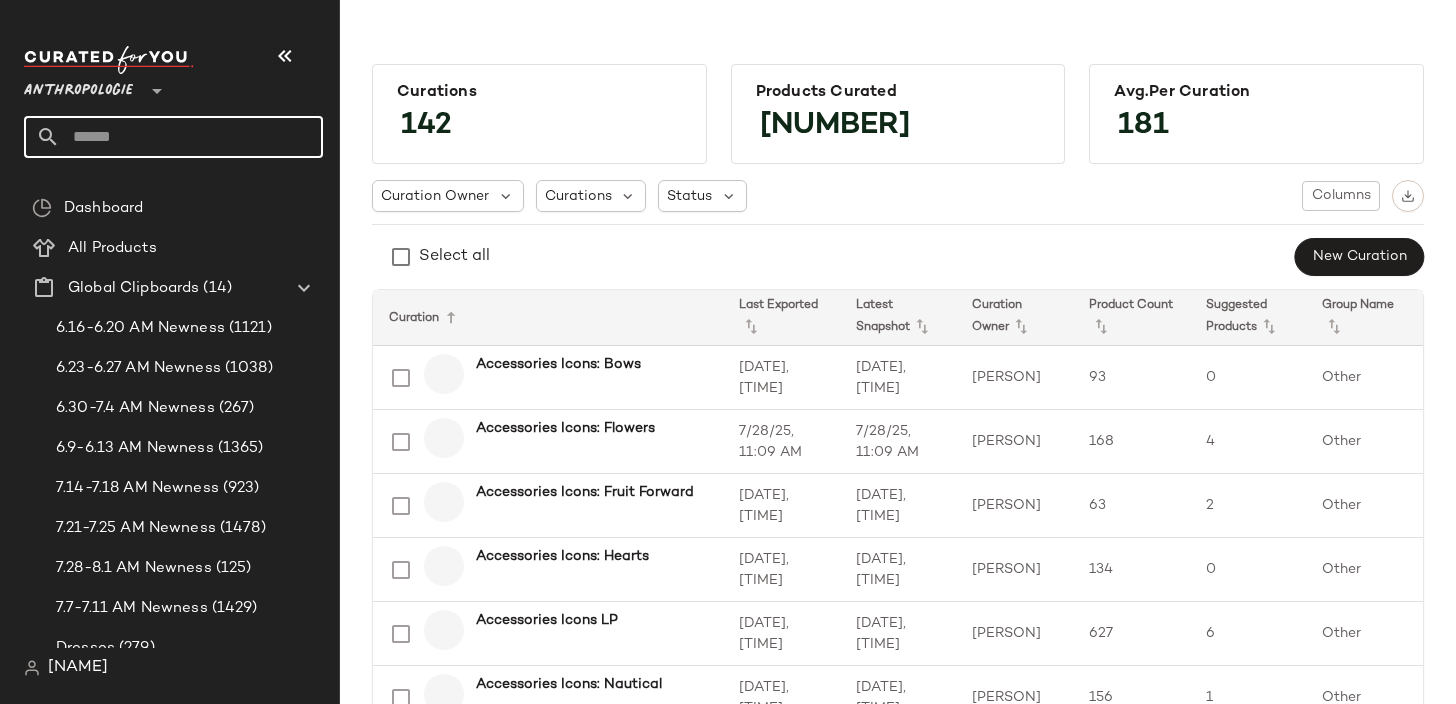 click 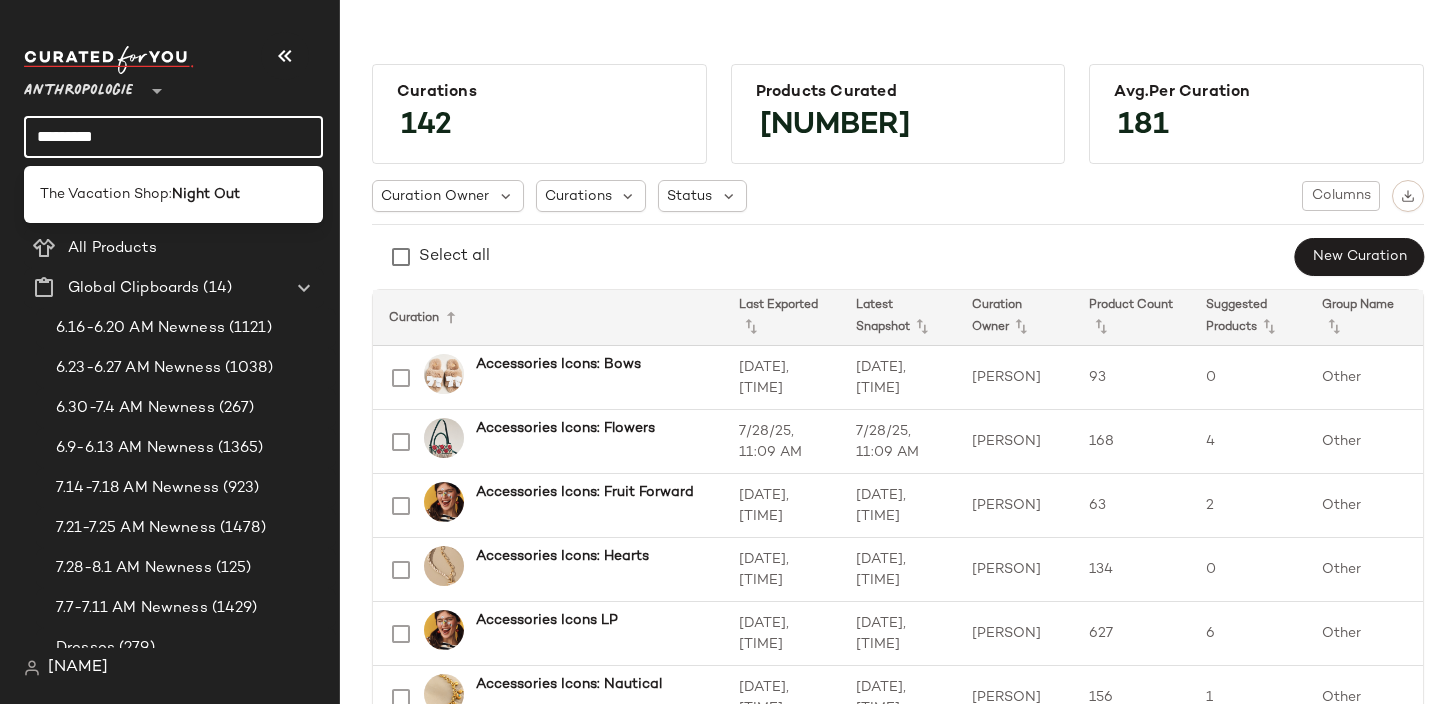click on "*********" 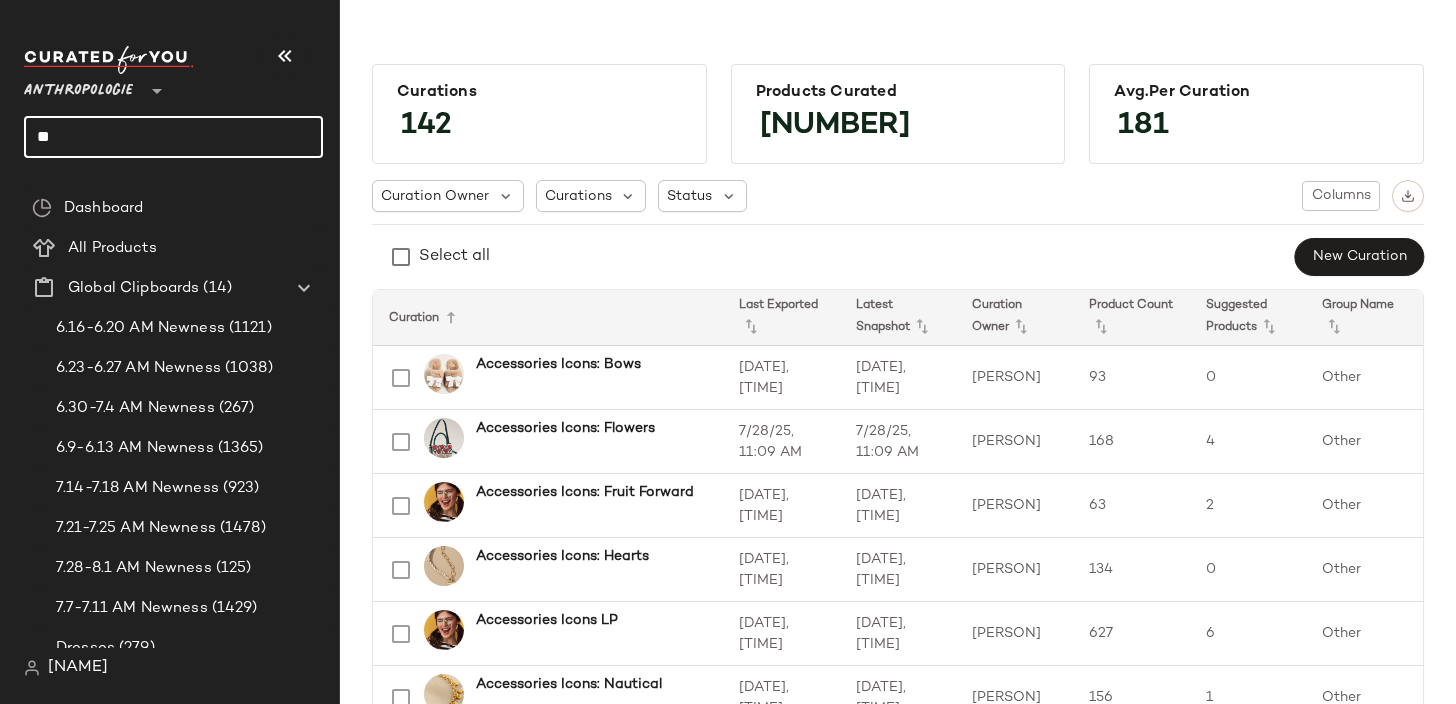 type on "*" 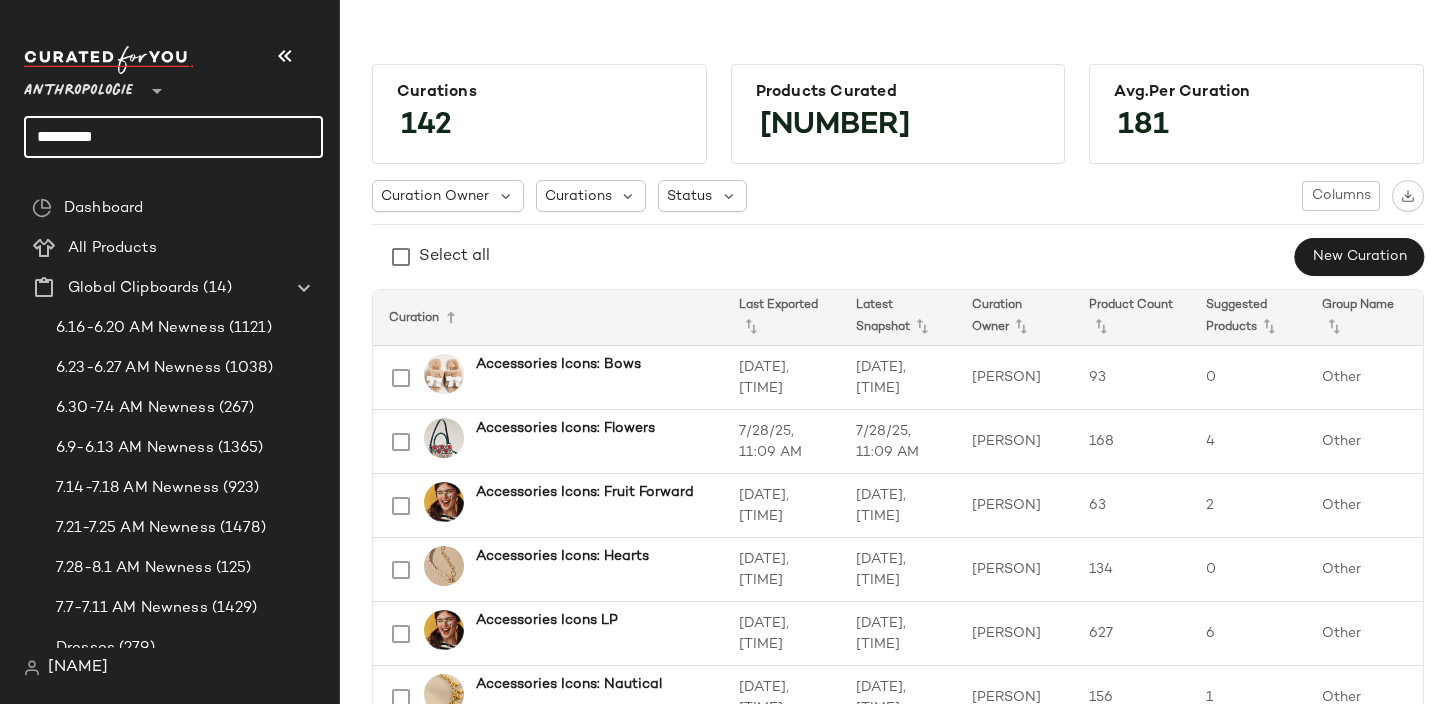 click on "*********" 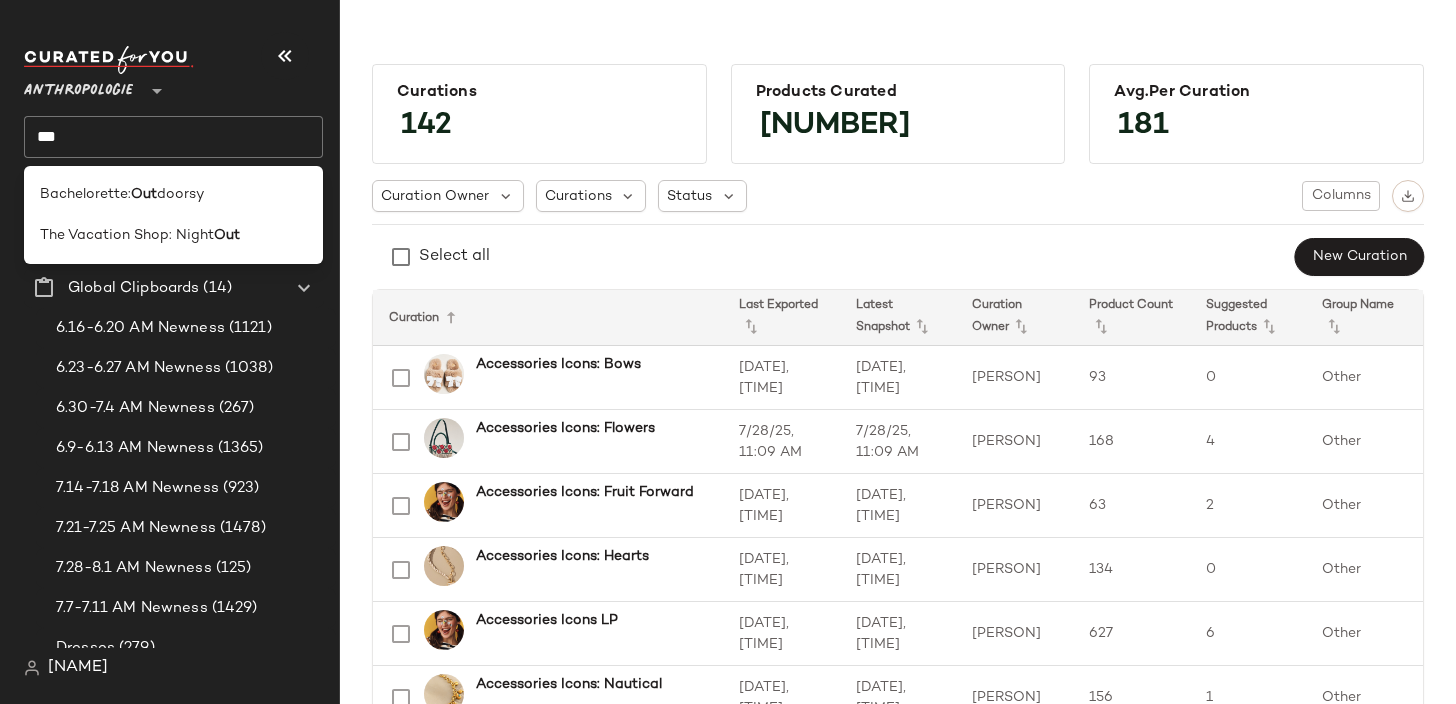 click on "***" 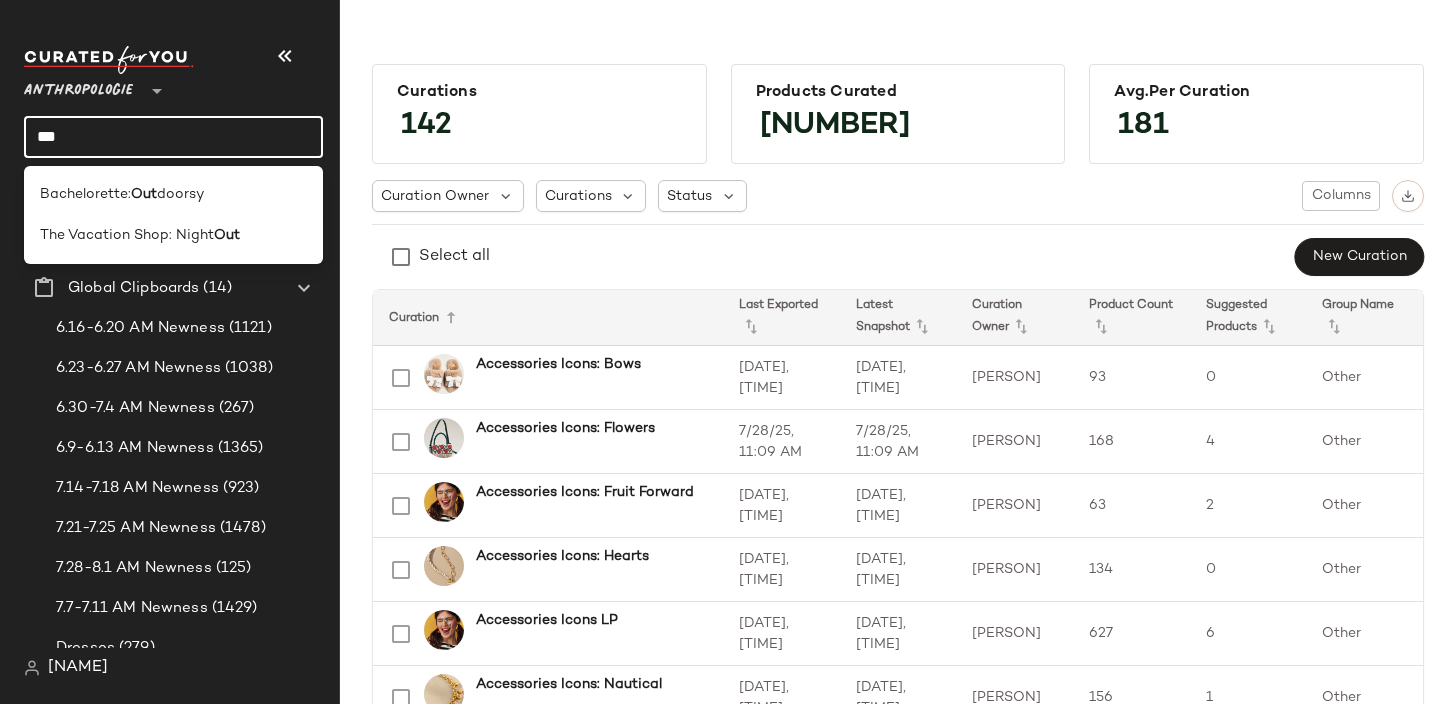 click on "***" 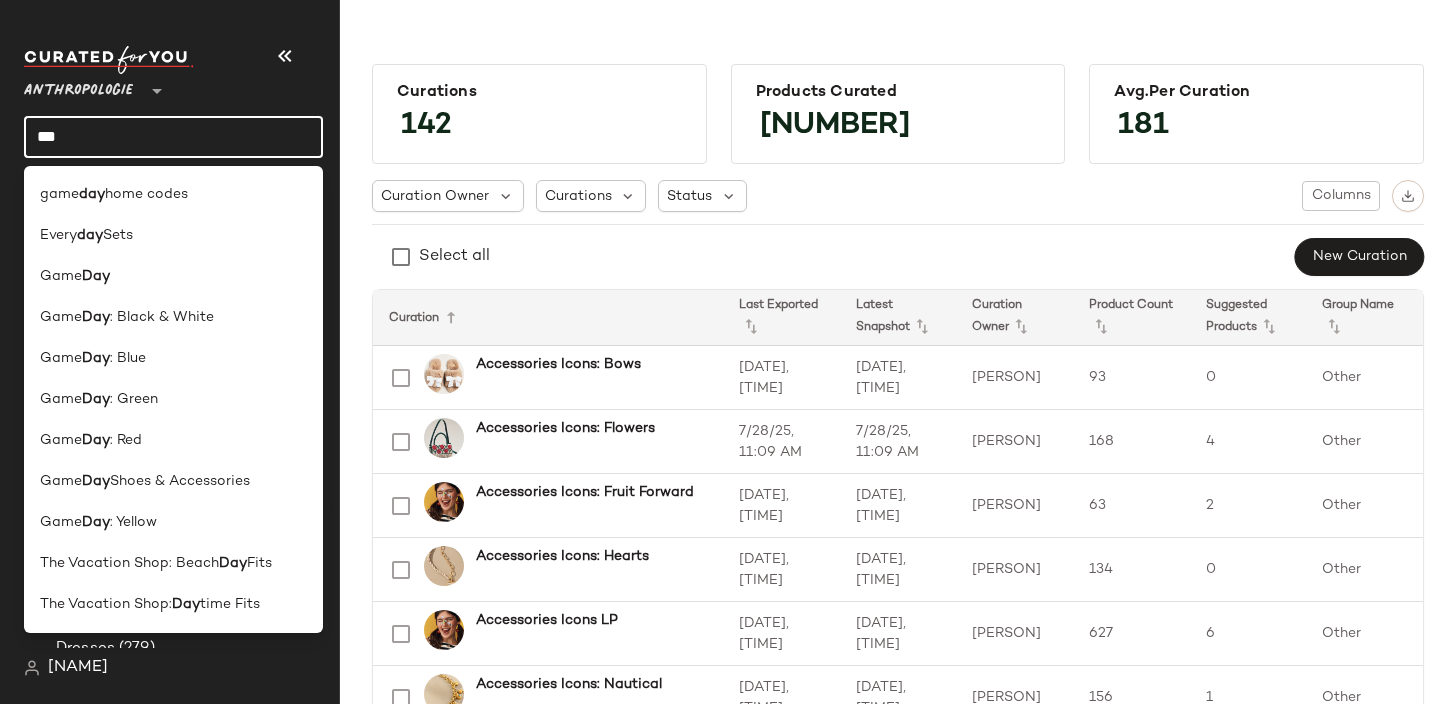 click on "***" 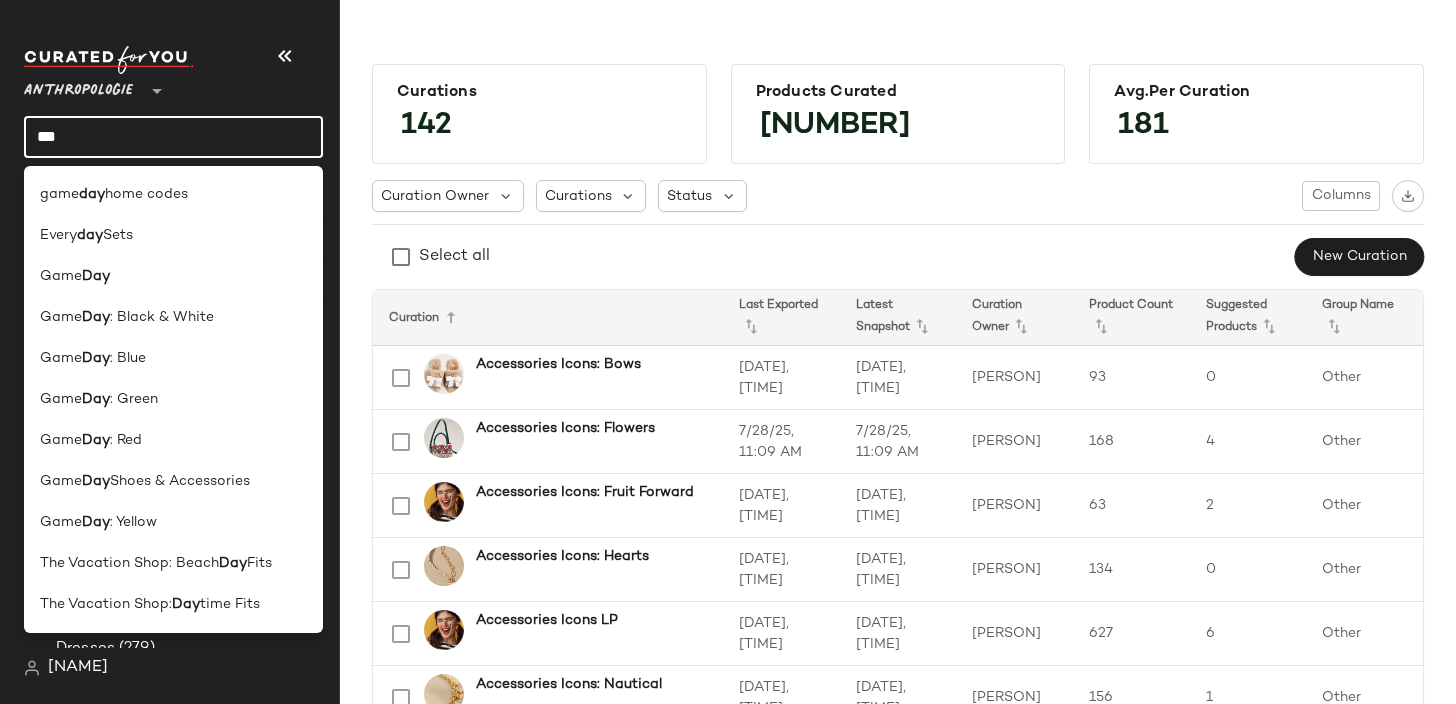 click on "***" 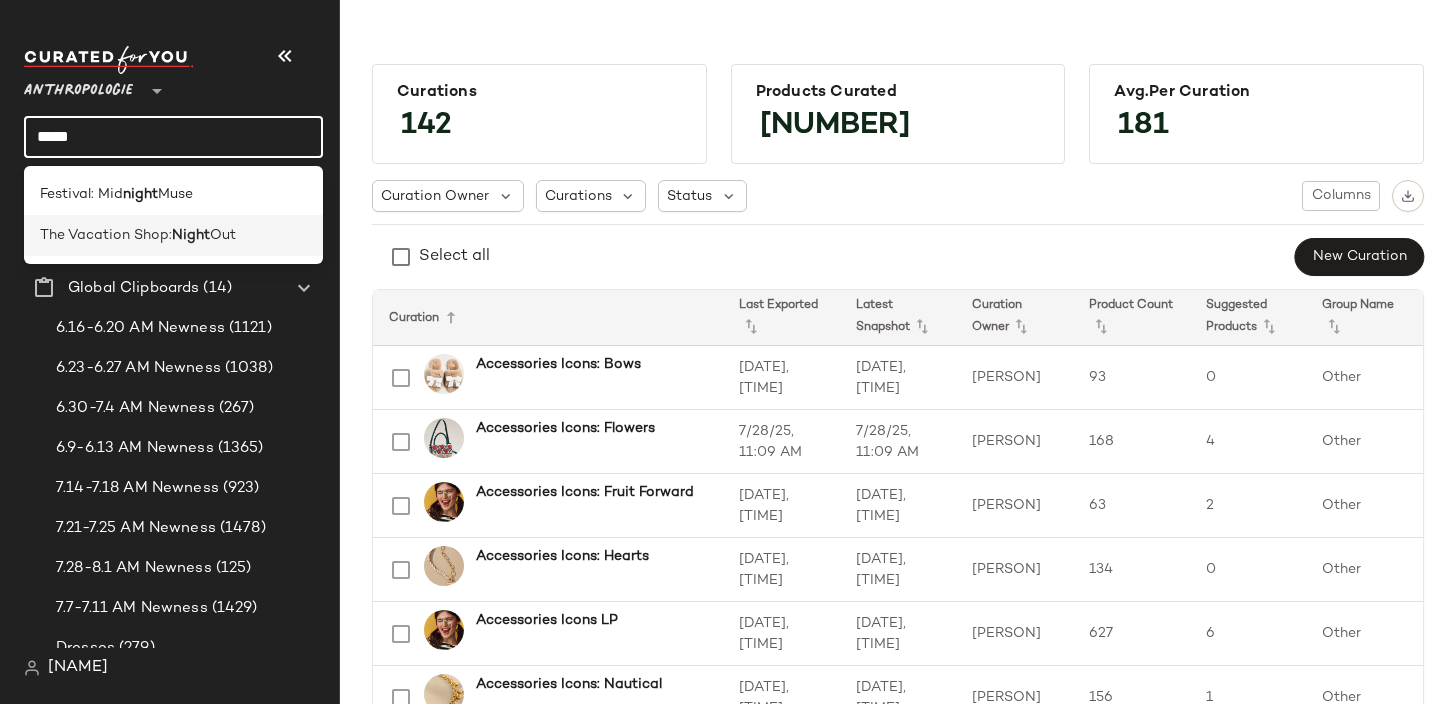 click on "Night" at bounding box center [191, 235] 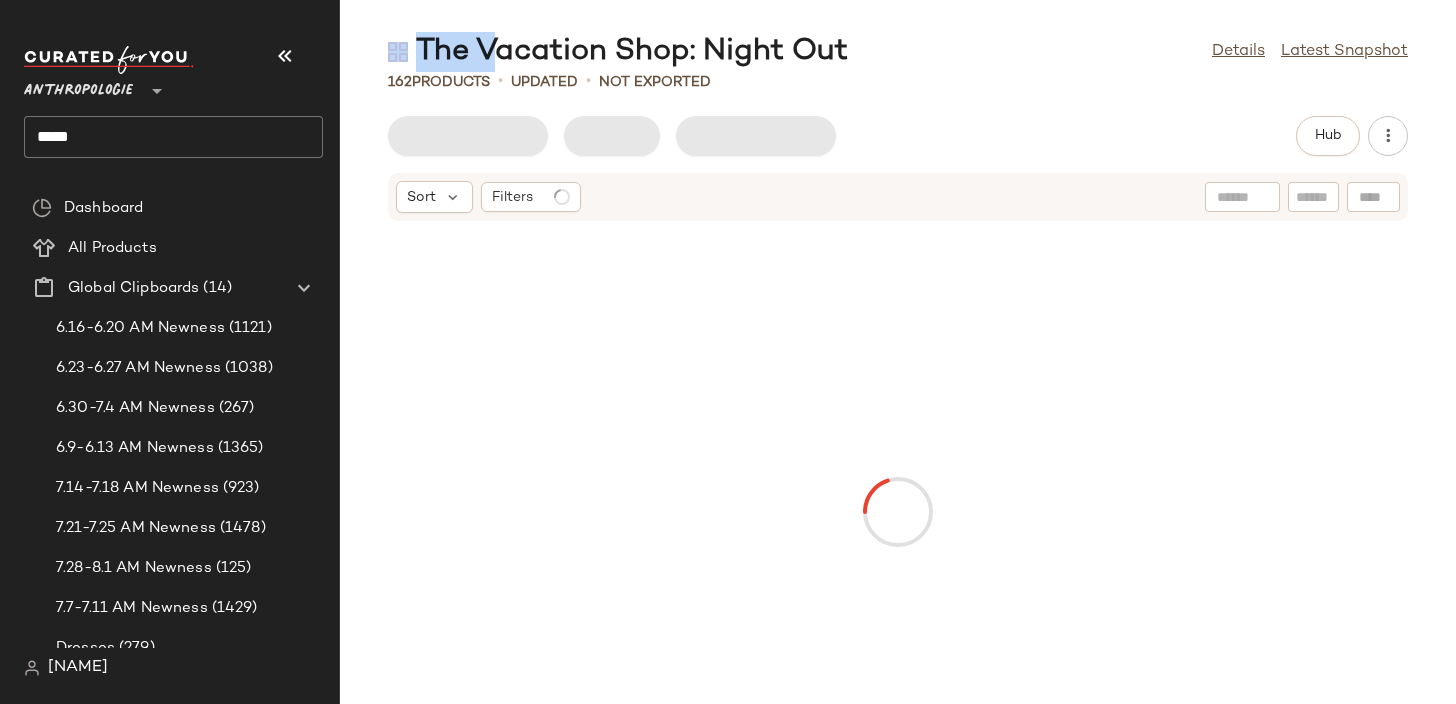 drag, startPoint x: 901, startPoint y: 54, endPoint x: 478, endPoint y: 53, distance: 423.0012 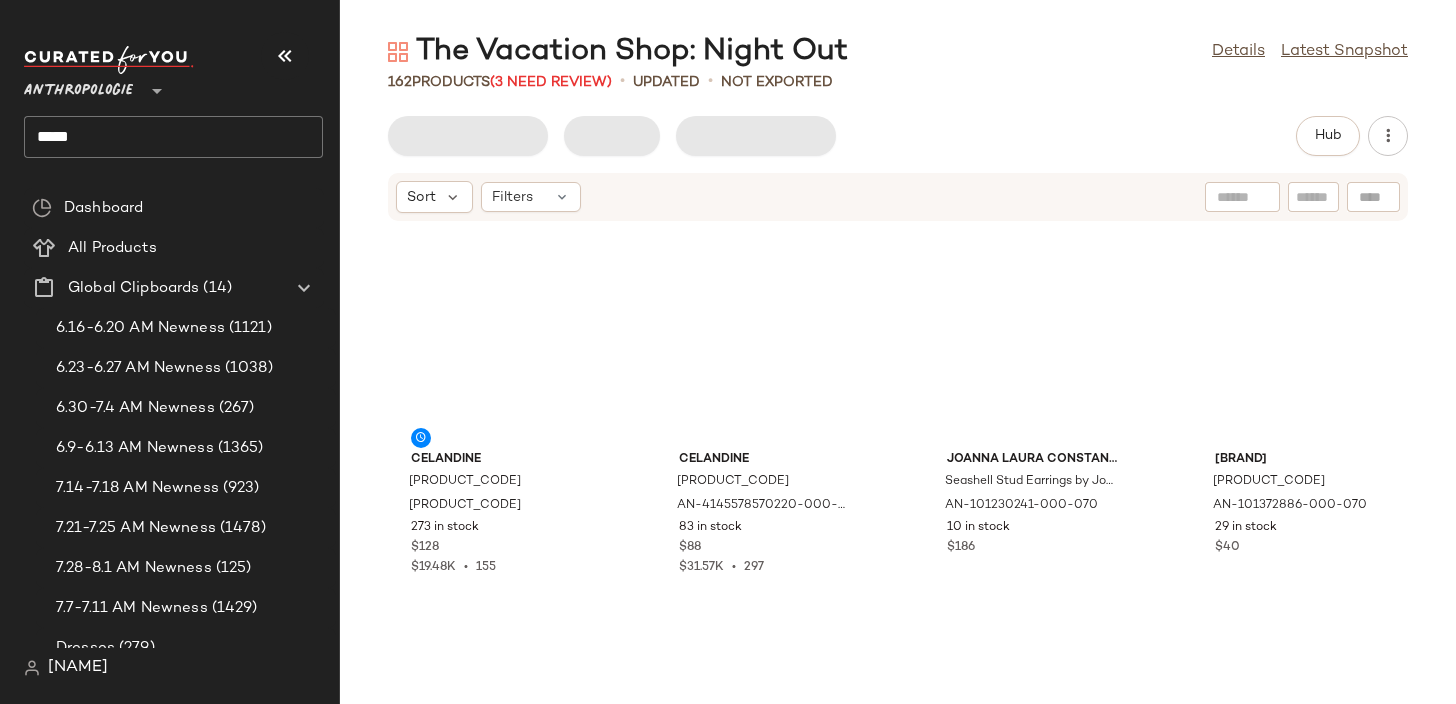 click on "The Vacation Shop: Night Out" at bounding box center (618, 52) 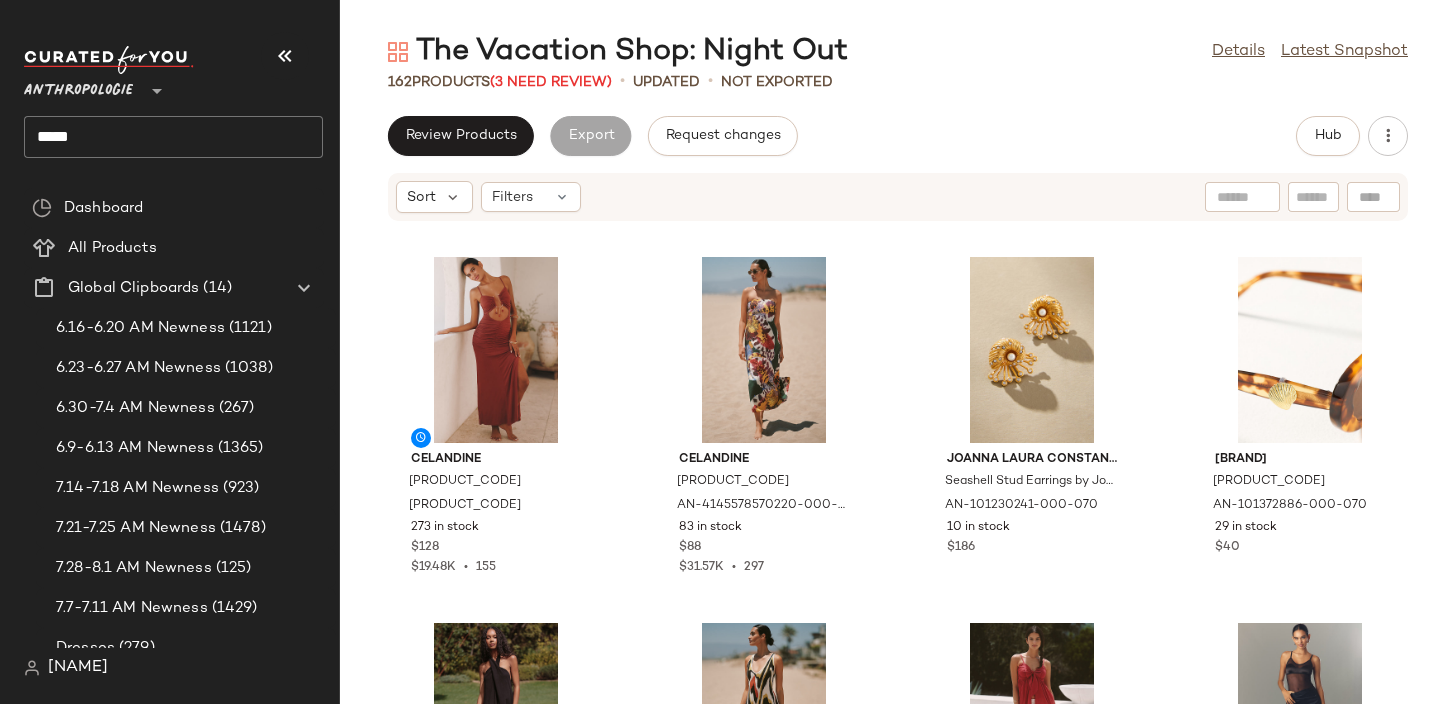 drag, startPoint x: 784, startPoint y: 40, endPoint x: 857, endPoint y: 57, distance: 74.953316 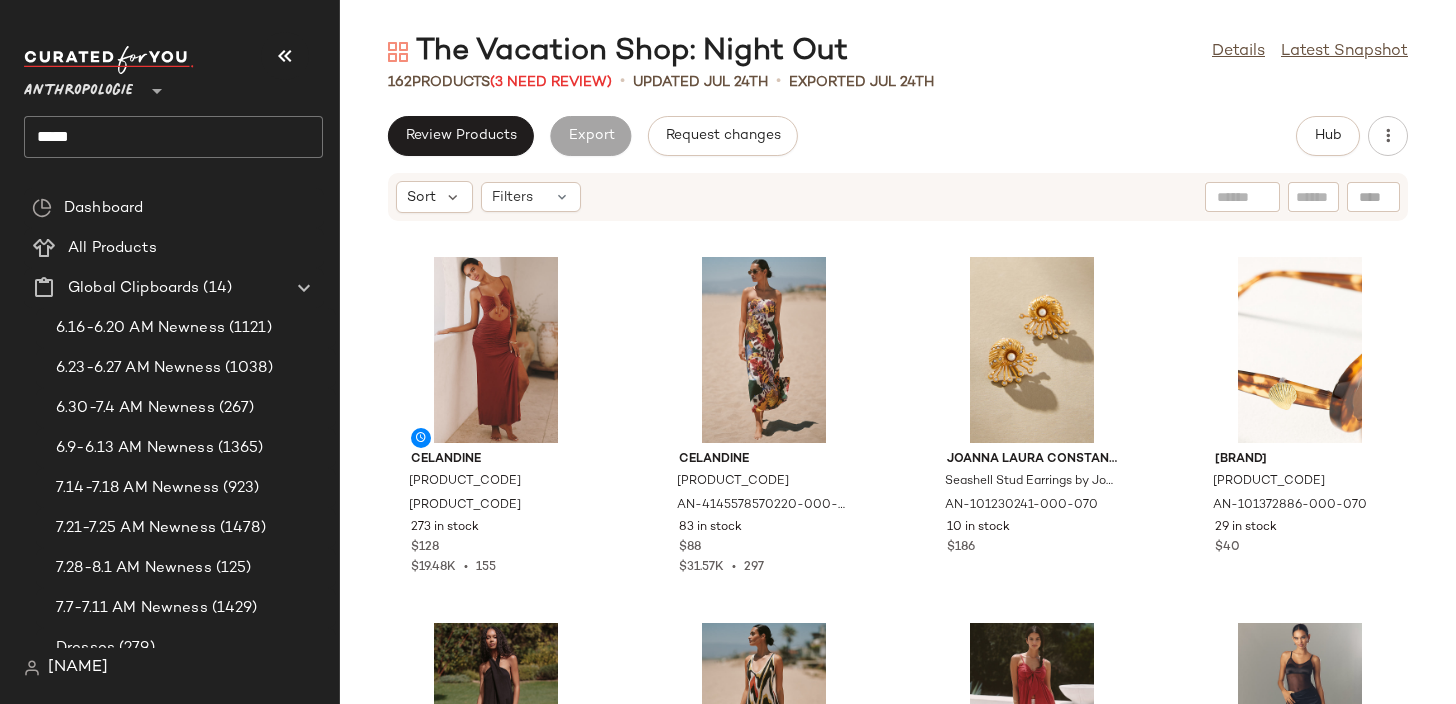 drag, startPoint x: 869, startPoint y: 51, endPoint x: 844, endPoint y: 48, distance: 25.179358 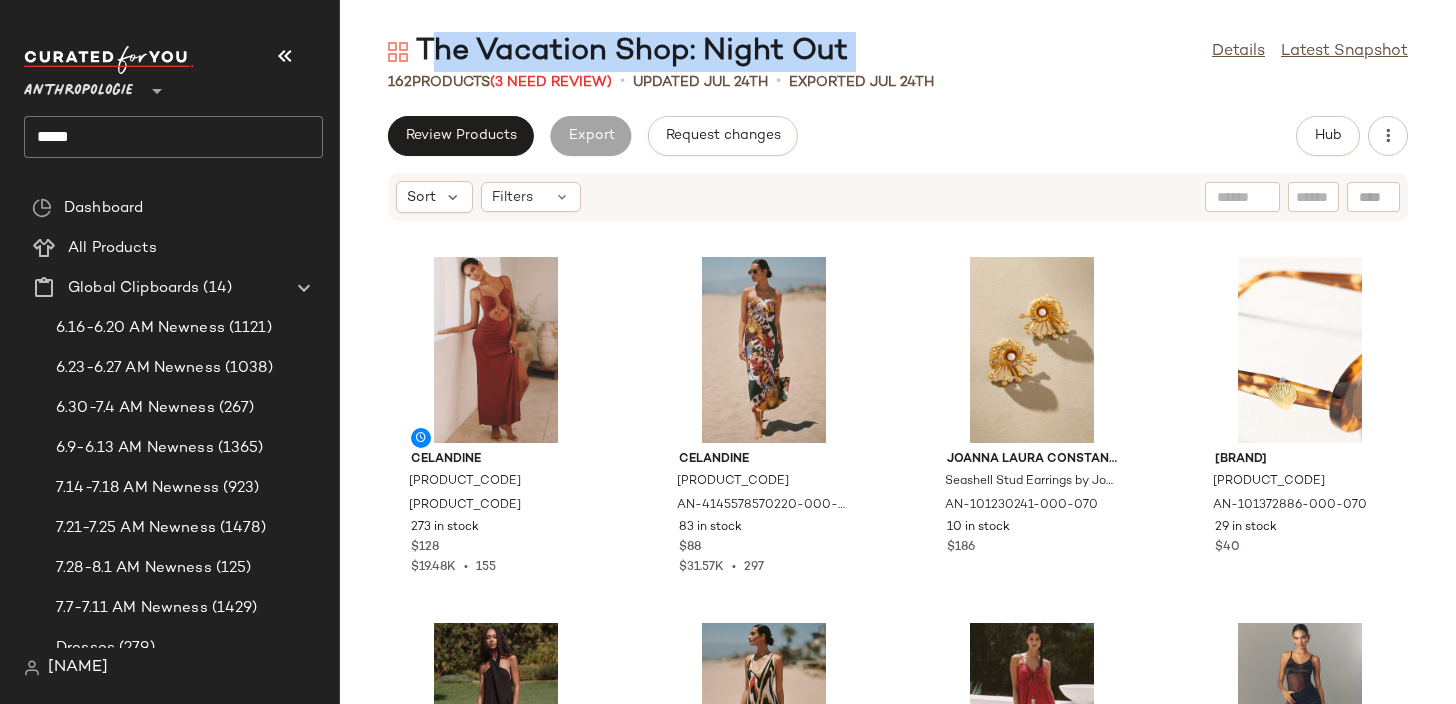 click on "The Vacation Shop: Night Out" at bounding box center [618, 52] 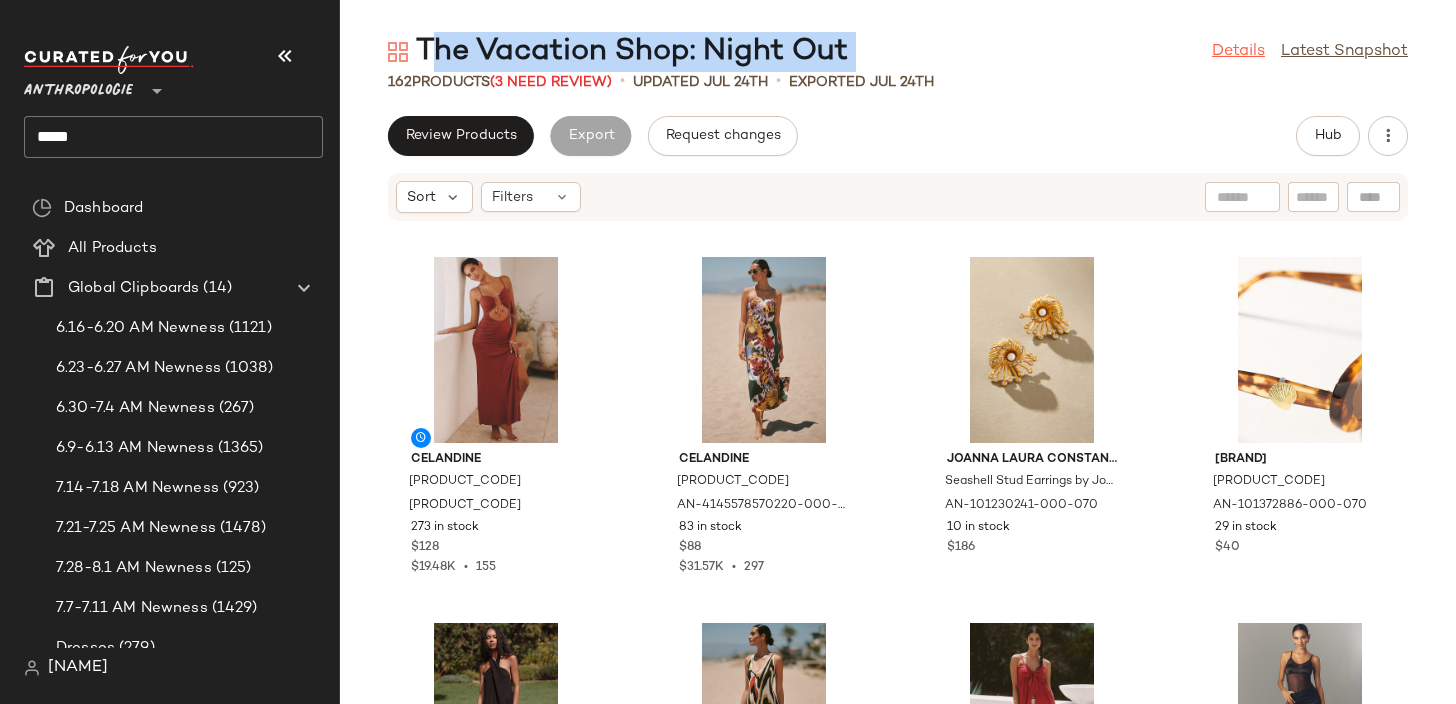 click on "Details" at bounding box center (1238, 52) 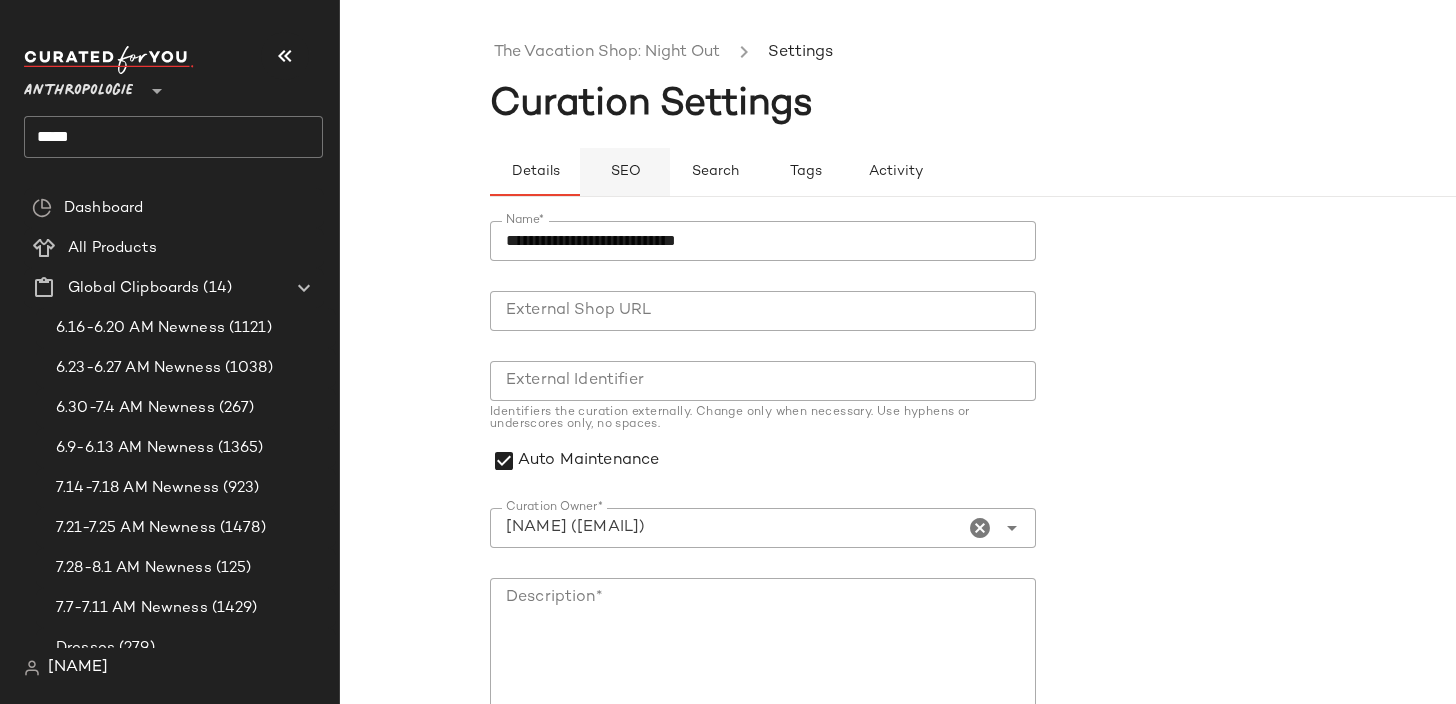 click on "SEO" 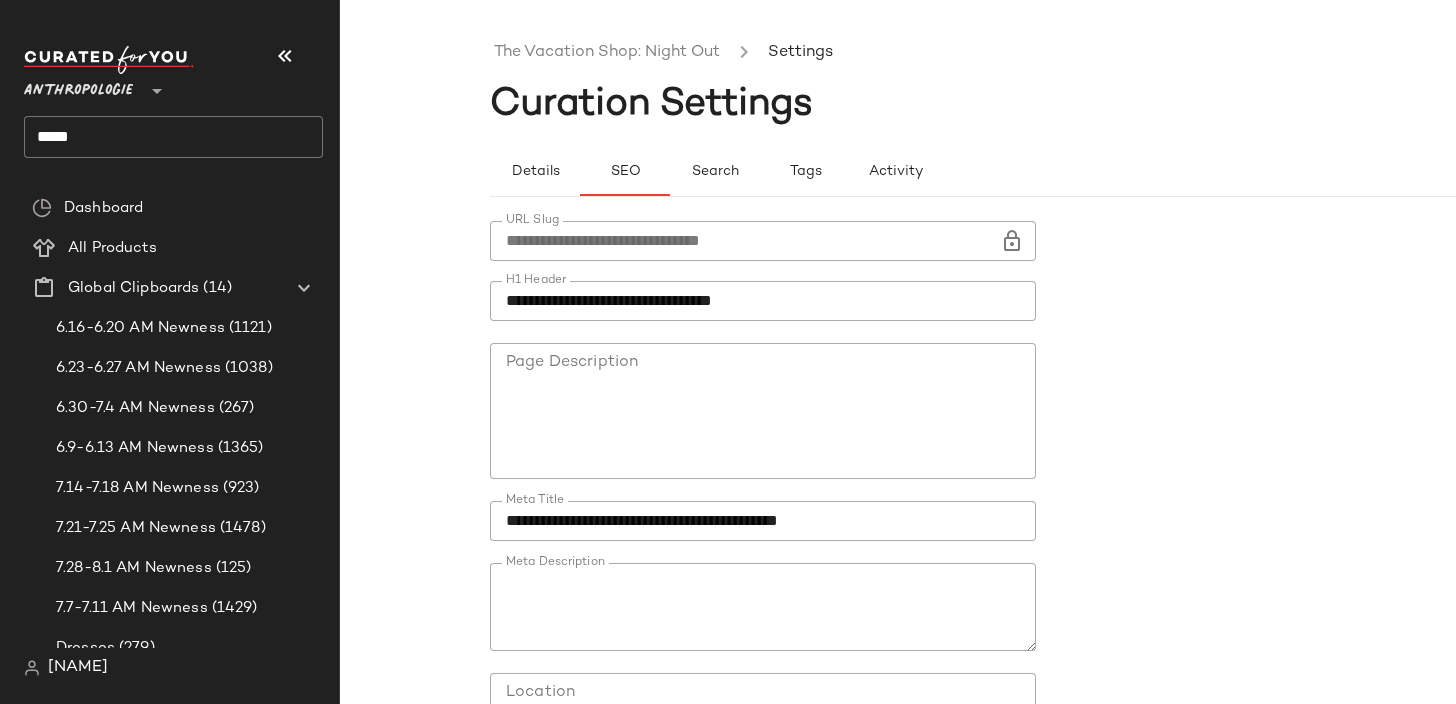 click at bounding box center (1012, 241) 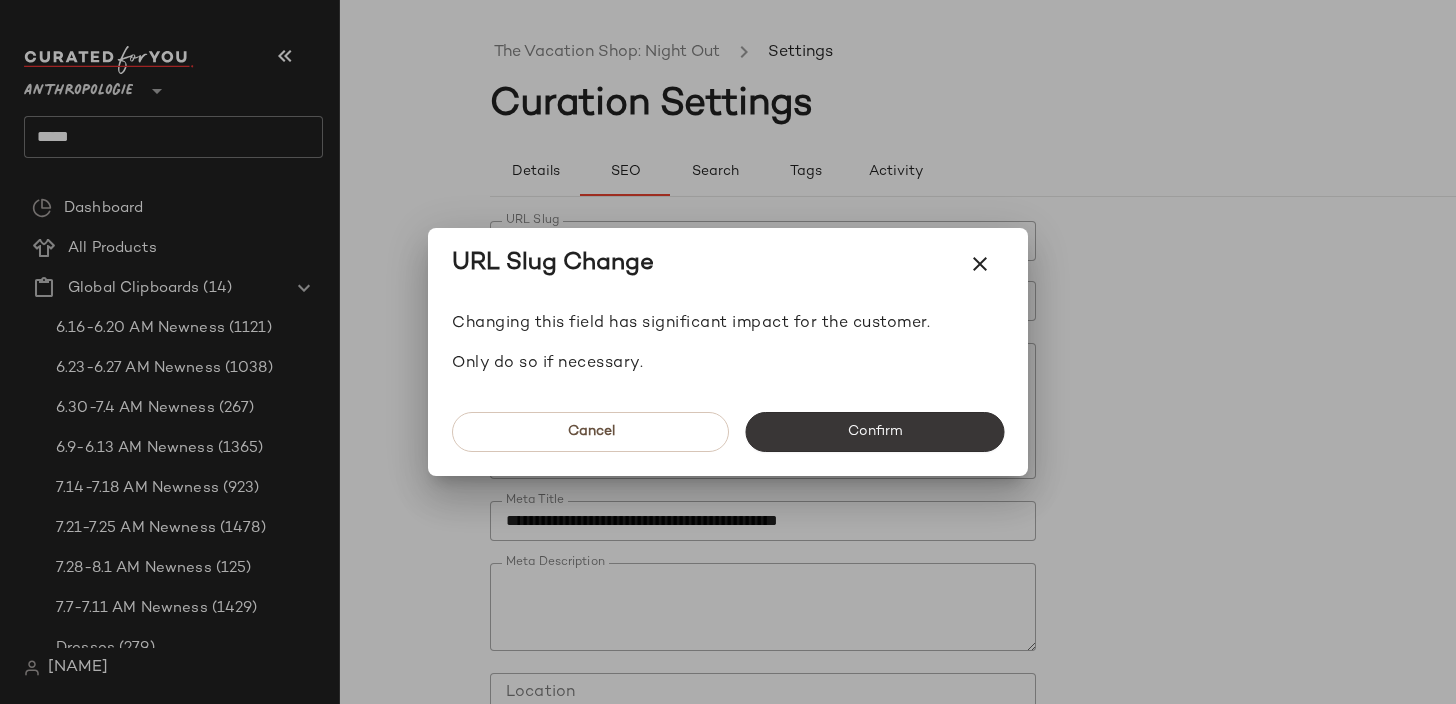 click on "Confirm" 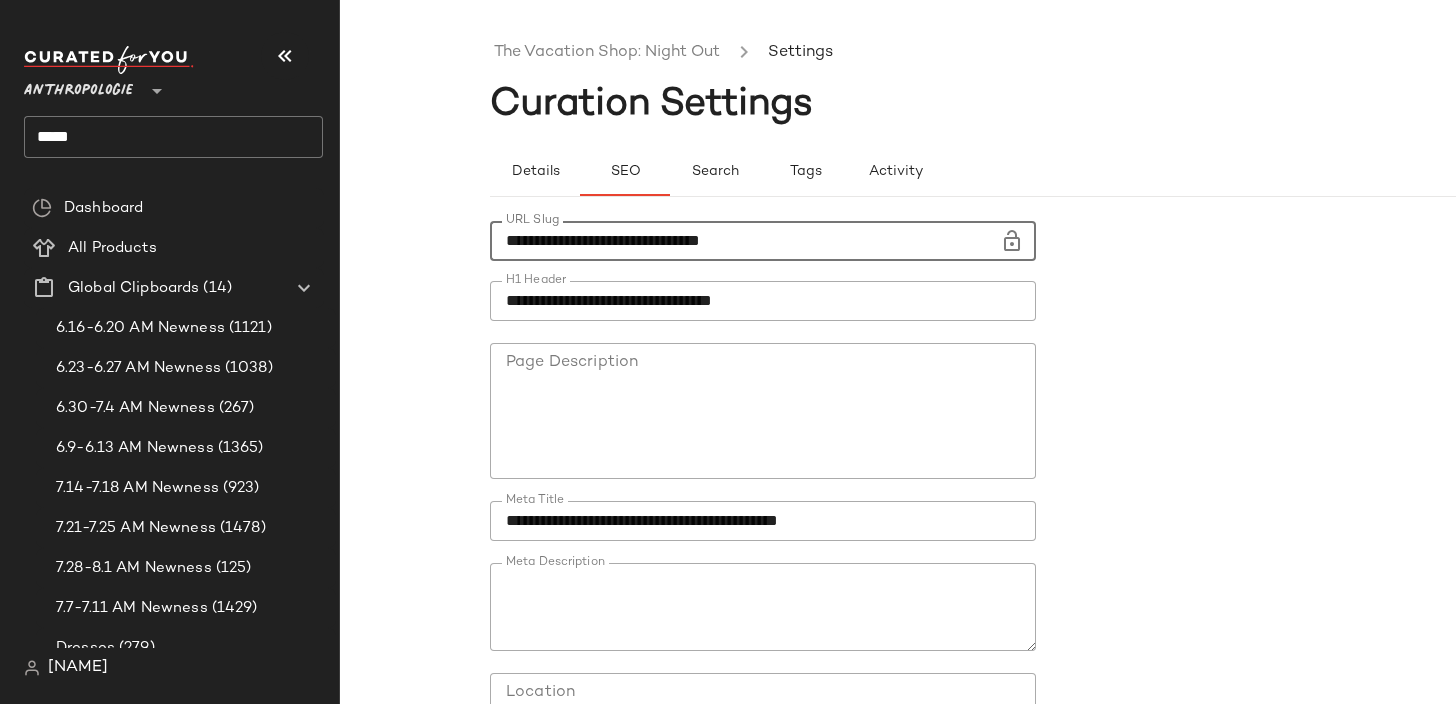 click on "**********" 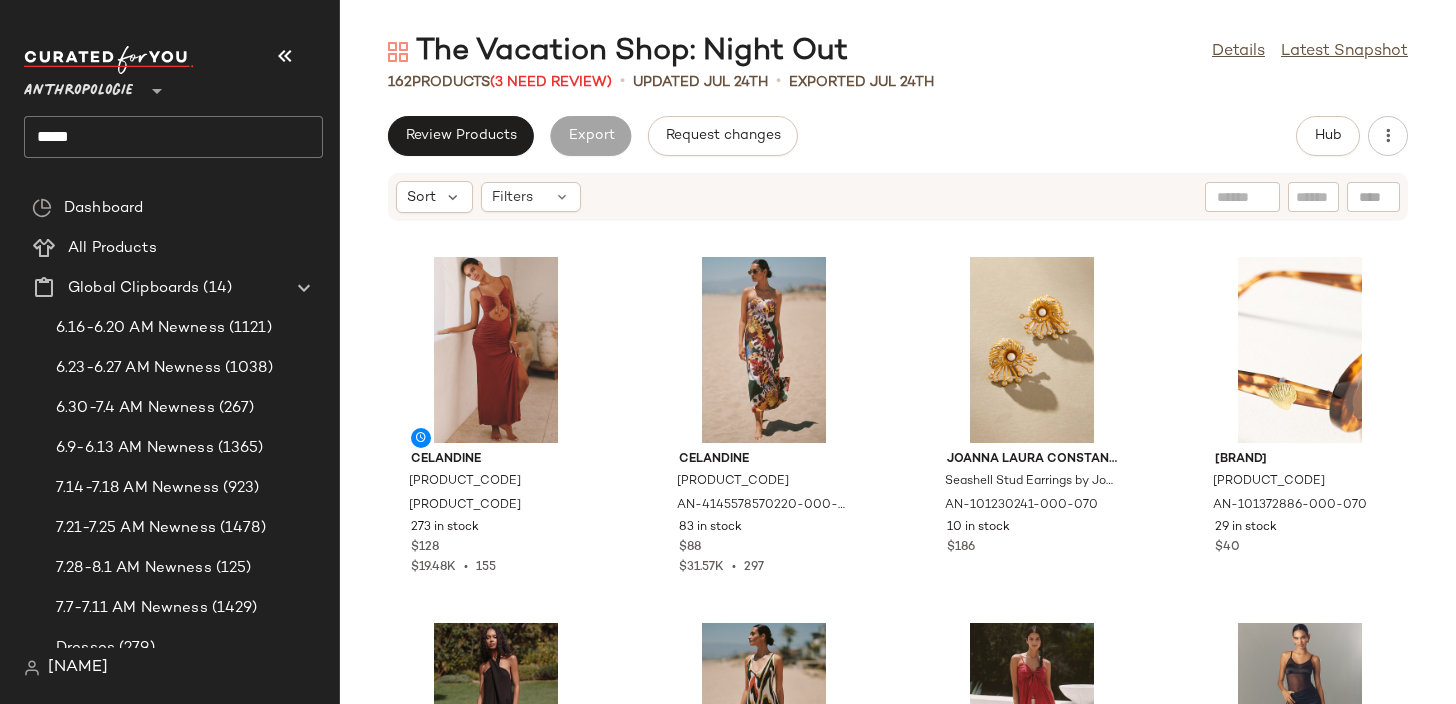 click on "*****" 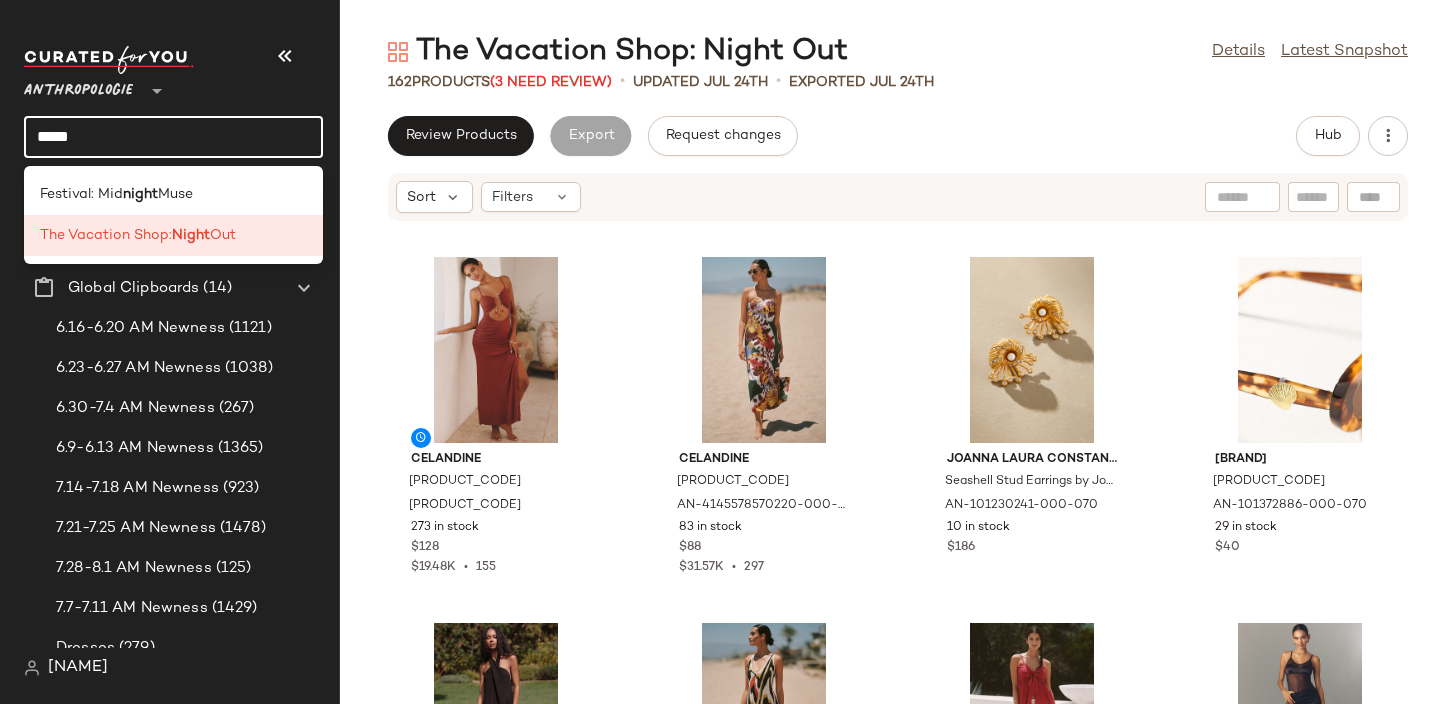 click on "*****" 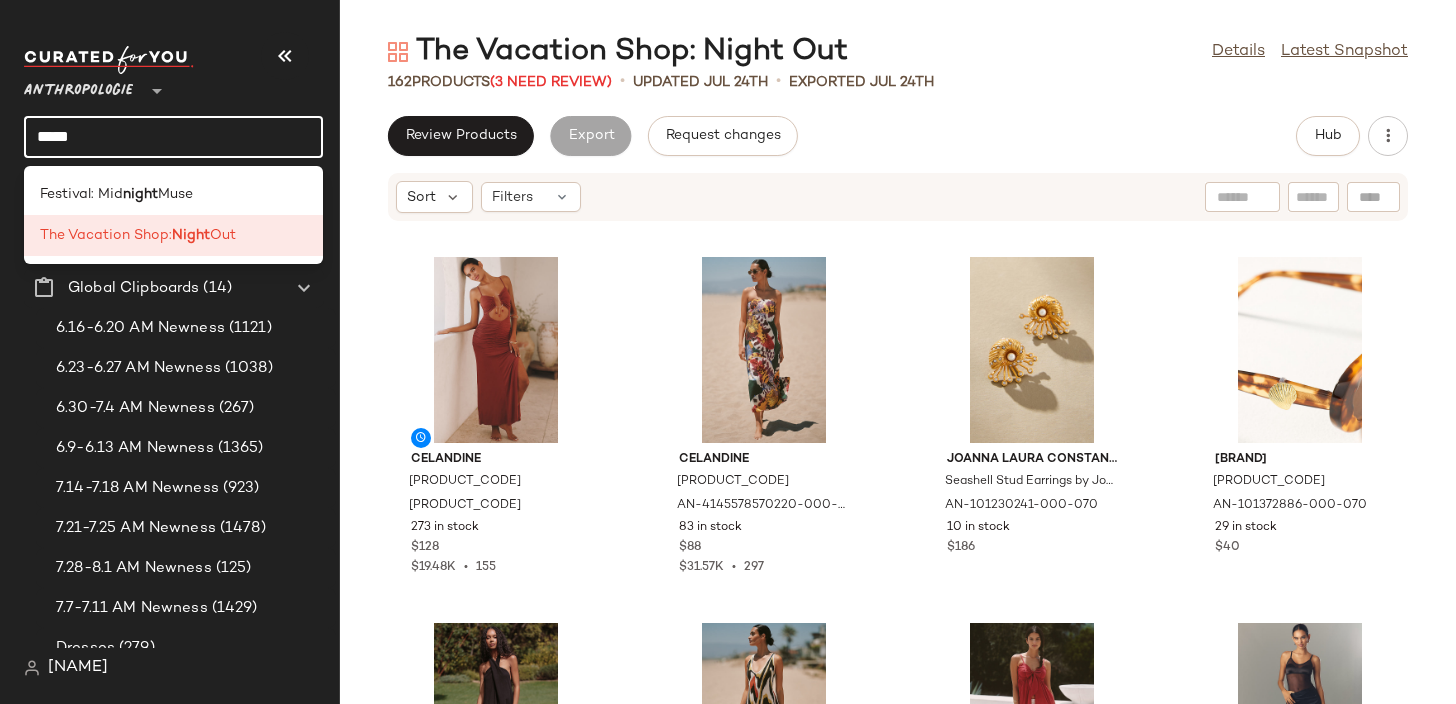type on "*" 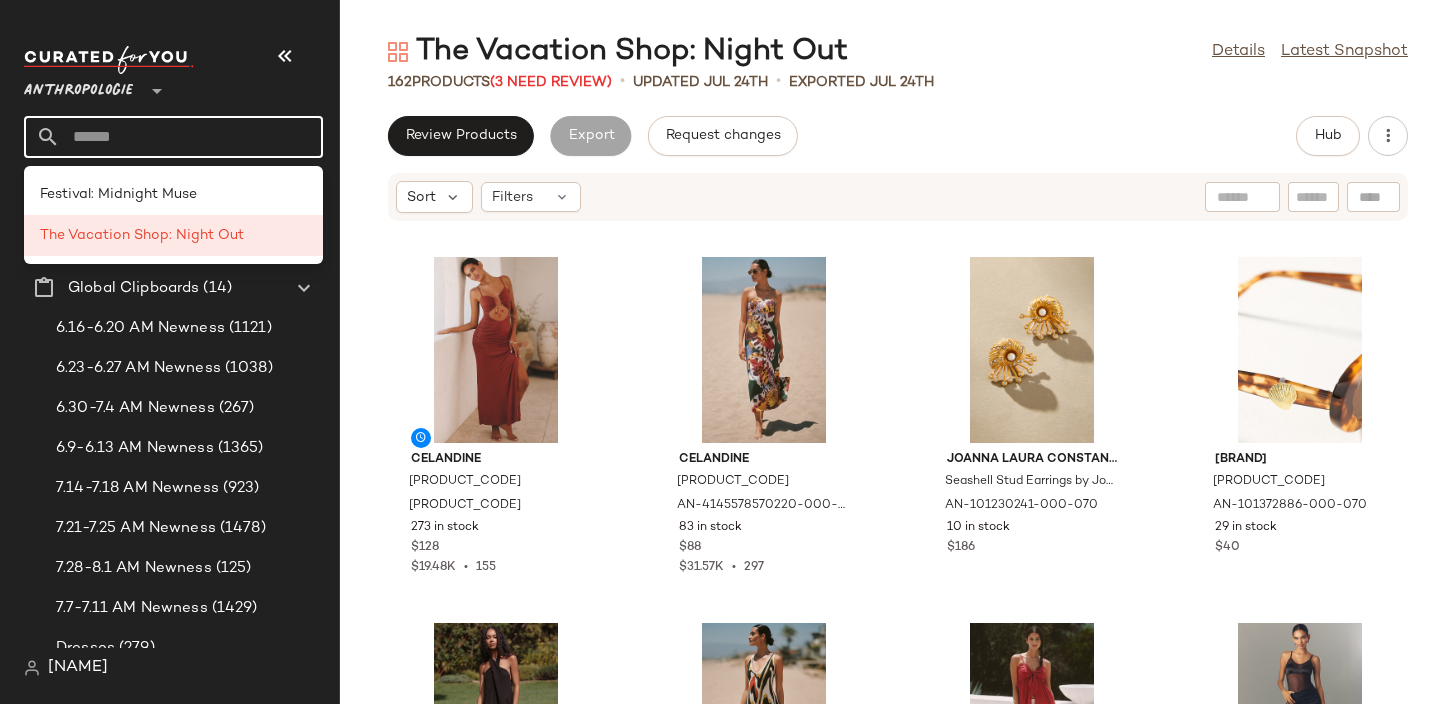 type on "*" 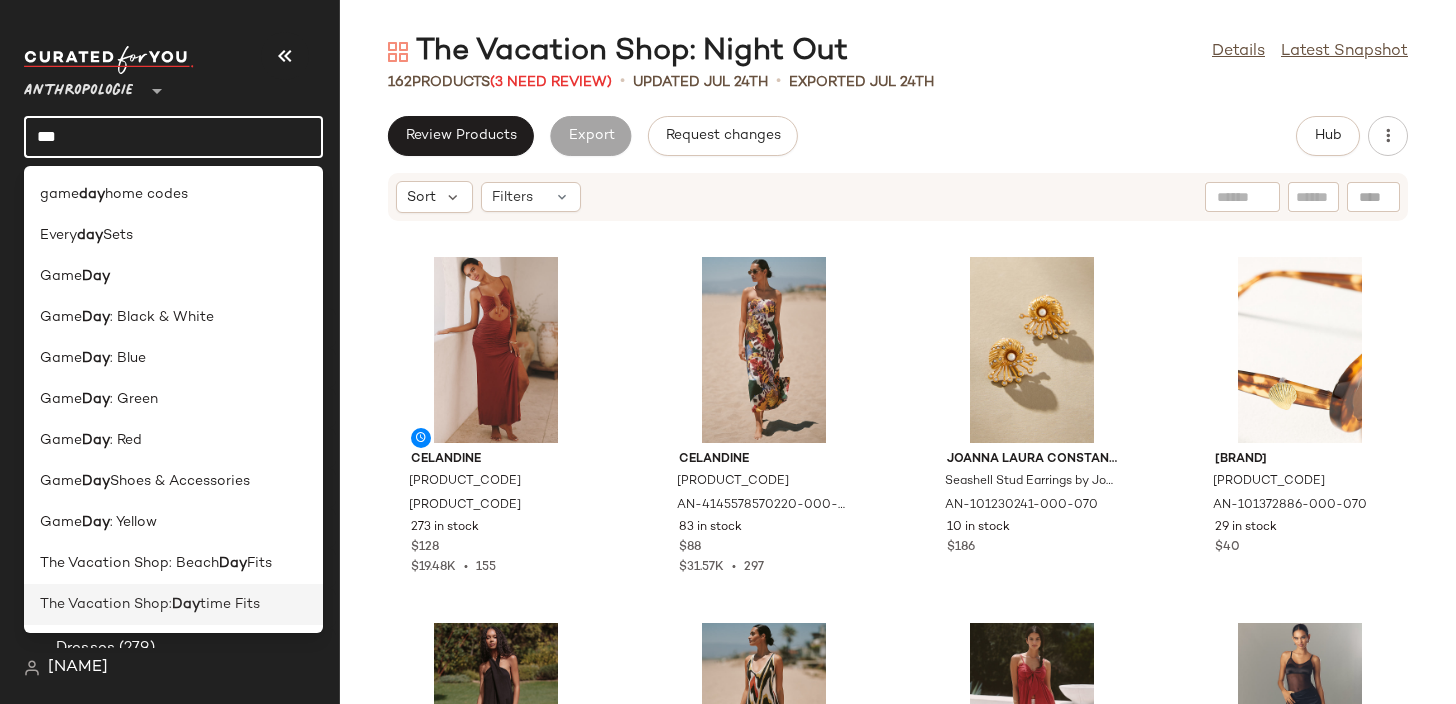 click on "The Vacation Shop:  Day time Fits" 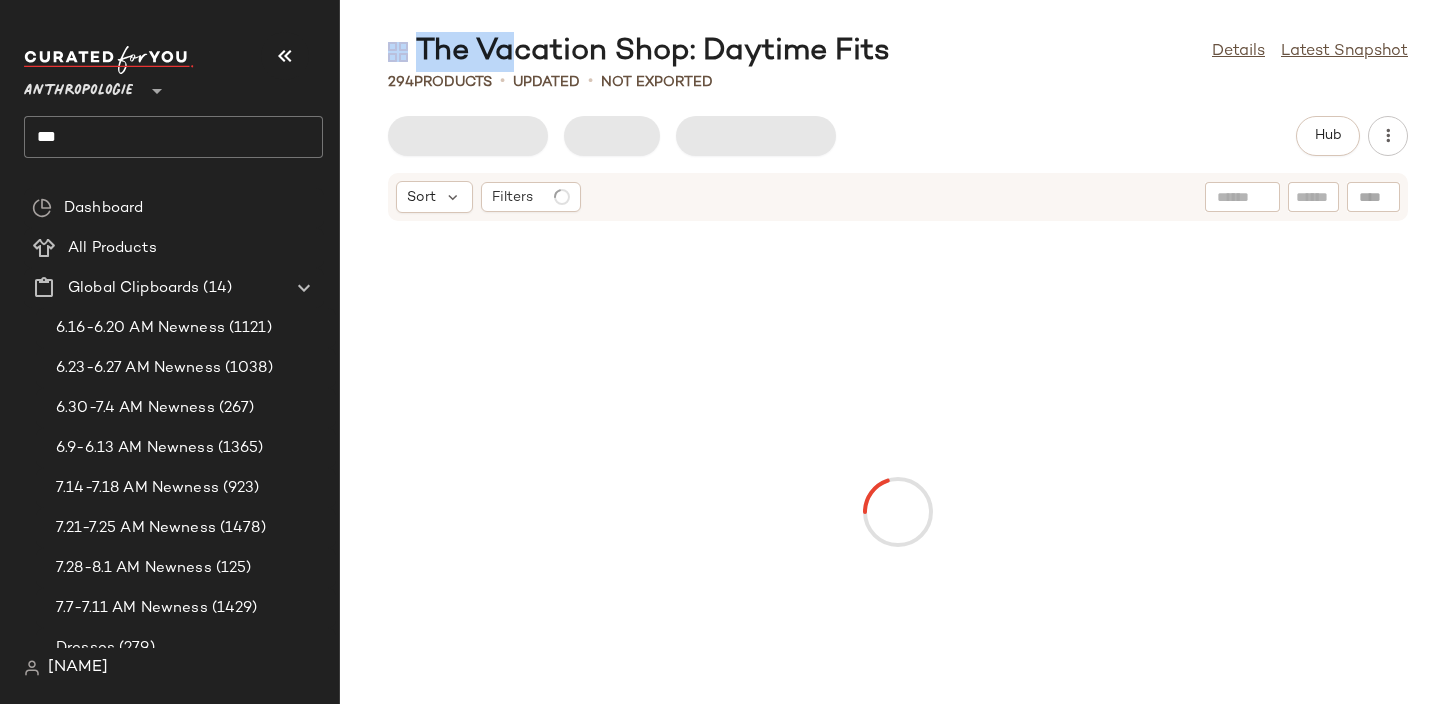 drag, startPoint x: 895, startPoint y: 50, endPoint x: 497, endPoint y: 49, distance: 398.00125 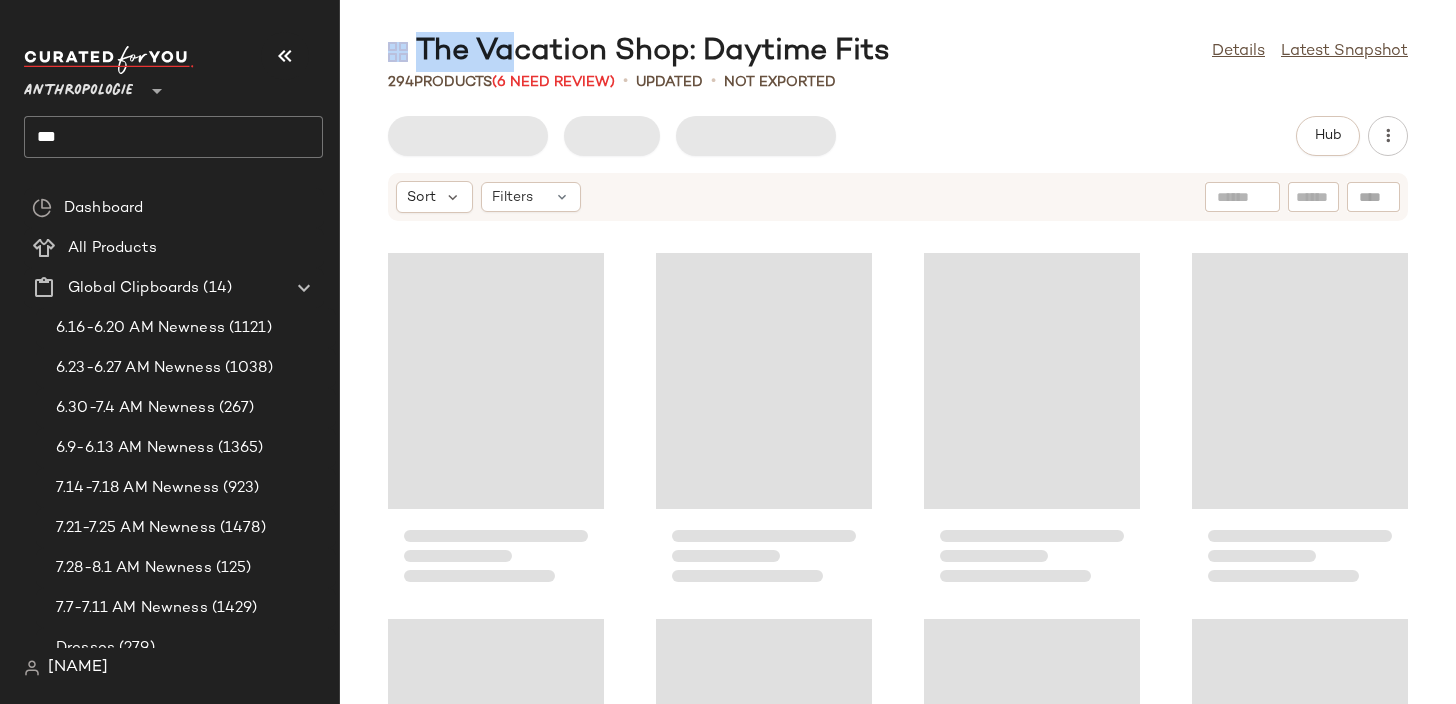click on "The Vacation Shop: Daytime Fits" at bounding box center [639, 52] 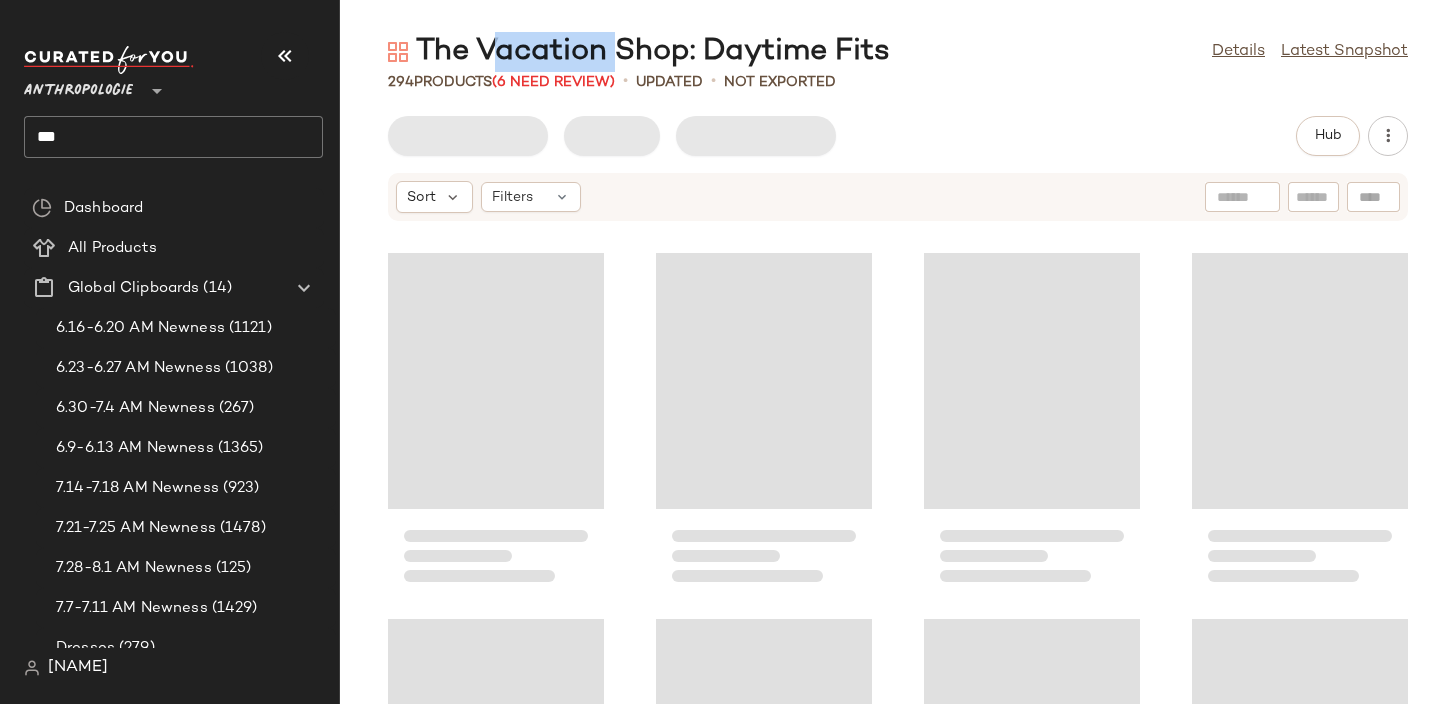 click on "The Vacation Shop: Daytime Fits" at bounding box center [639, 52] 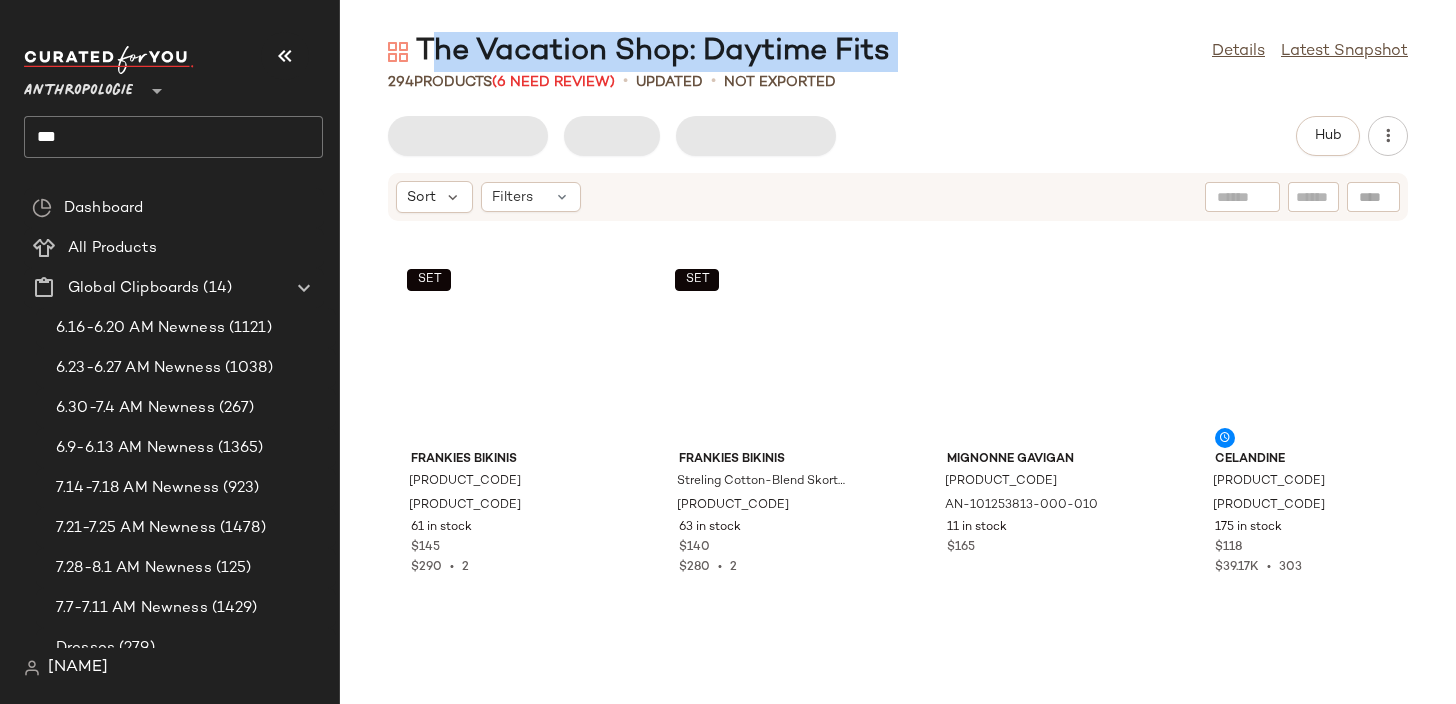 click on "The Vacation Shop: Daytime Fits" at bounding box center [639, 52] 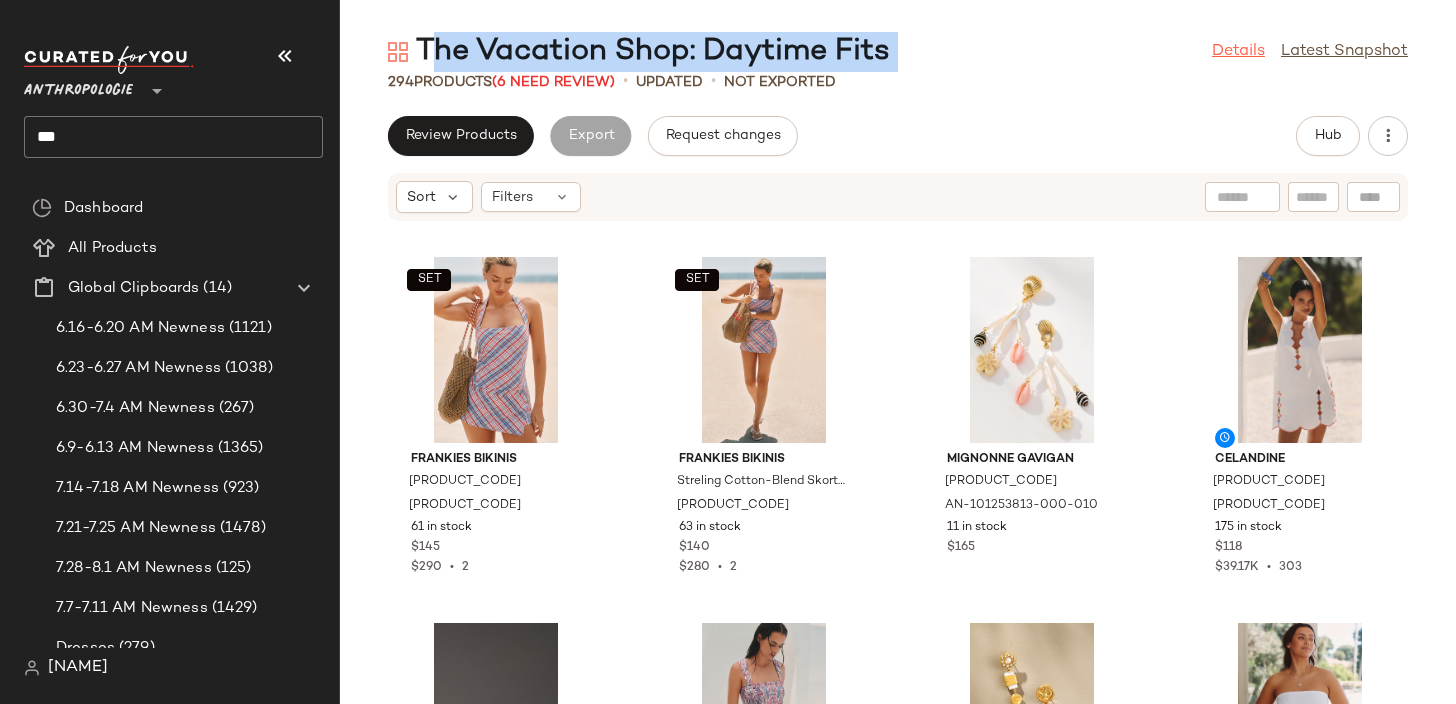 click on "Details" at bounding box center (1238, 52) 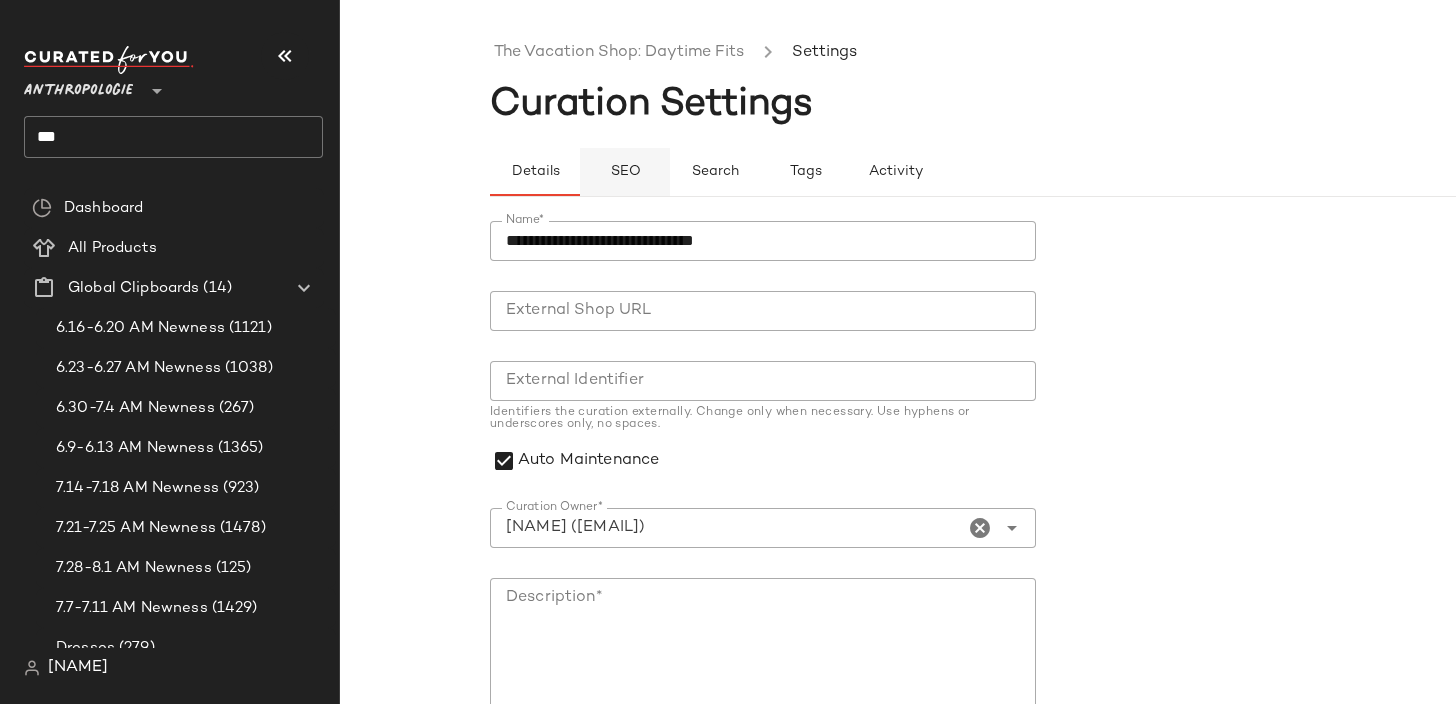click on "SEO" 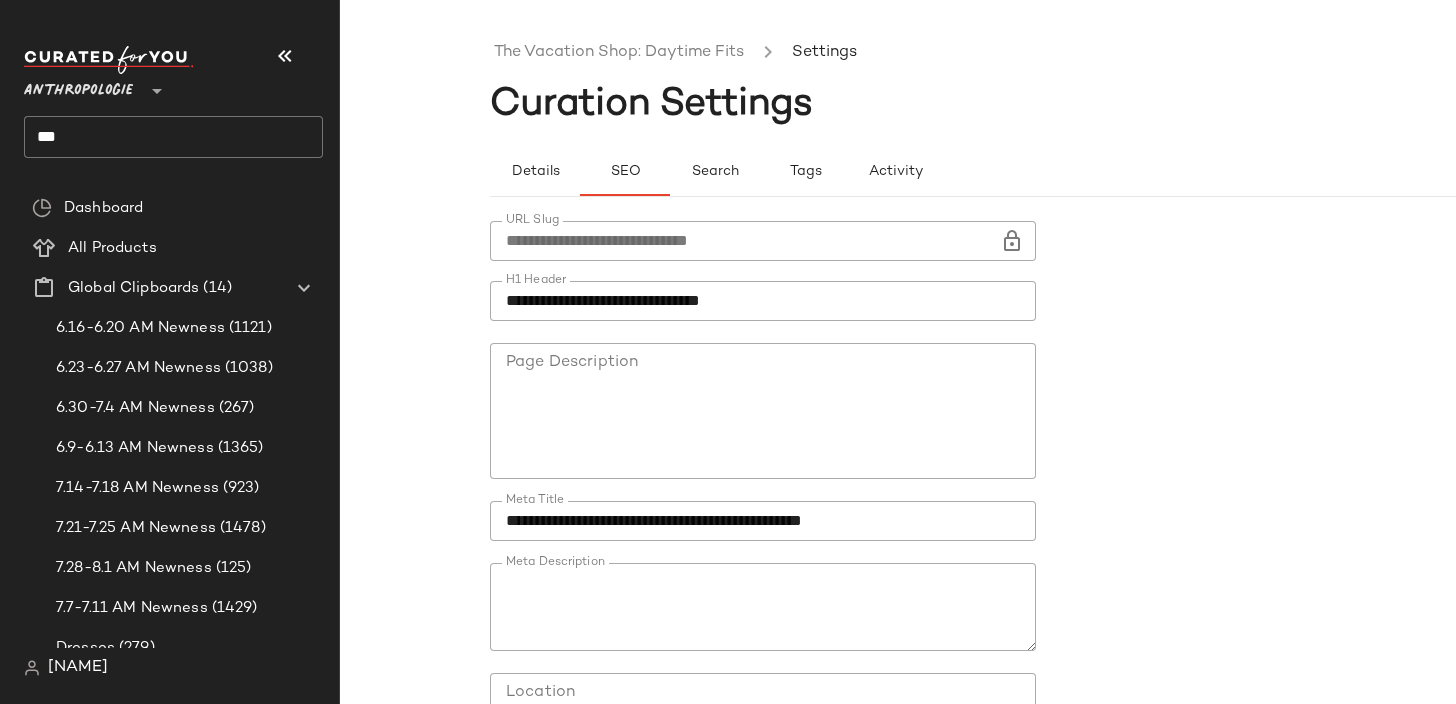 click at bounding box center [1012, 241] 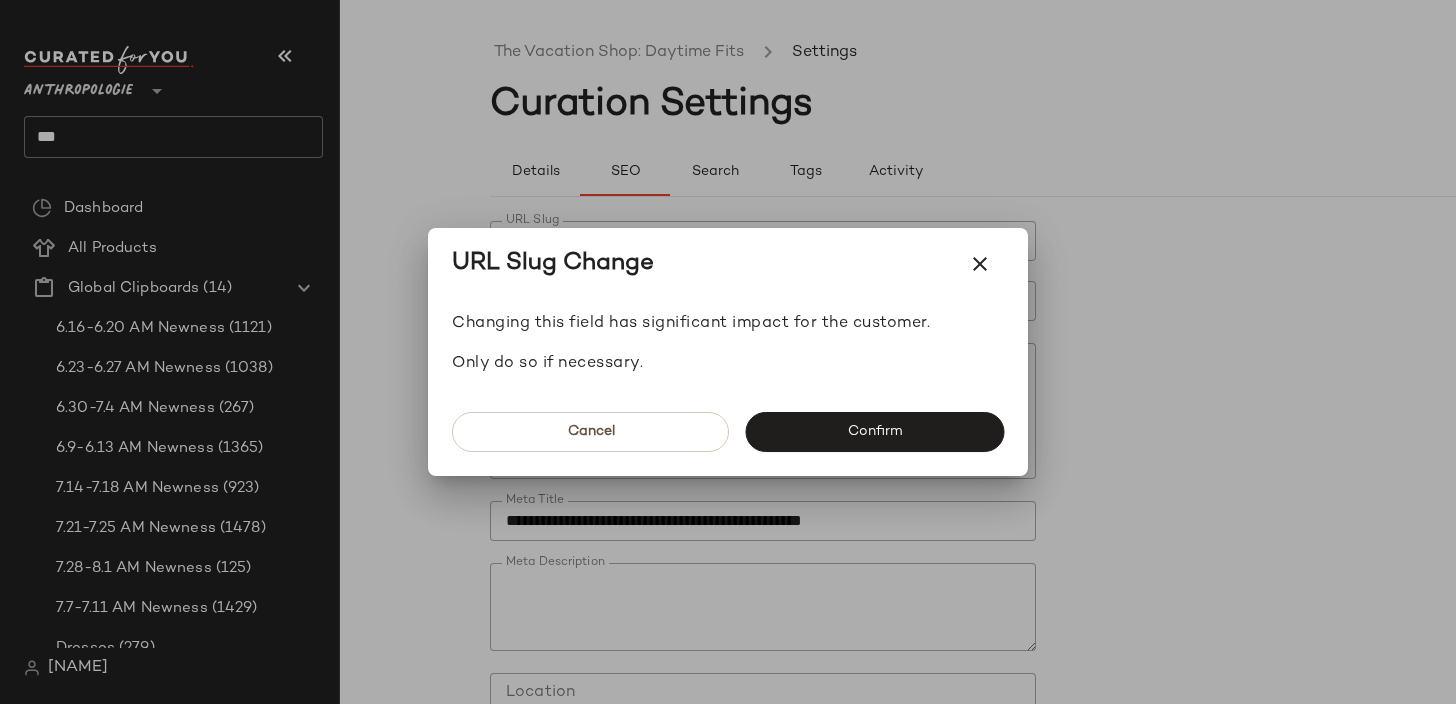 click on "Cancel   Confirm" 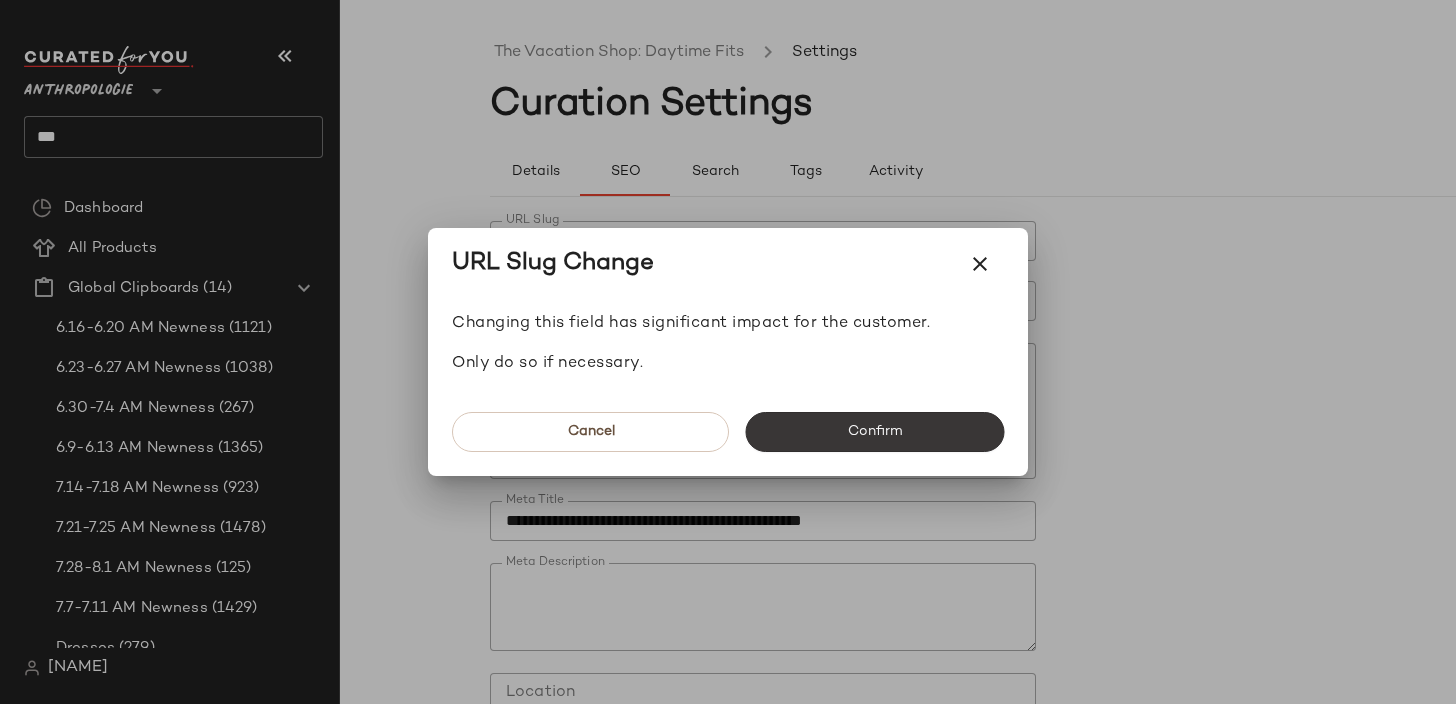 click on "Confirm" at bounding box center [874, 432] 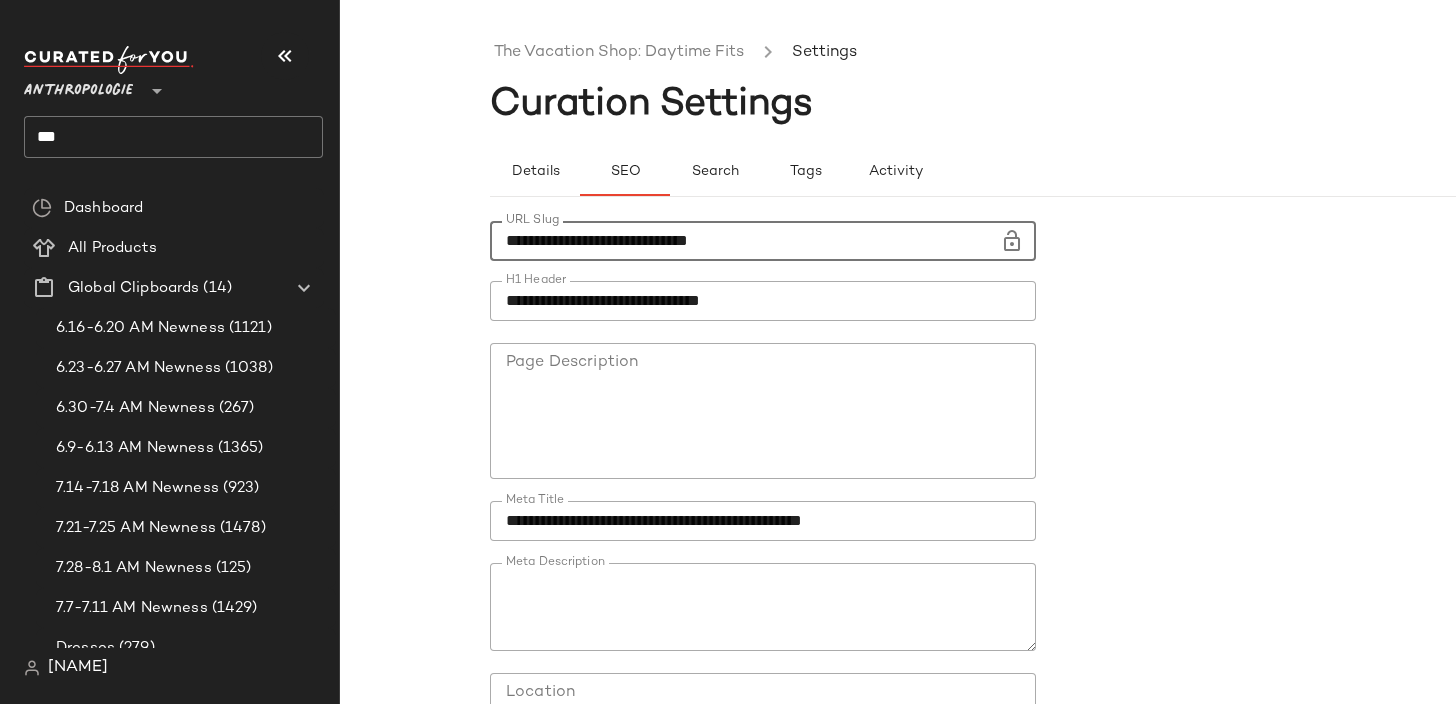 click on "**********" 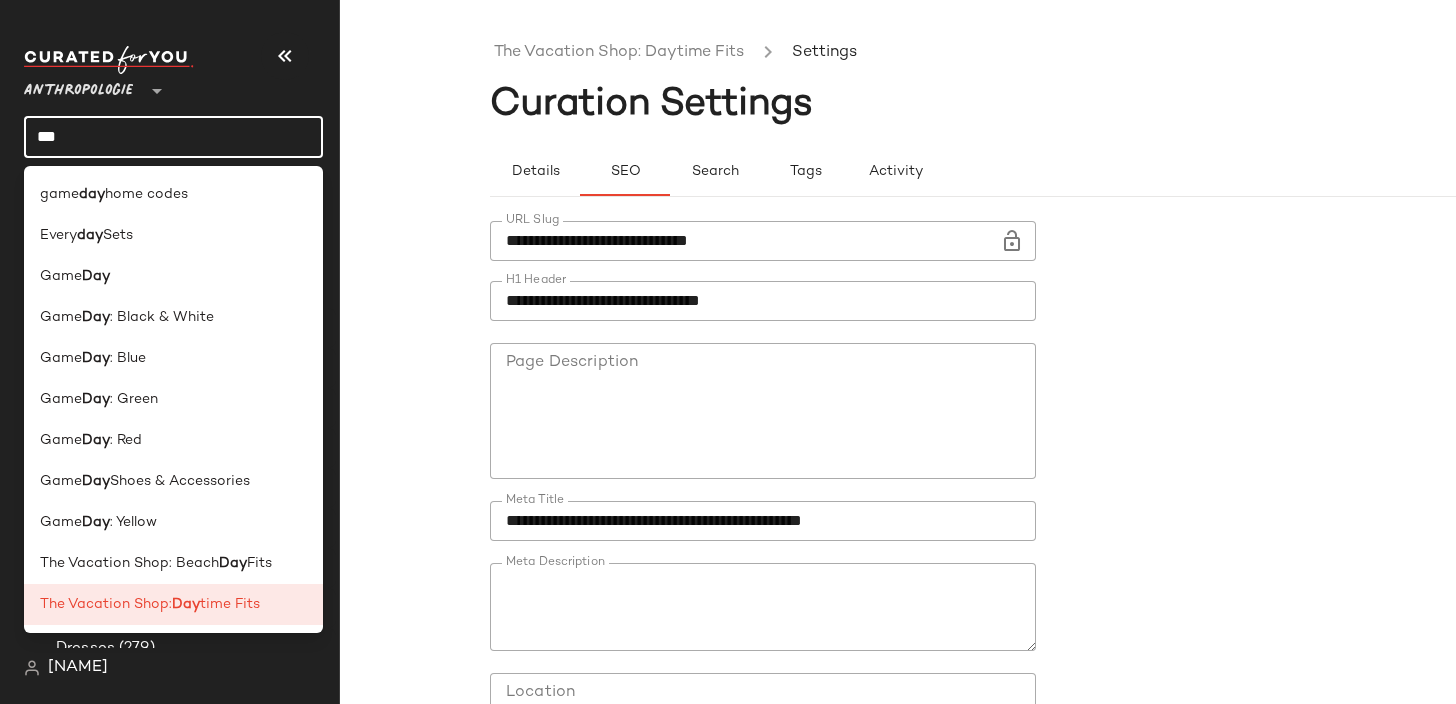 click on "***" 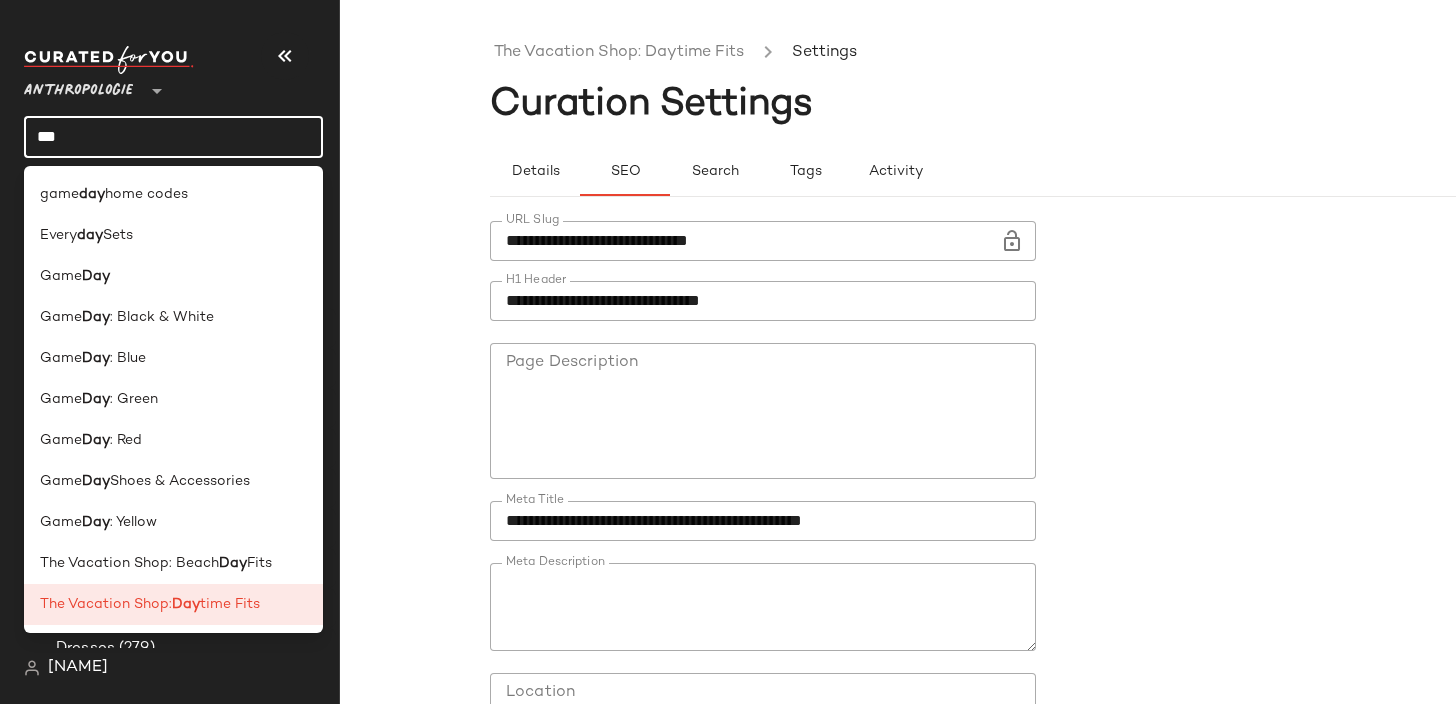 click on "***" 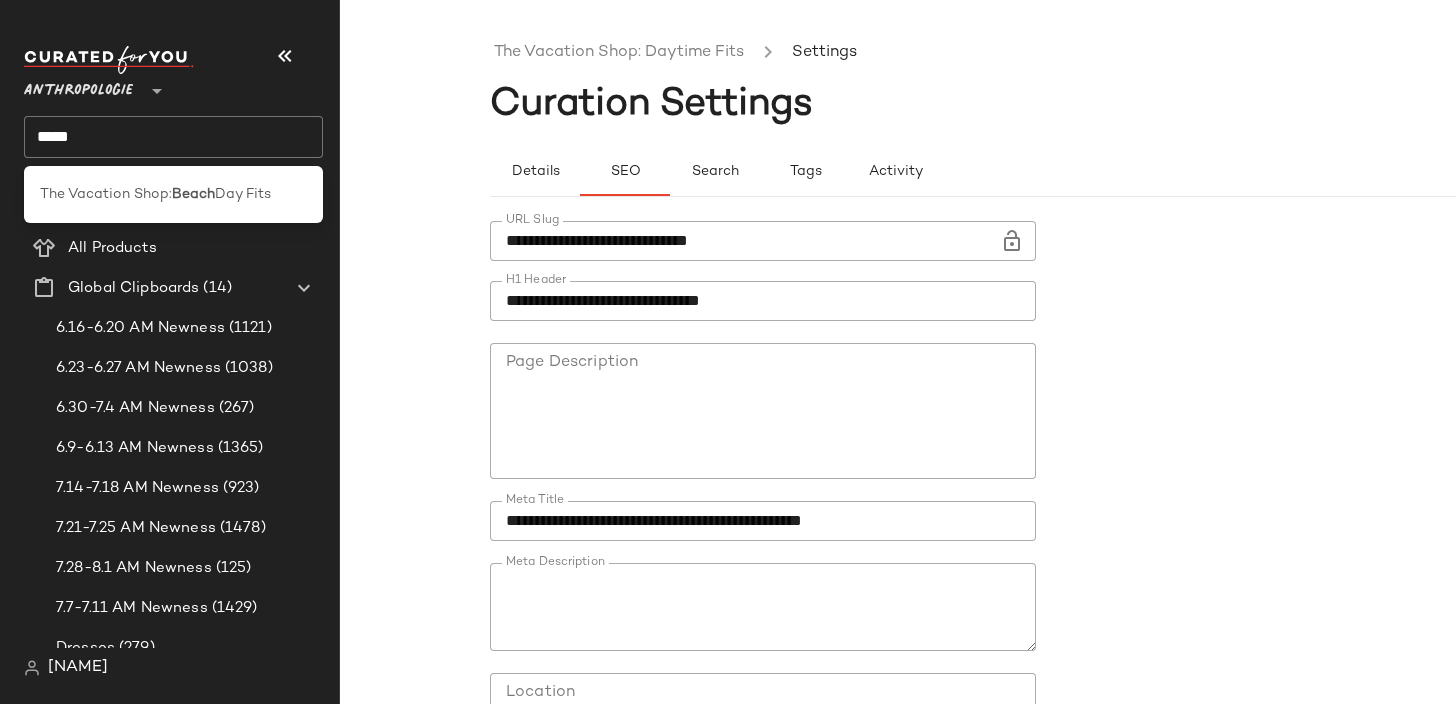click on "Day Fits" at bounding box center (243, 194) 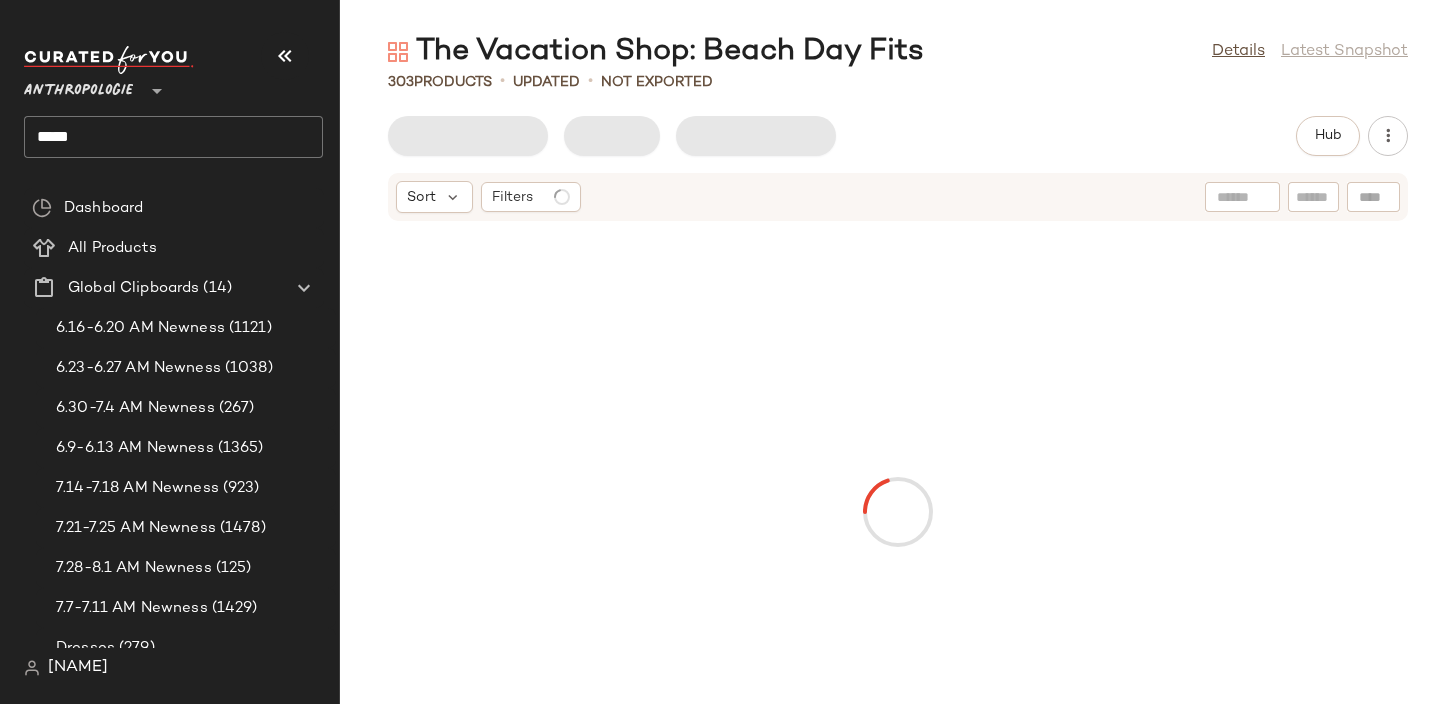 click on "303   Products   •   updated   •   Not Exported" 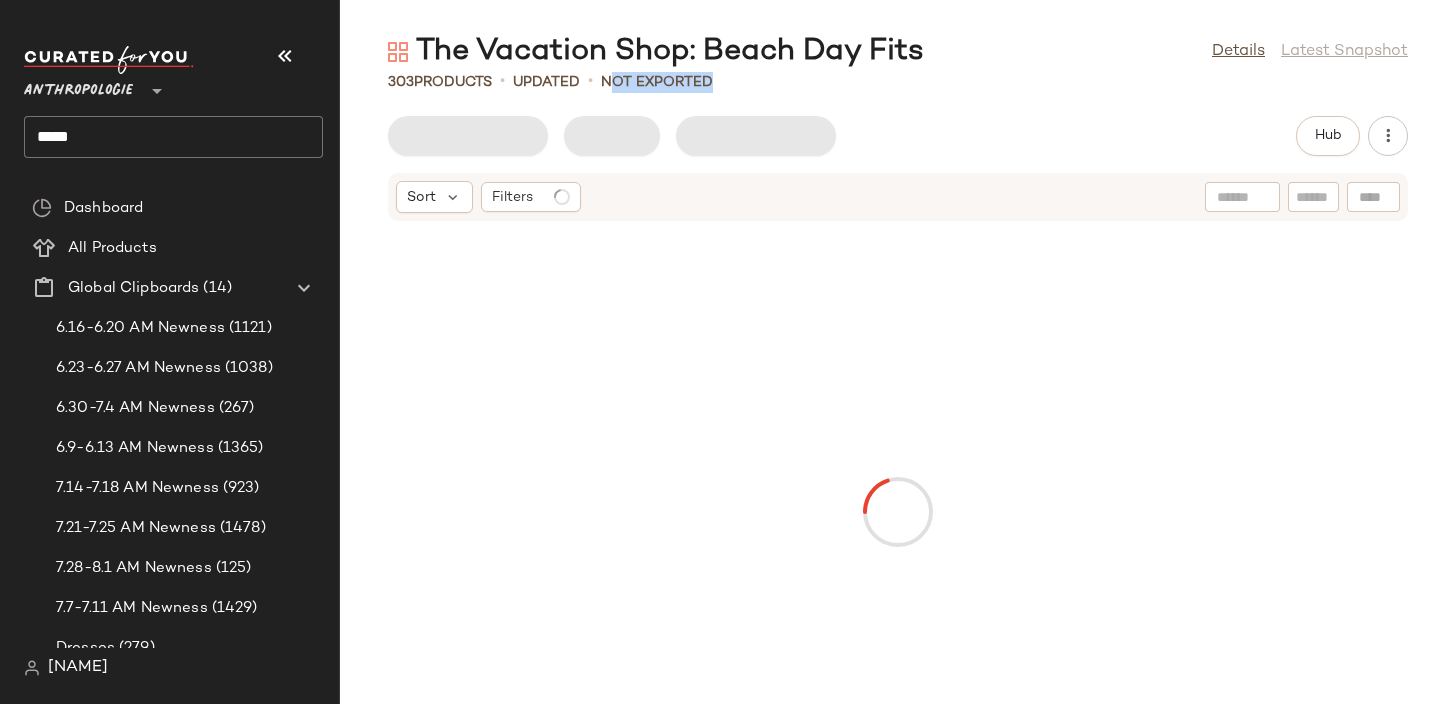 click on "303   Products   •   updated   •   Not Exported" 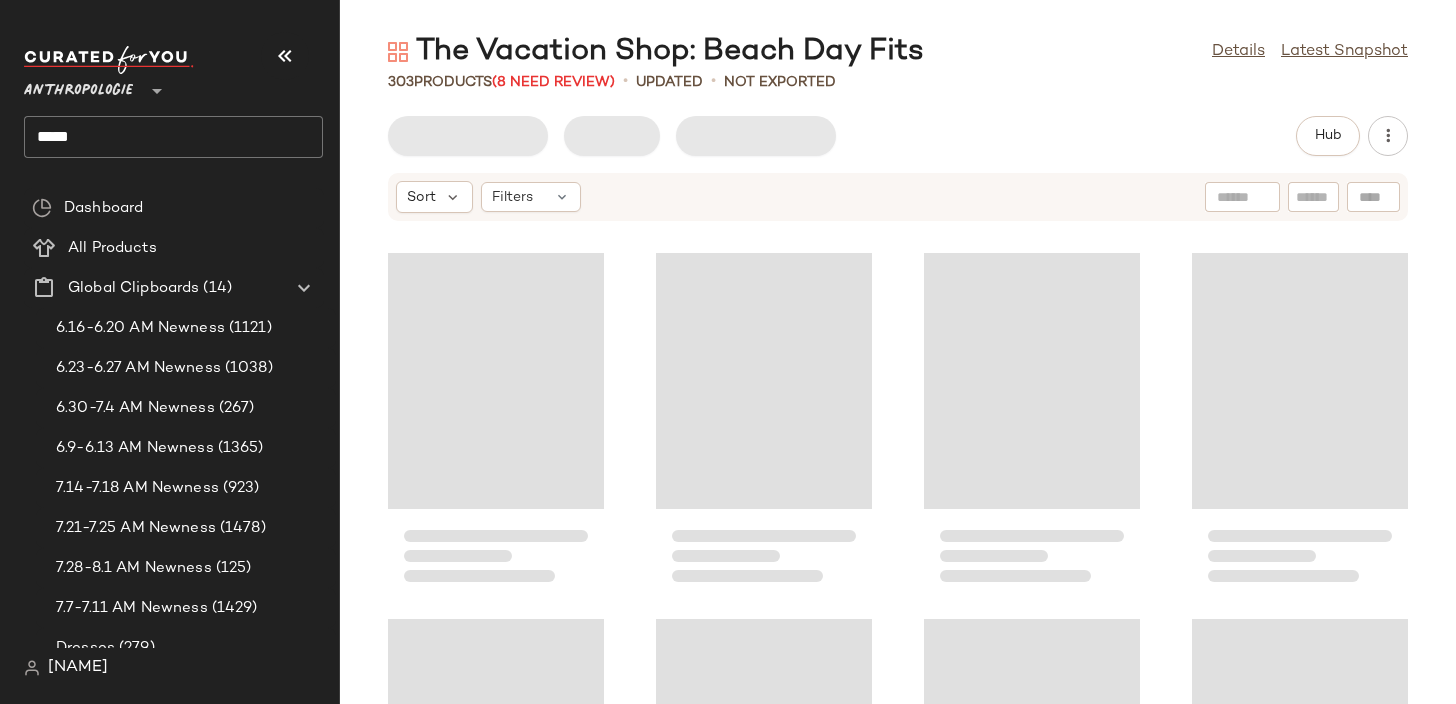 click on "The Vacation Shop: Beach Day Fits" at bounding box center (656, 52) 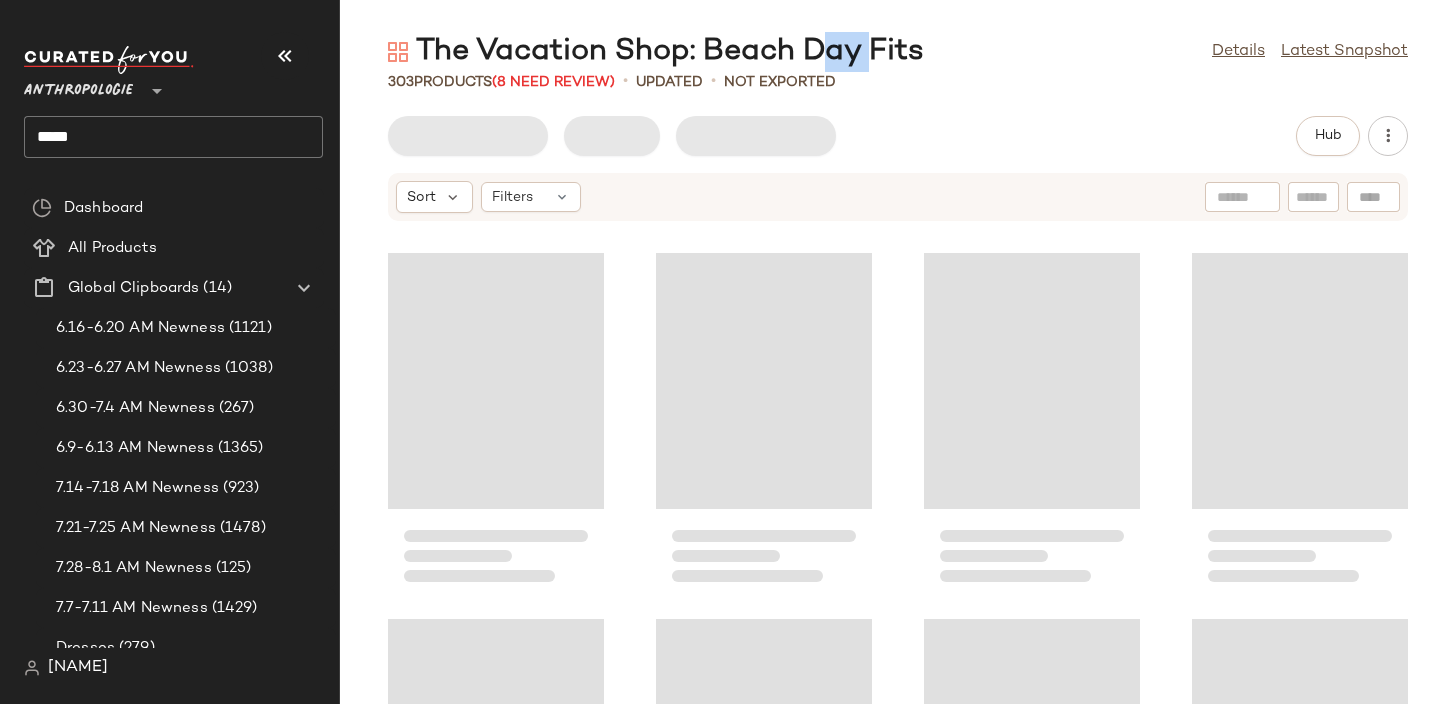 click on "The Vacation Shop: Beach Day Fits" at bounding box center [656, 52] 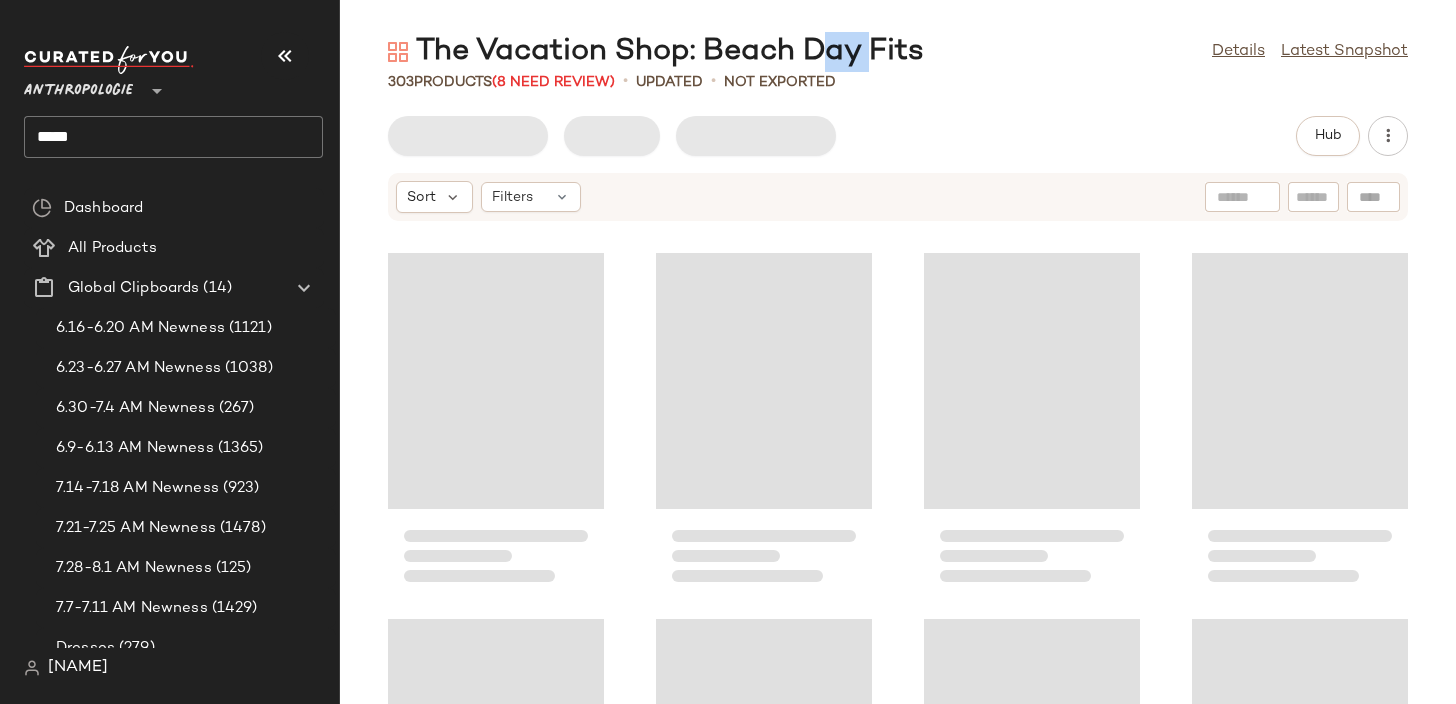 click on "The Vacation Shop: Beach Day Fits" at bounding box center [656, 52] 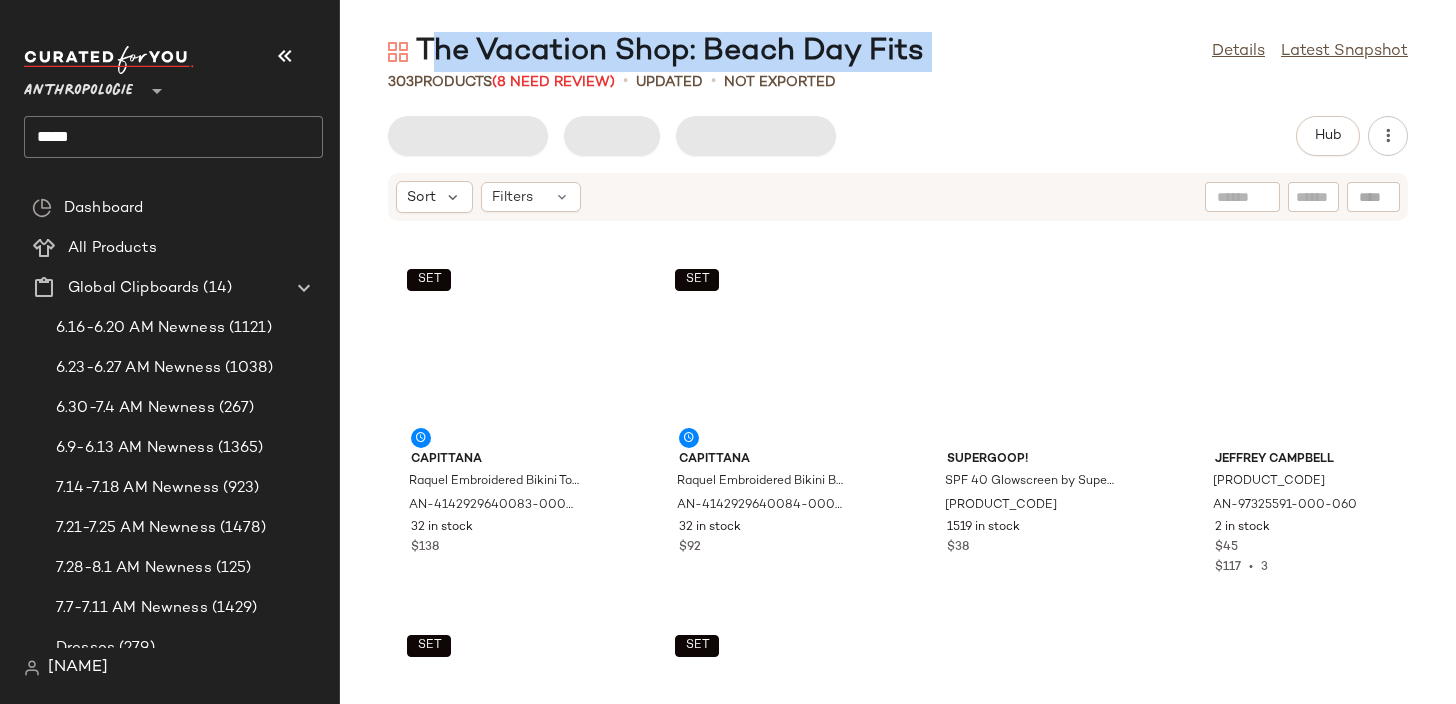 copy on "The Vacation Shop: Beach Day Fits" 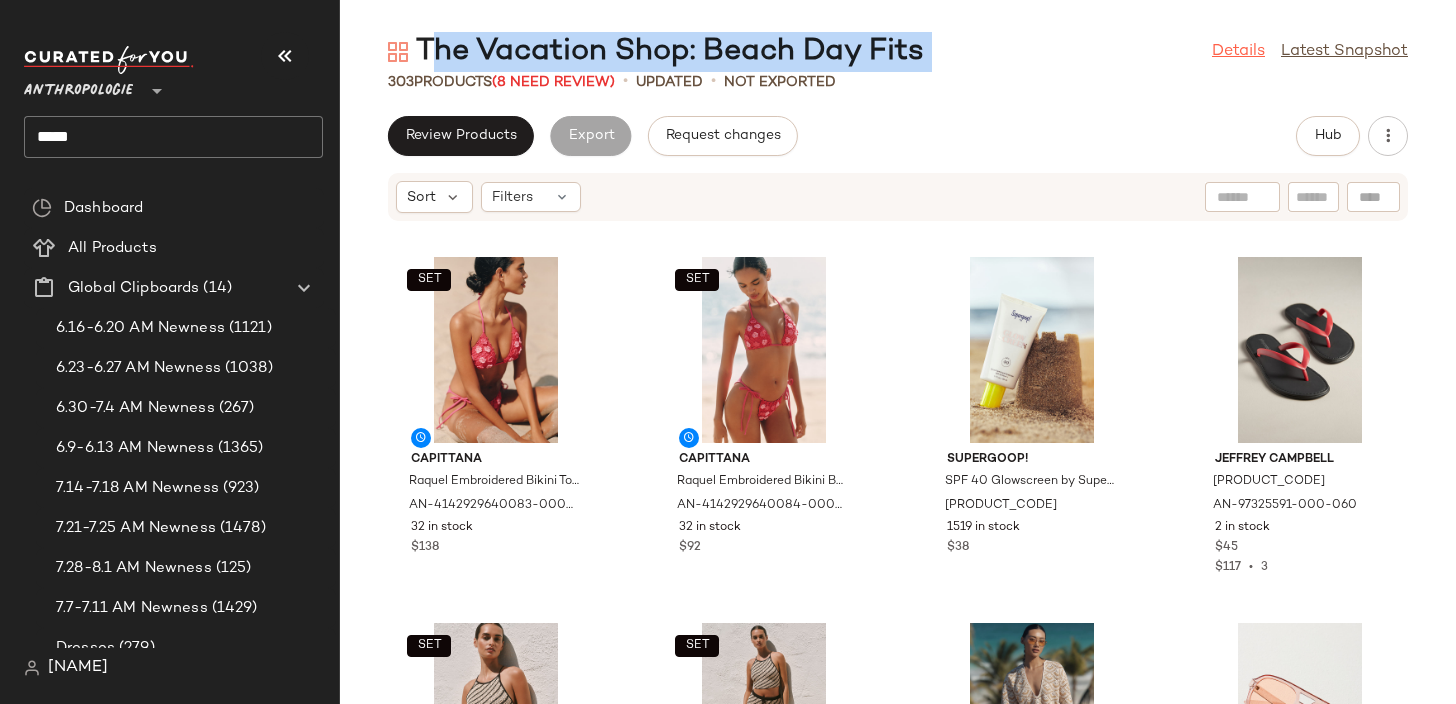 click on "Details" at bounding box center [1238, 52] 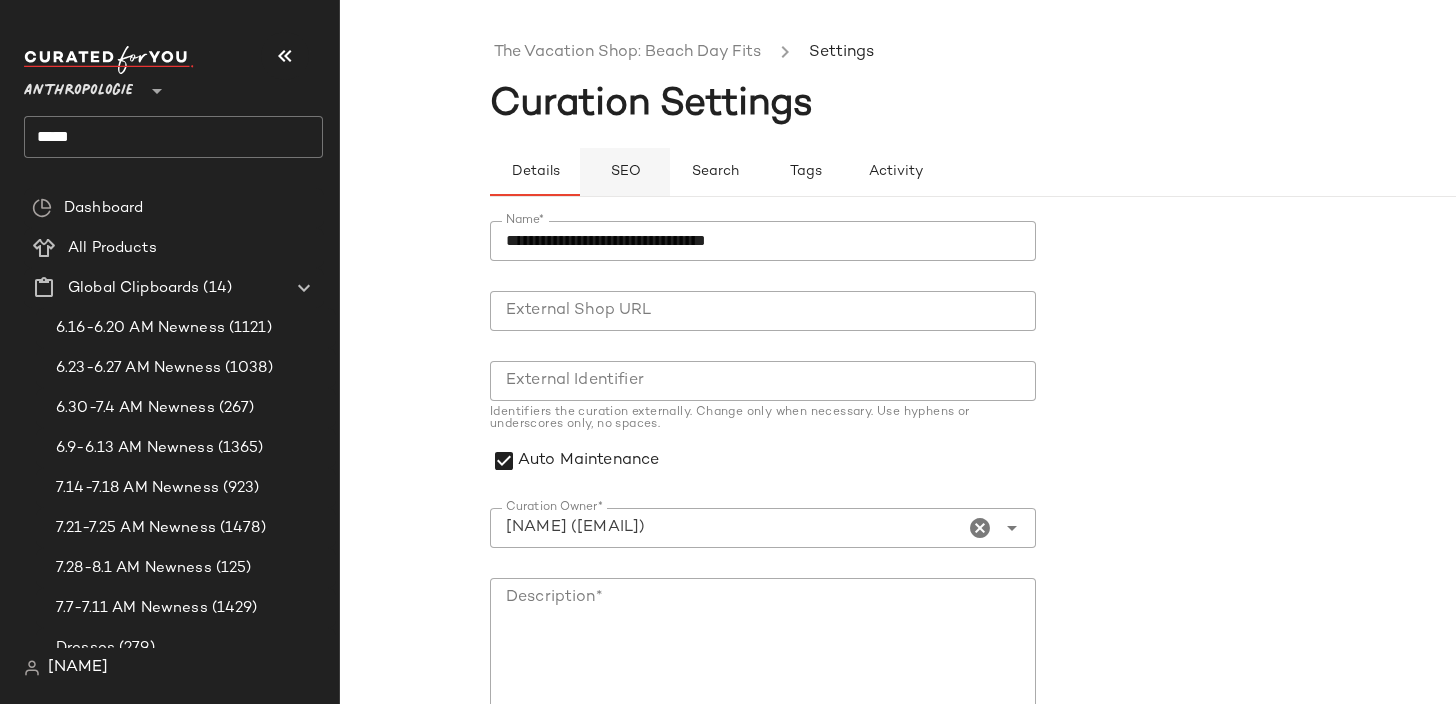 click on "SEO" 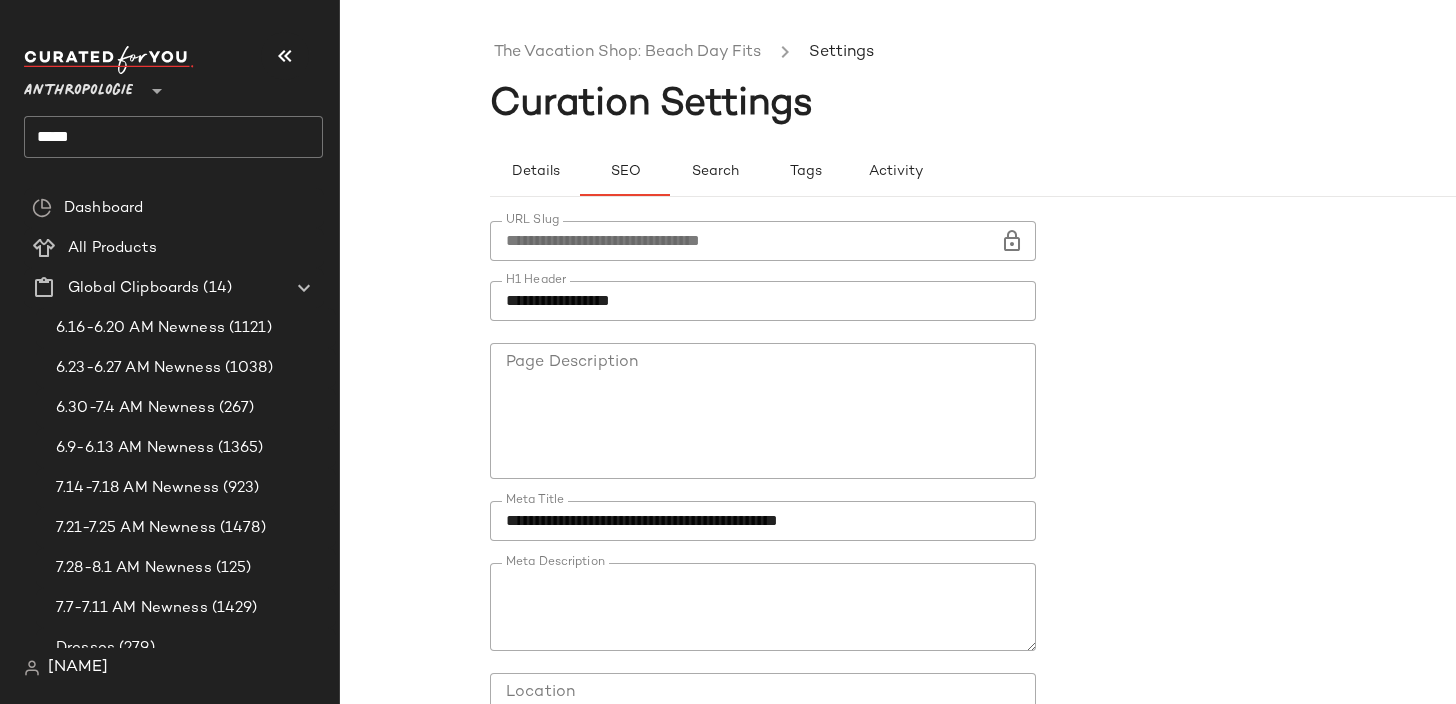 click at bounding box center [1012, 241] 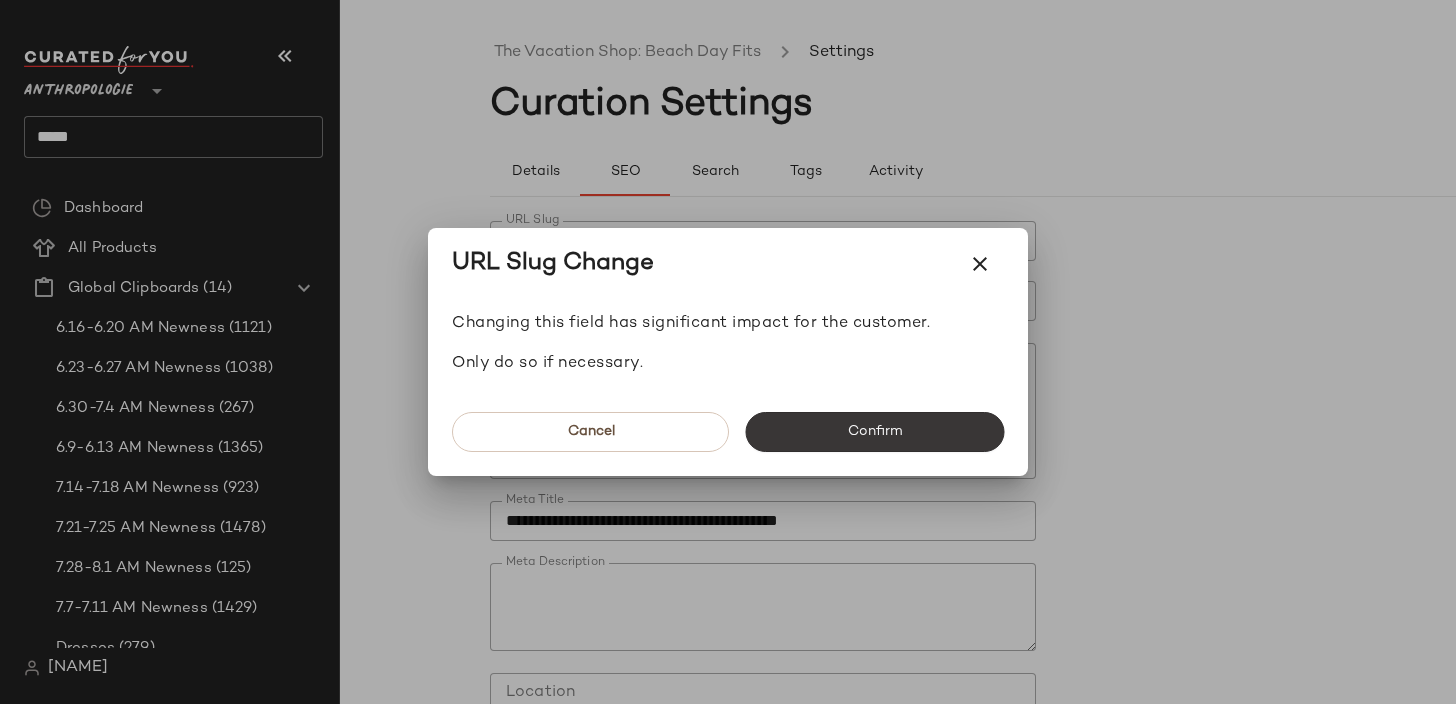 click on "Confirm" at bounding box center [874, 432] 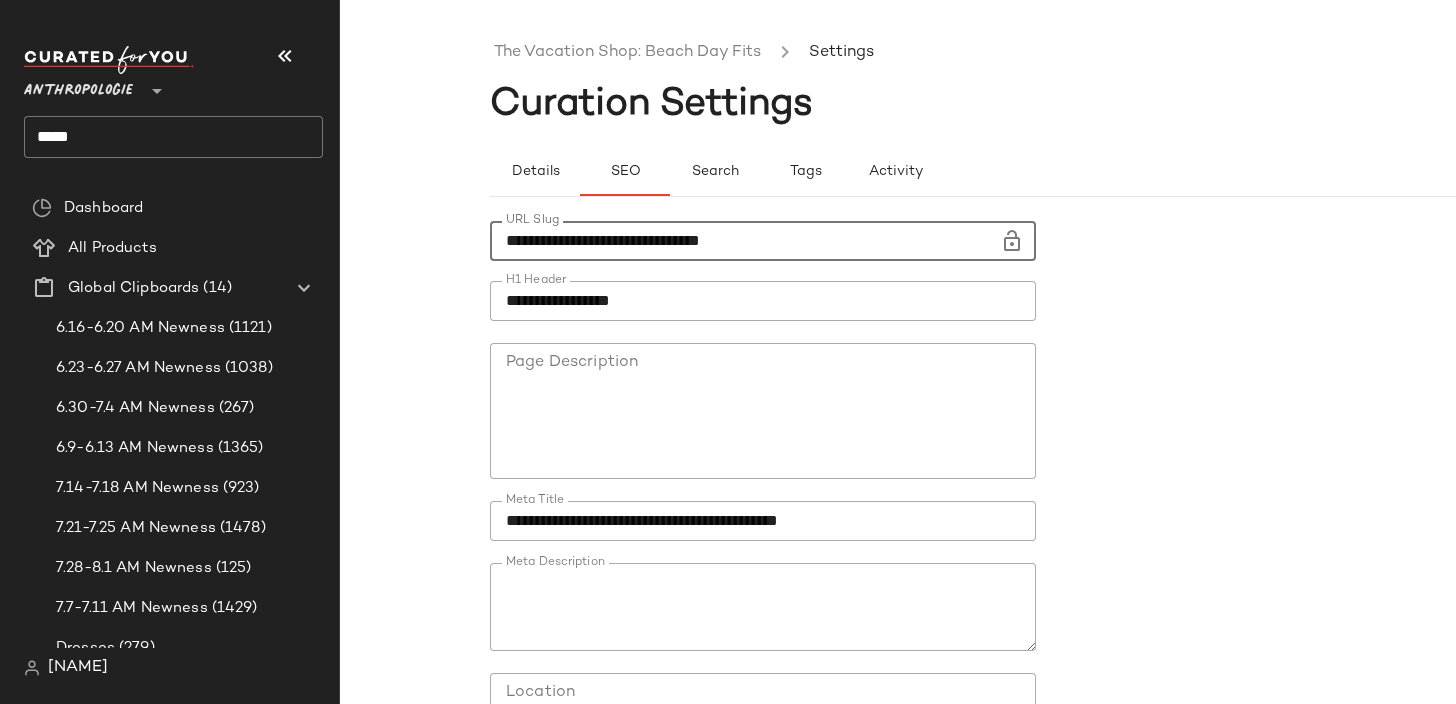 click on "**********" 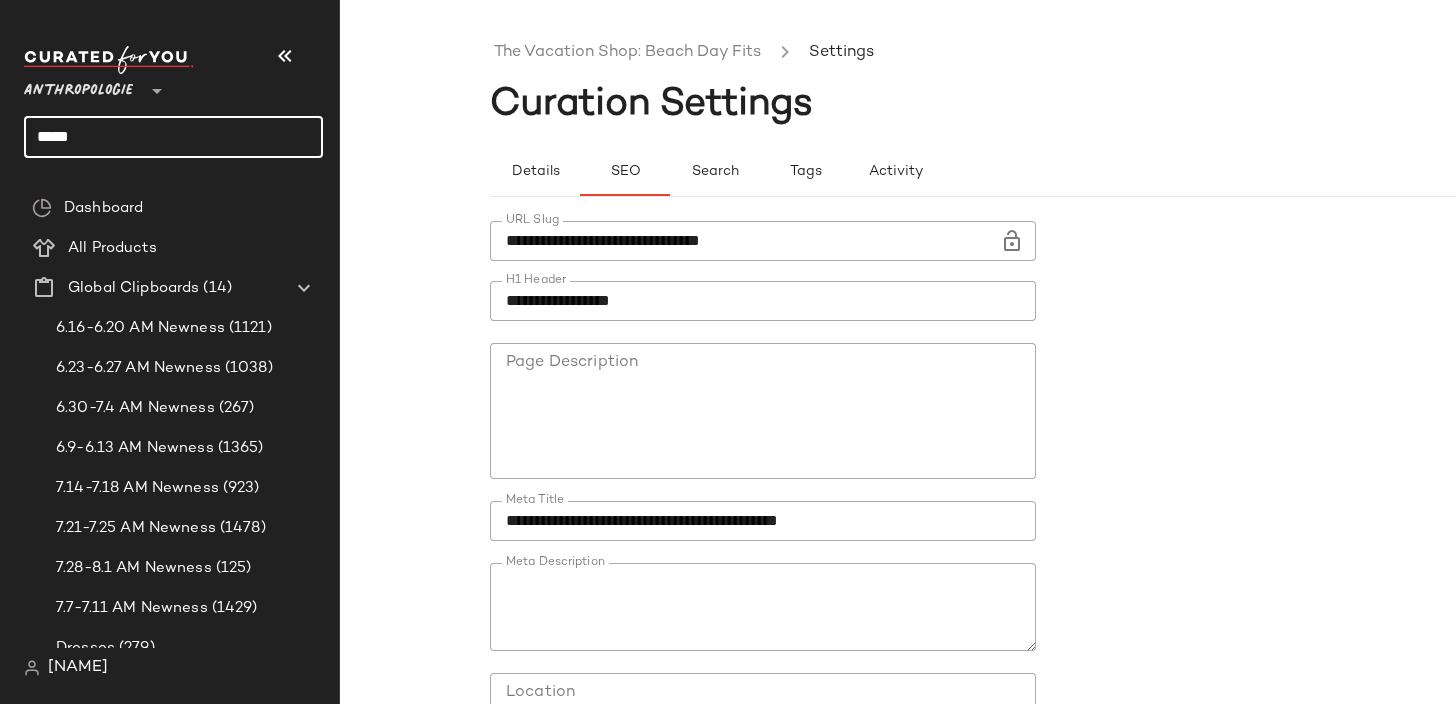 click on "*****" 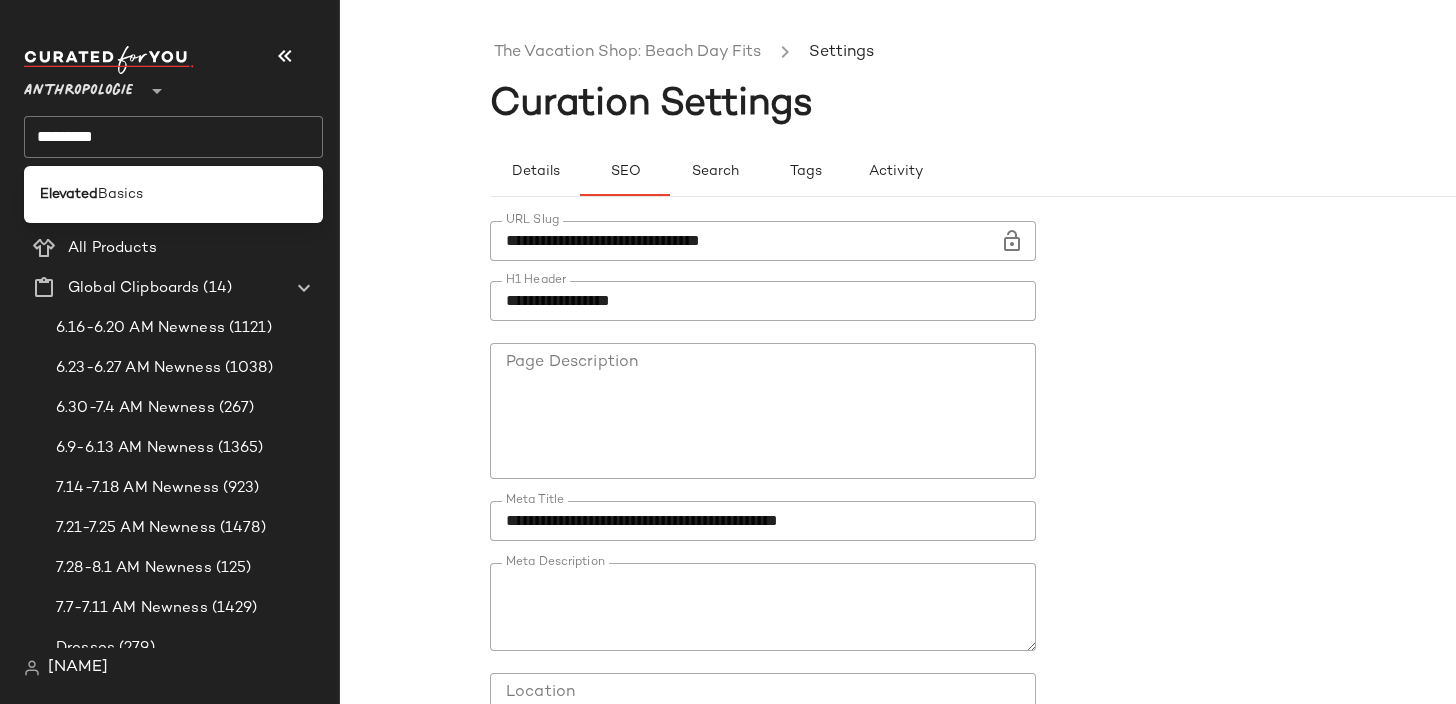 click on "Elevated  Basics" 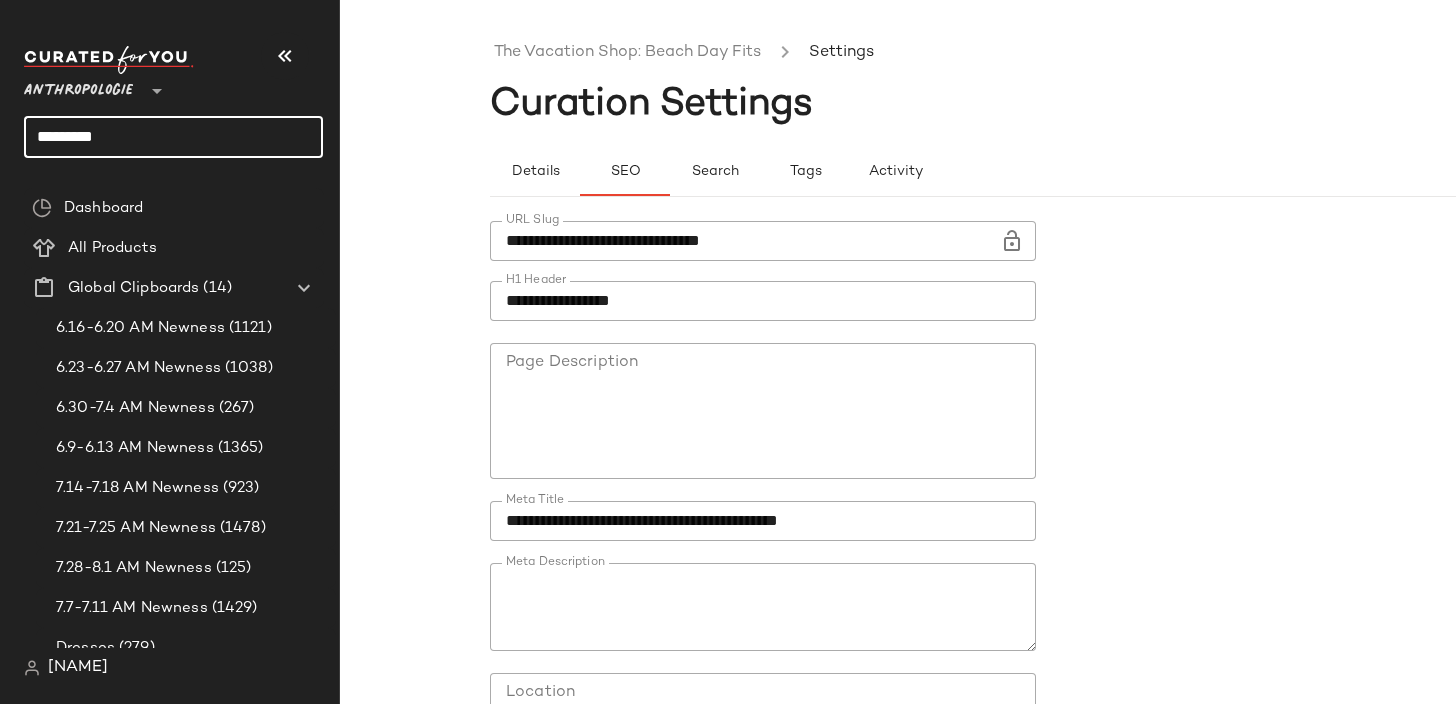 click on "********" 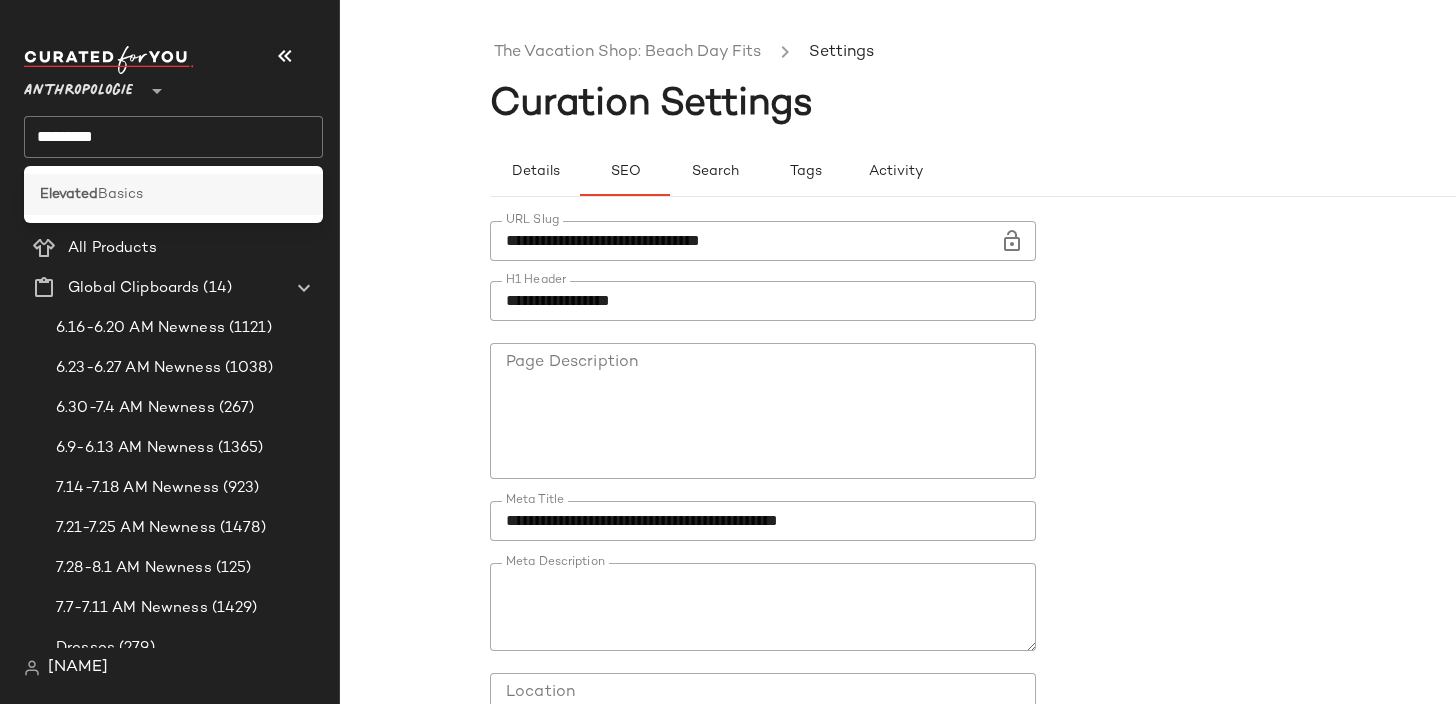 click on "Elevated  Basics" 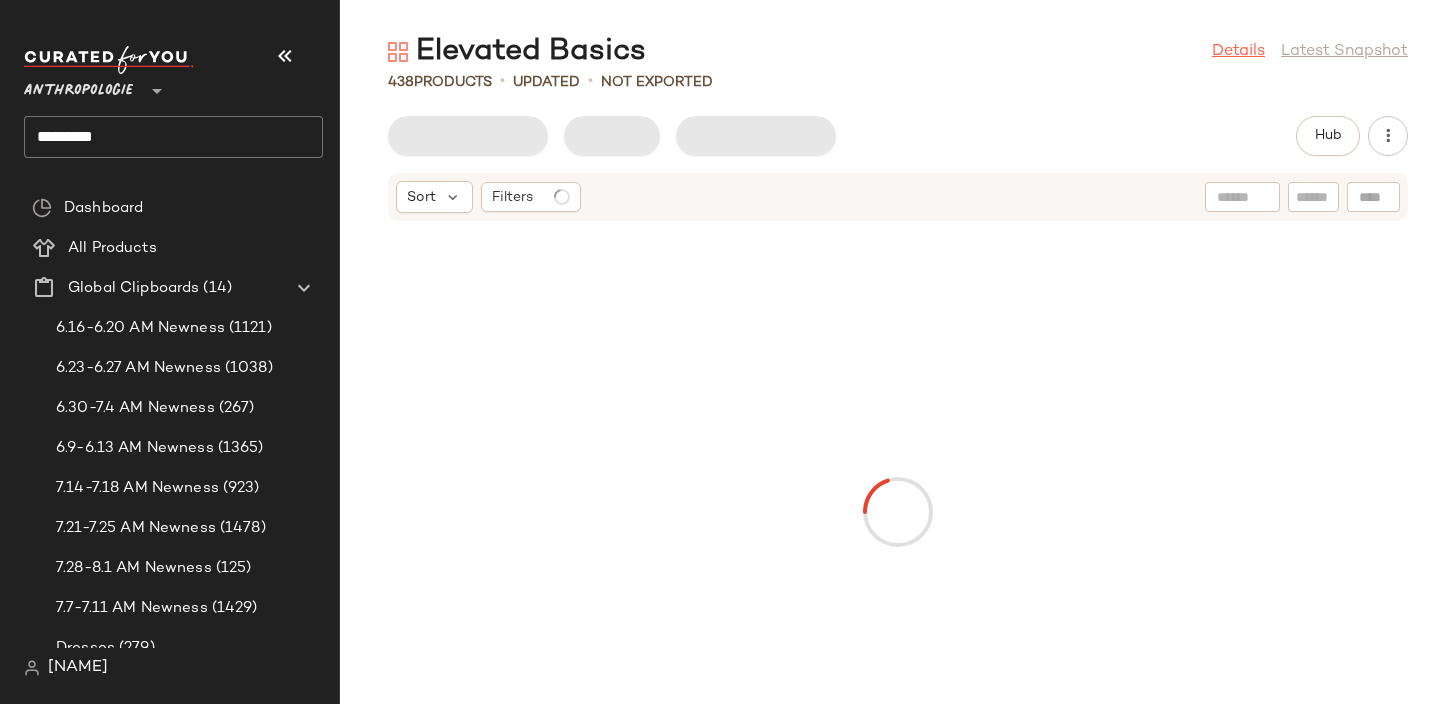 click on "Details" at bounding box center (1238, 52) 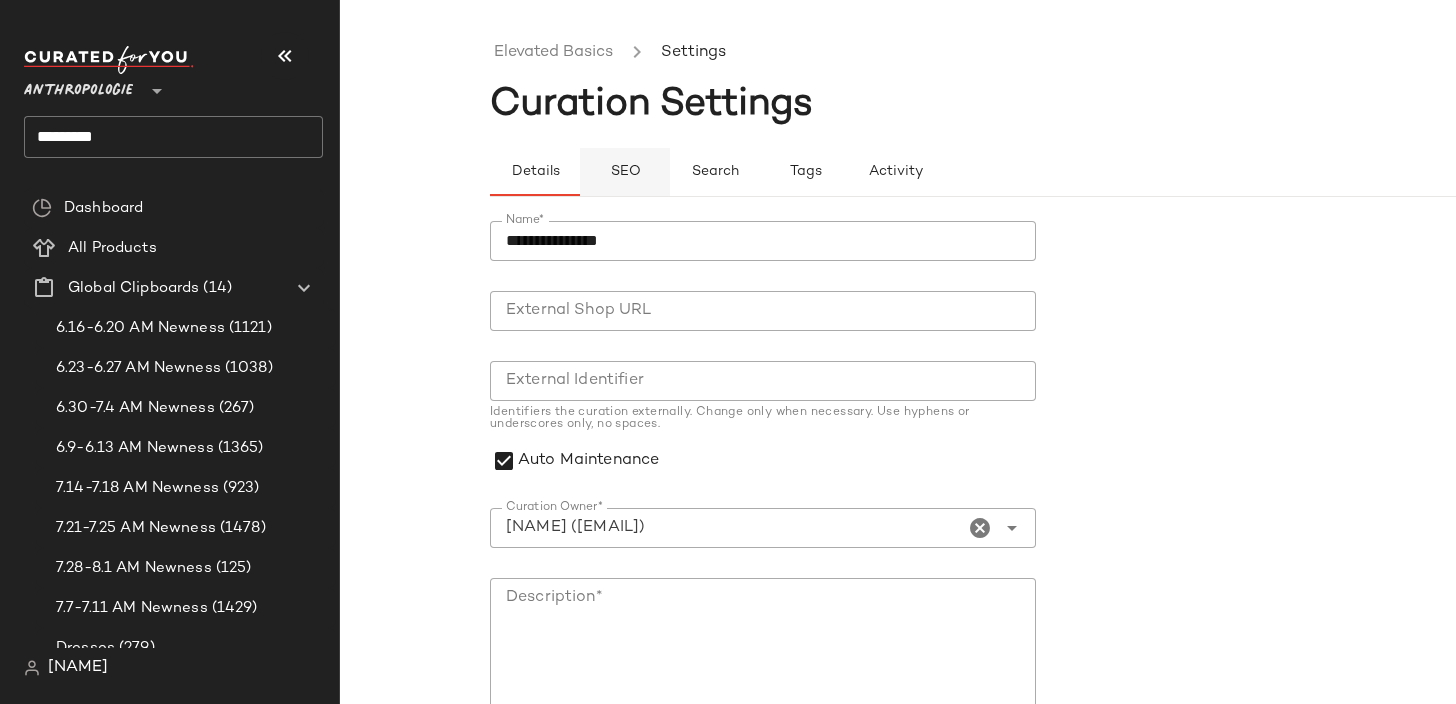 click on "SEO" 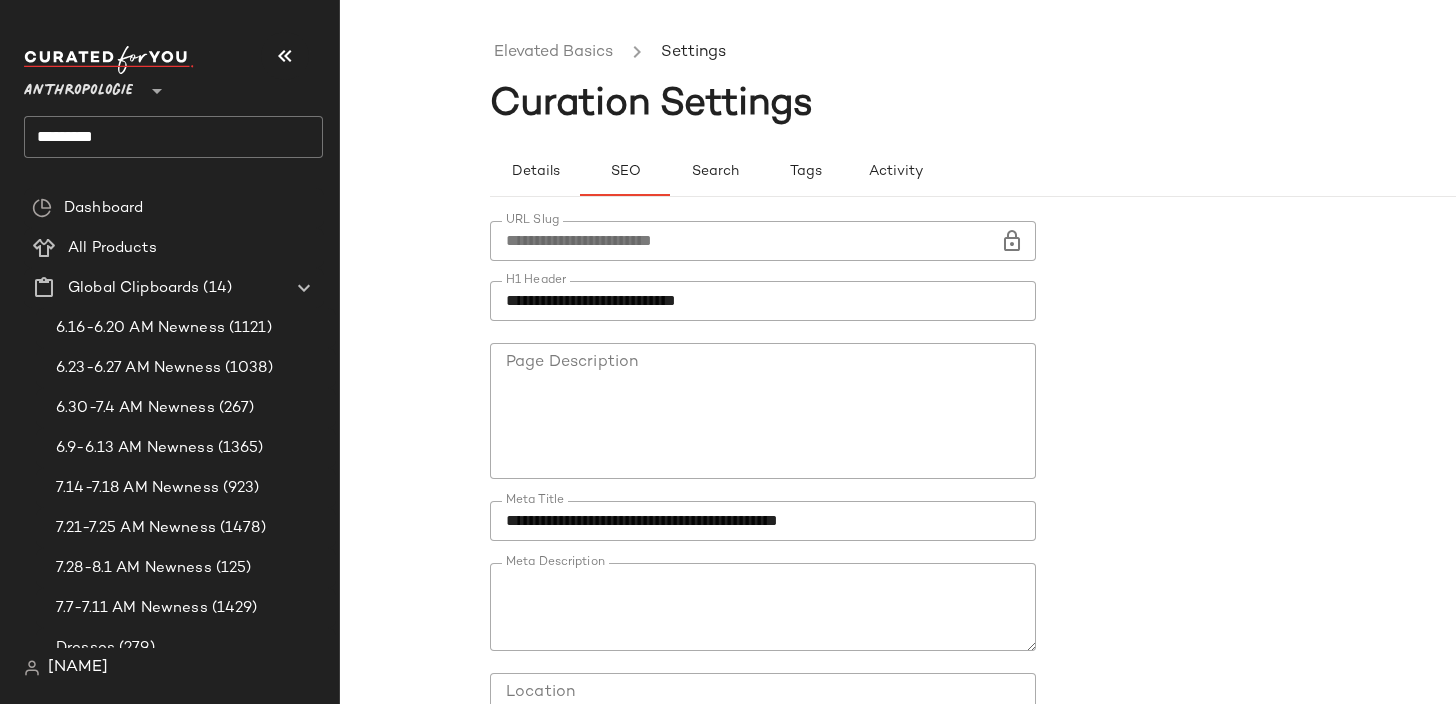 click on "**********" 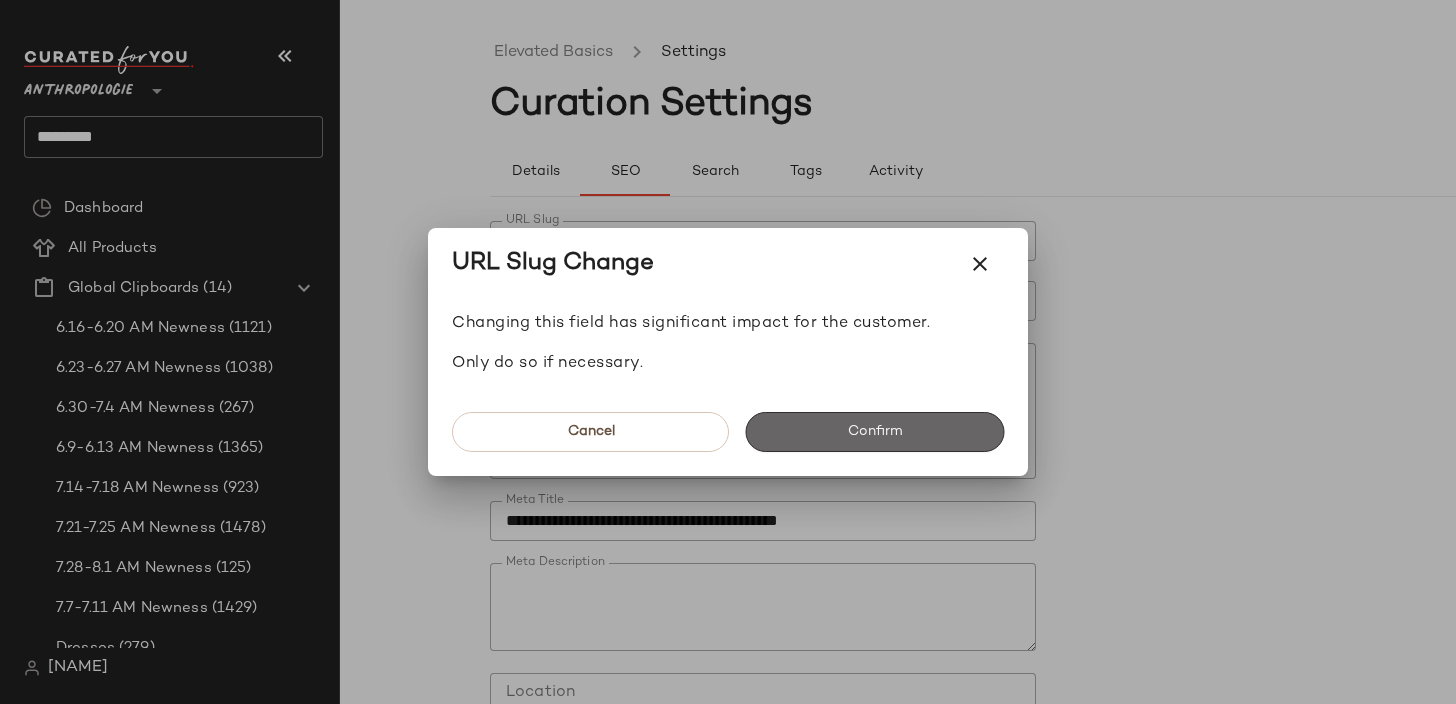 click on "Confirm" at bounding box center (874, 432) 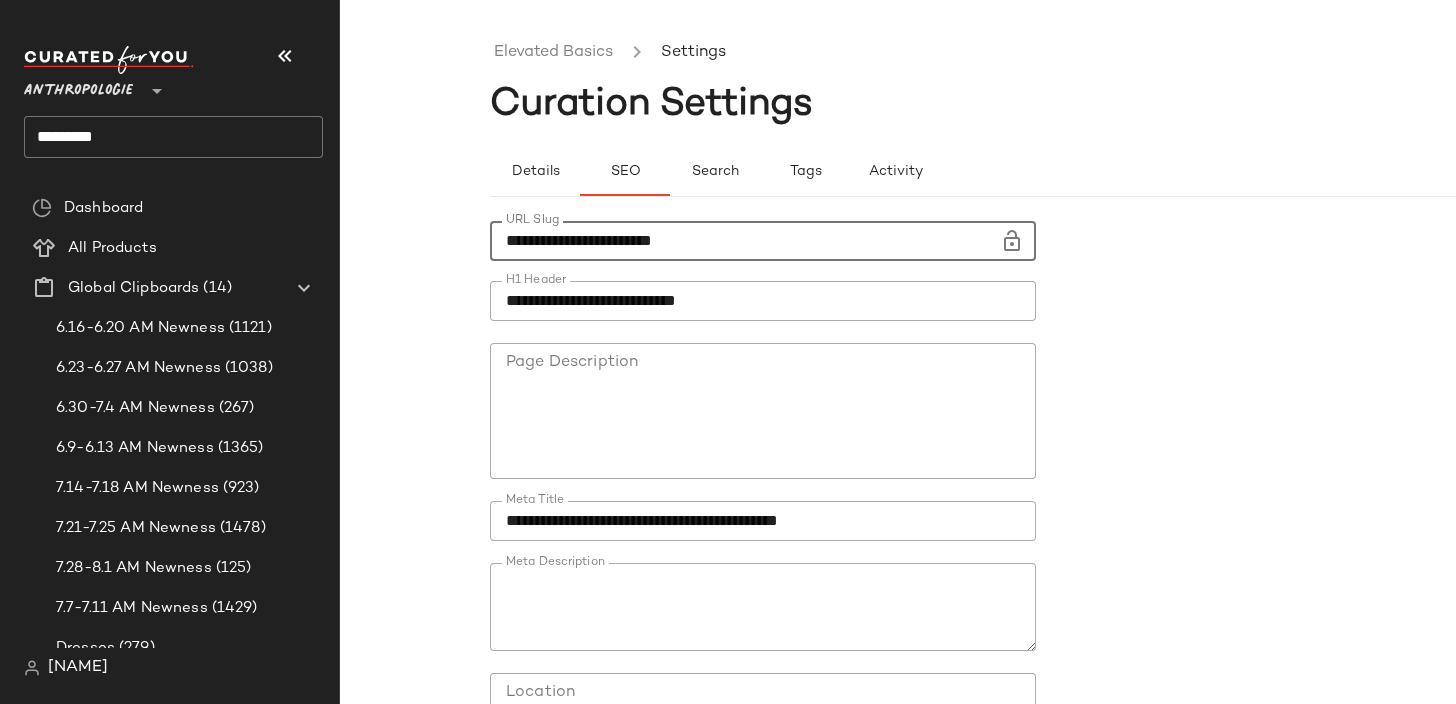 click on "**********" 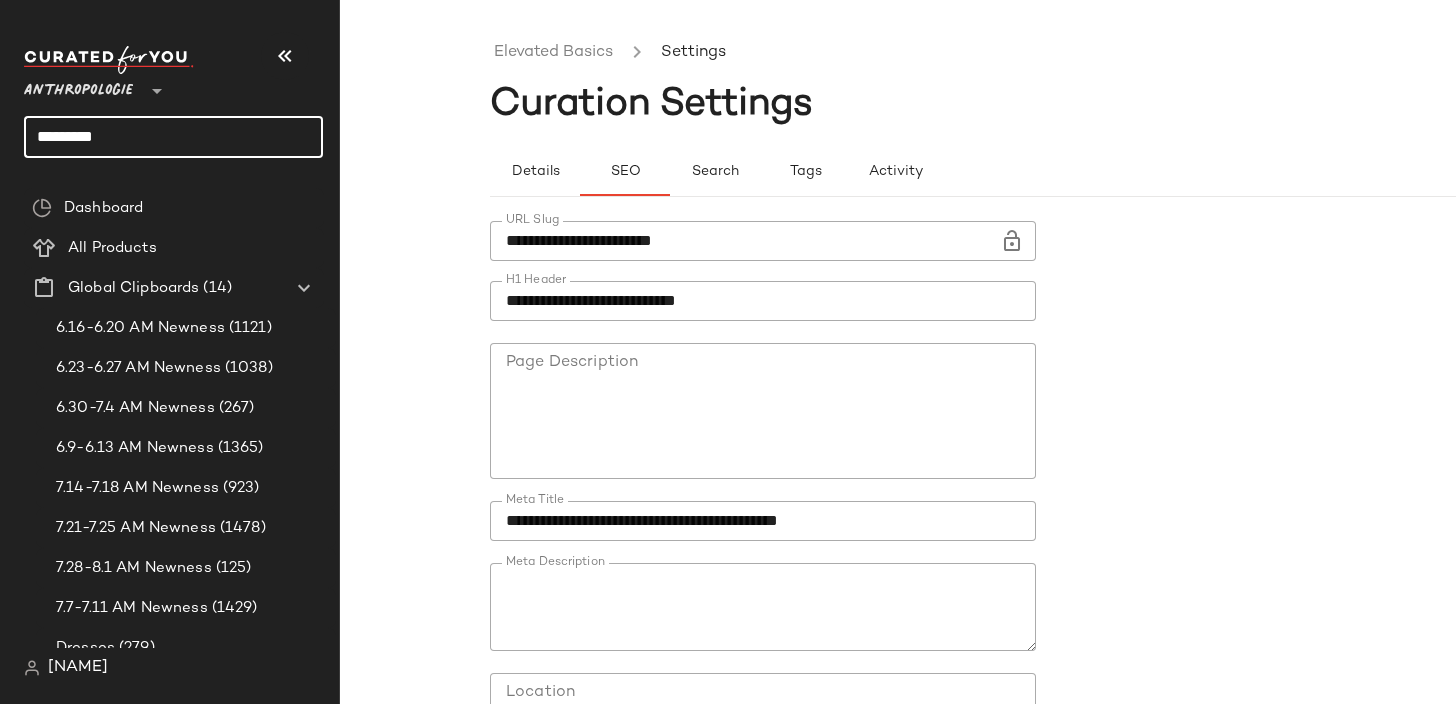 click on "********" 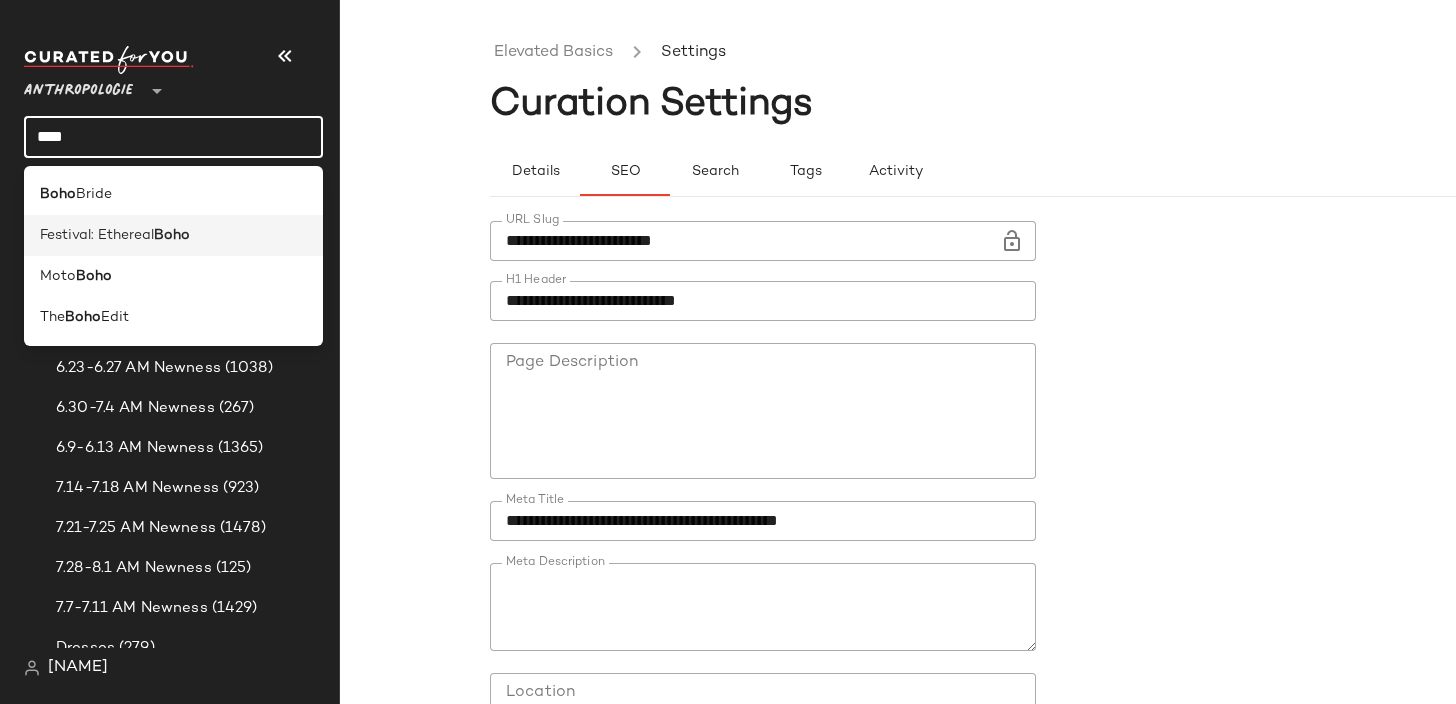 click on "Festival: Ethereal  Boho" 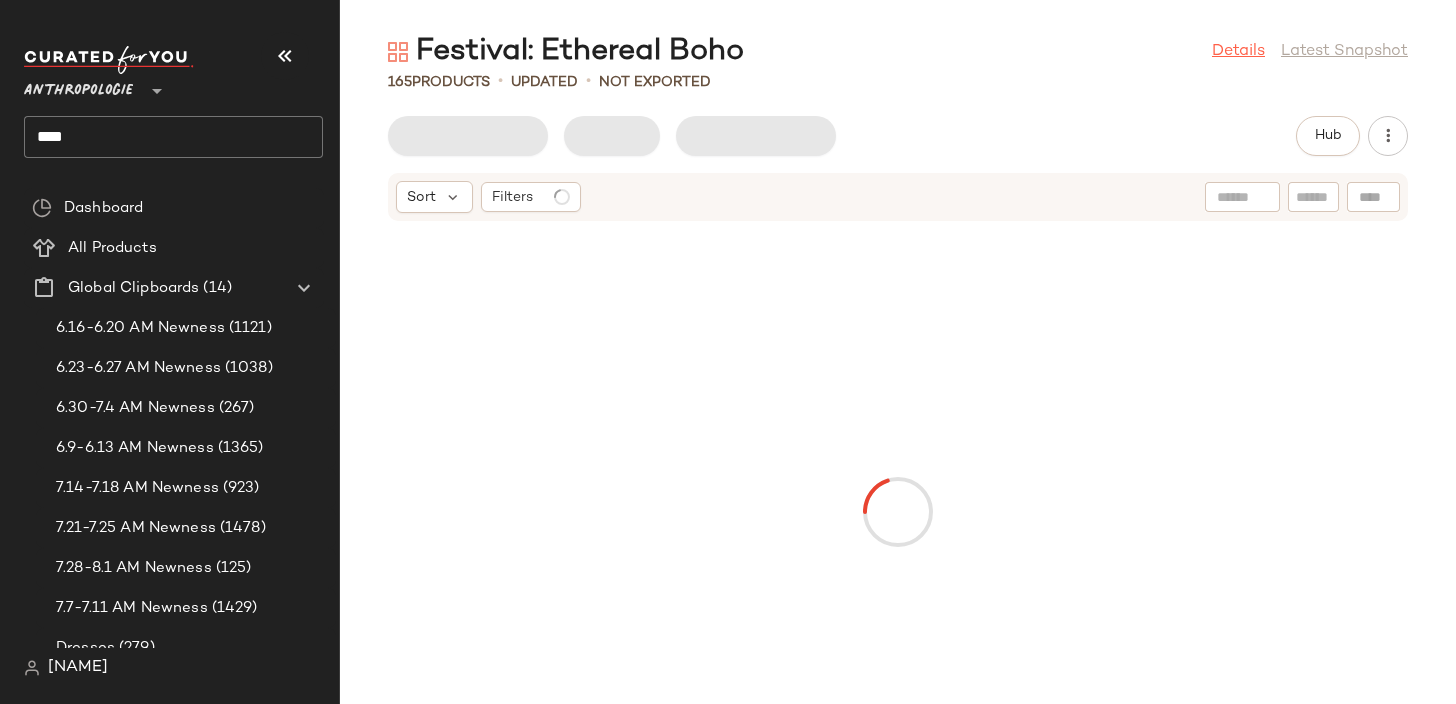 click on "Details" at bounding box center [1238, 52] 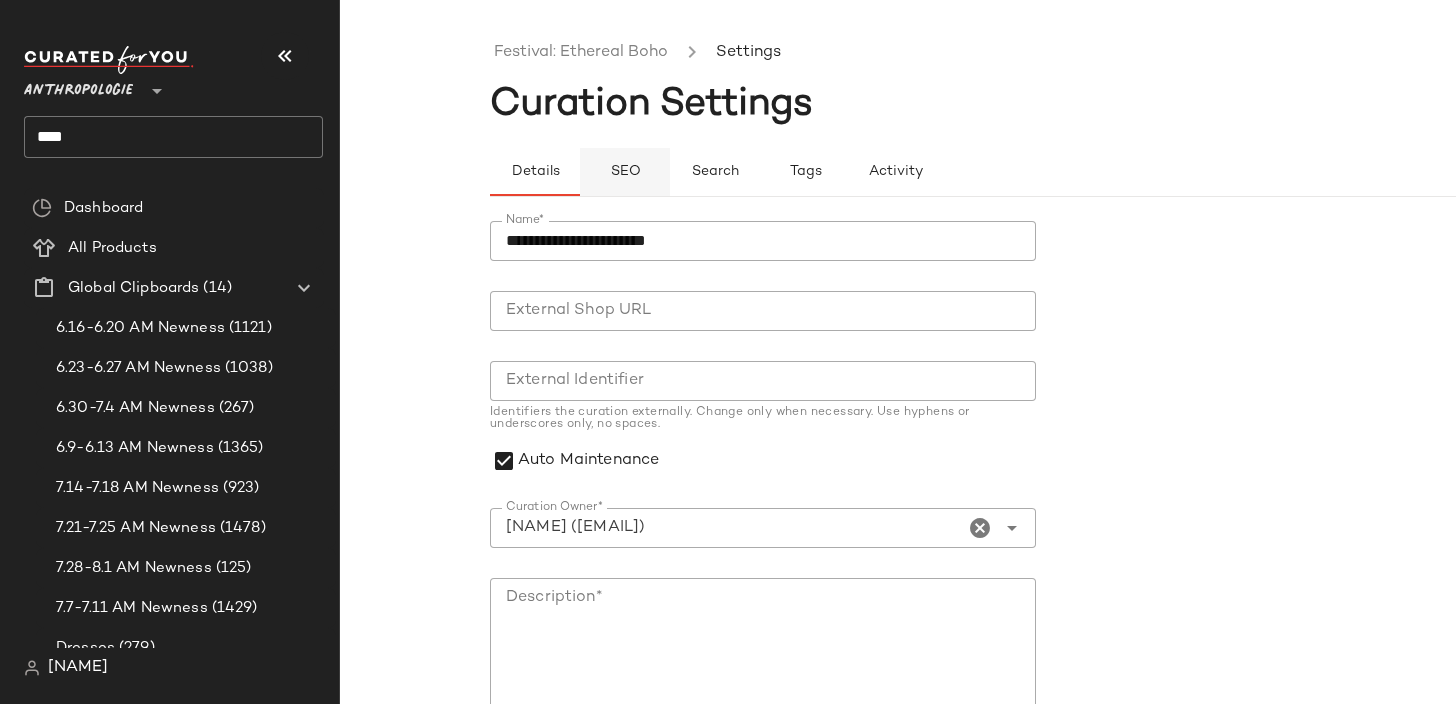 click on "SEO" 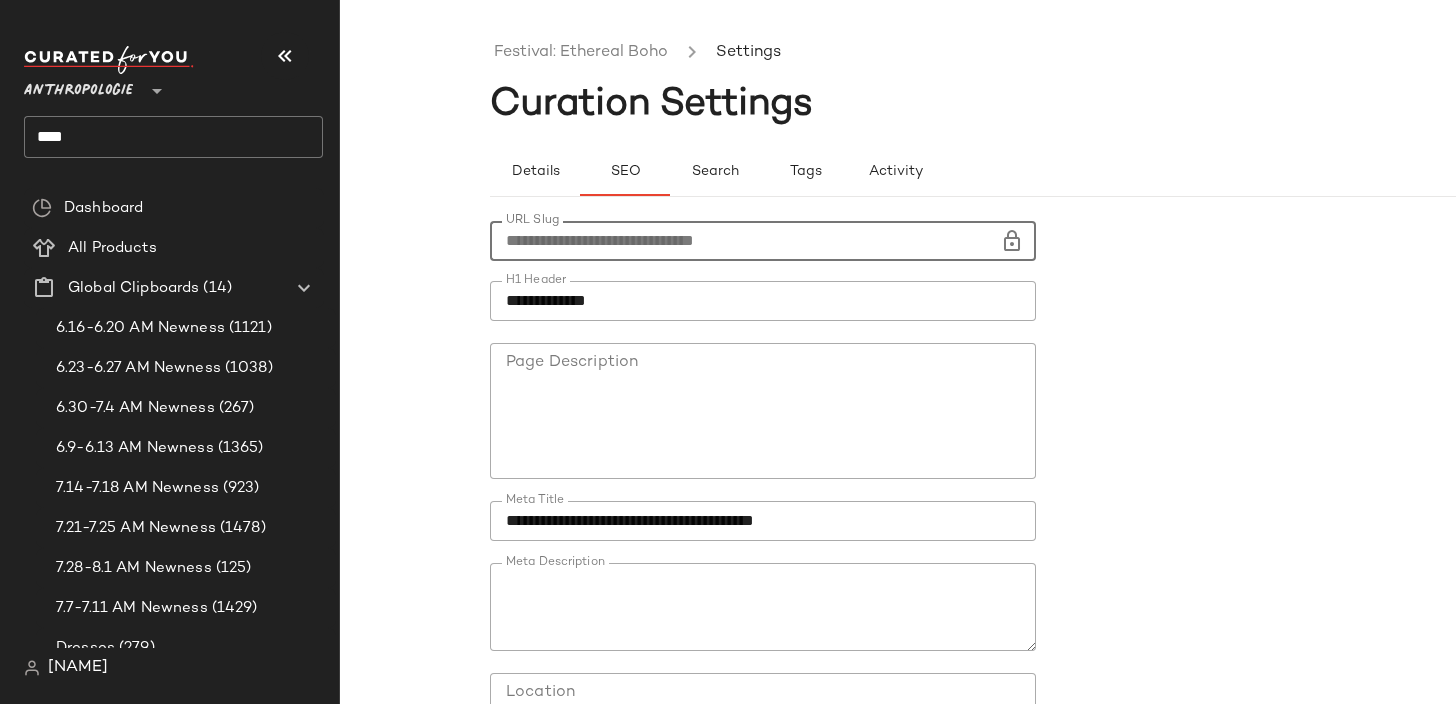 click on "**********" 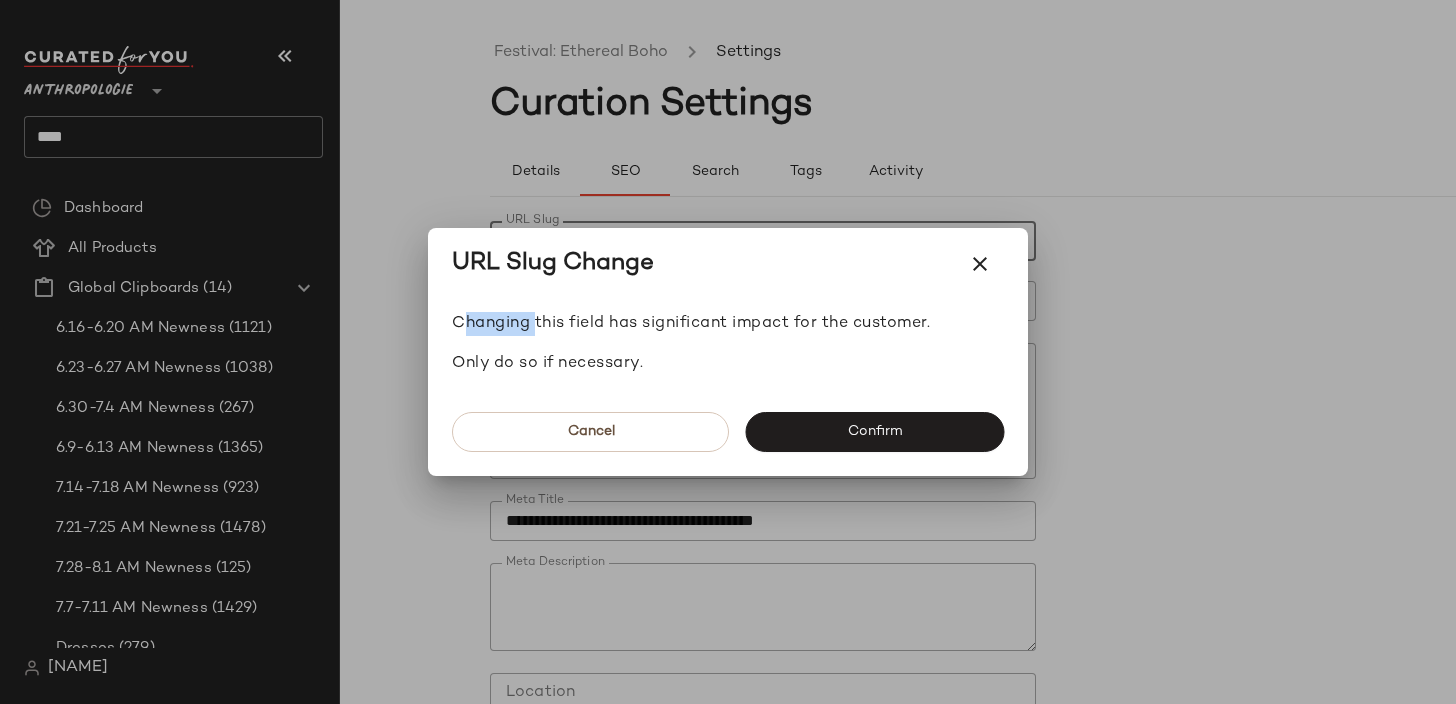 click on "URL Slug Change" at bounding box center (728, 264) 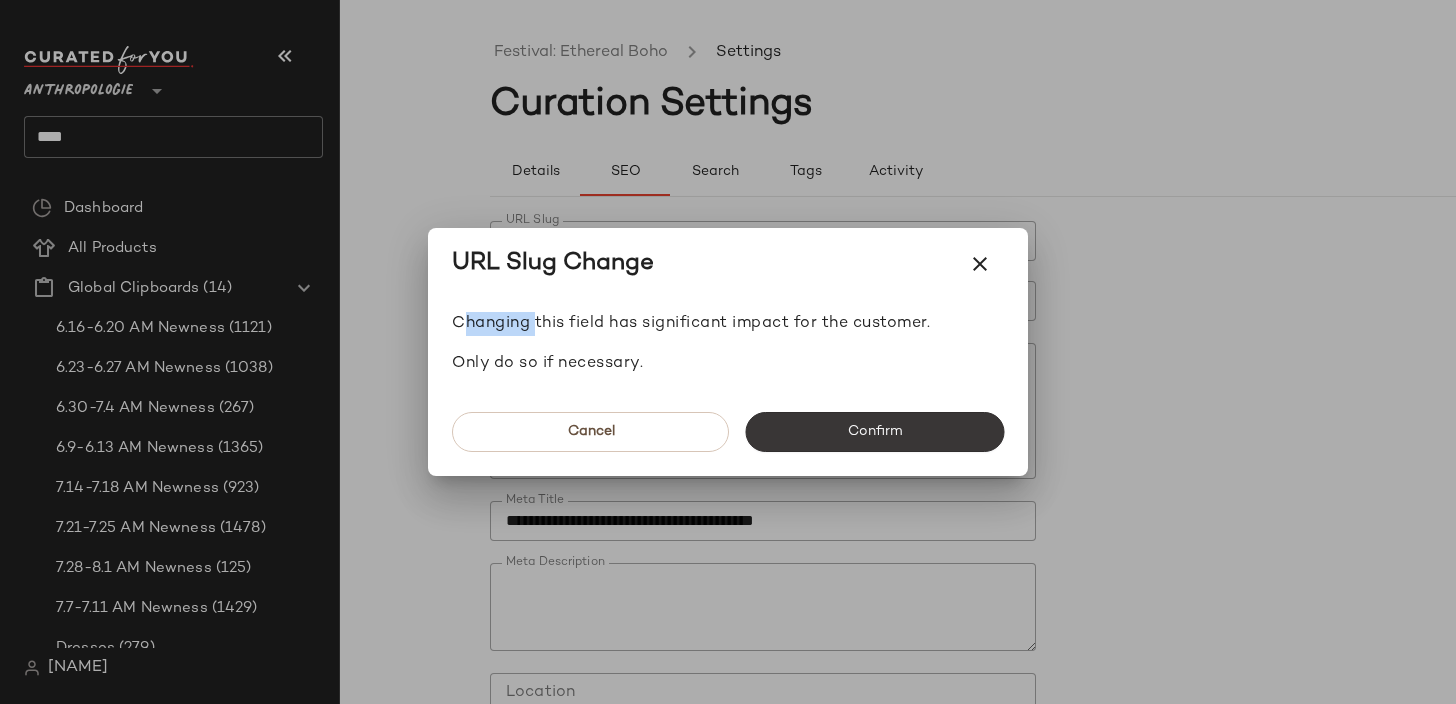 click on "Confirm" at bounding box center (874, 432) 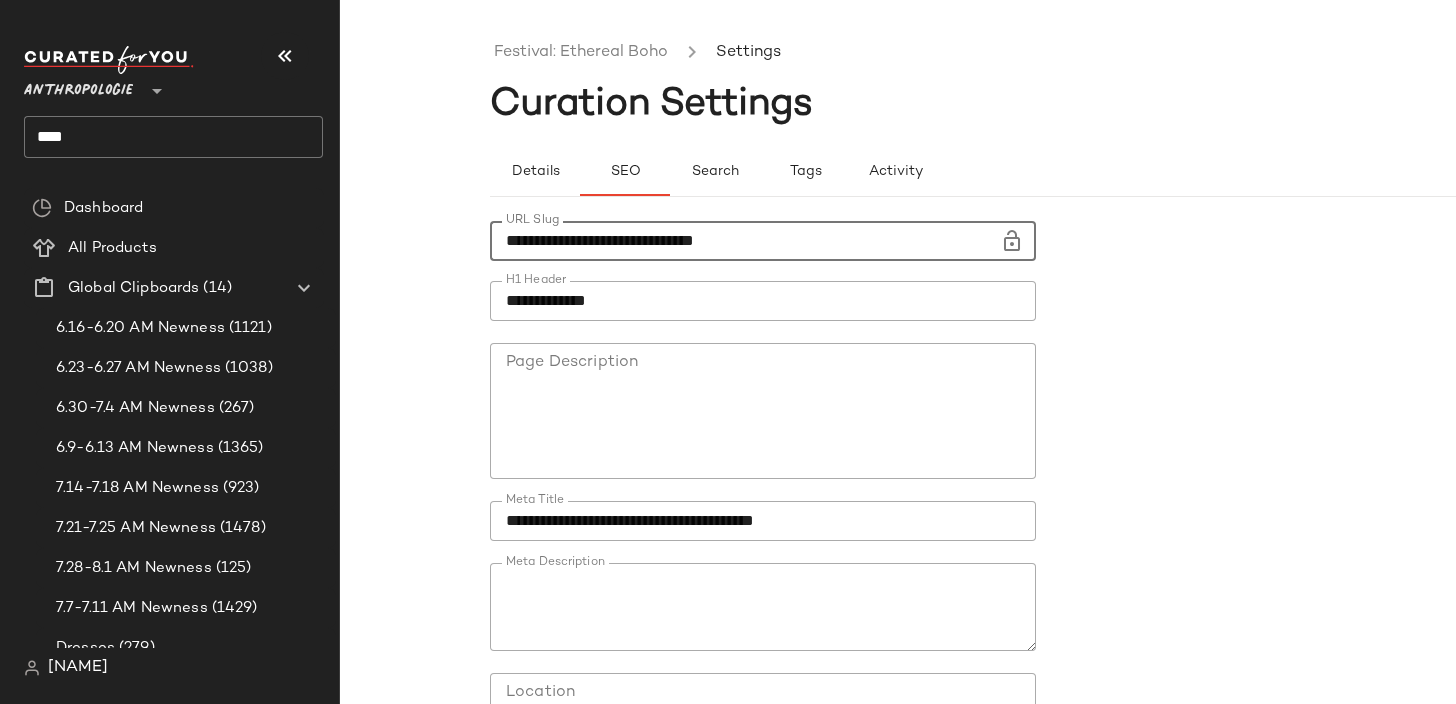click on "**********" 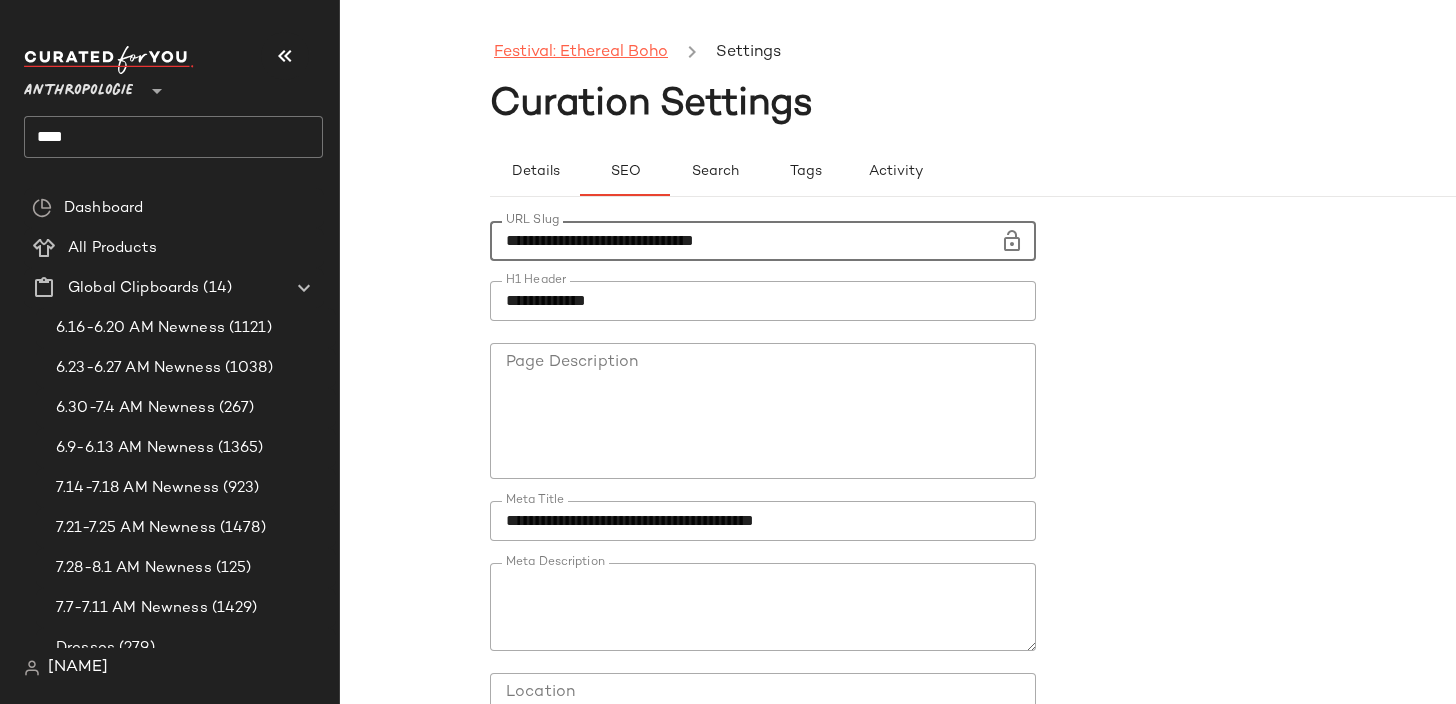 click on "Festival: Ethereal Boho" at bounding box center (581, 53) 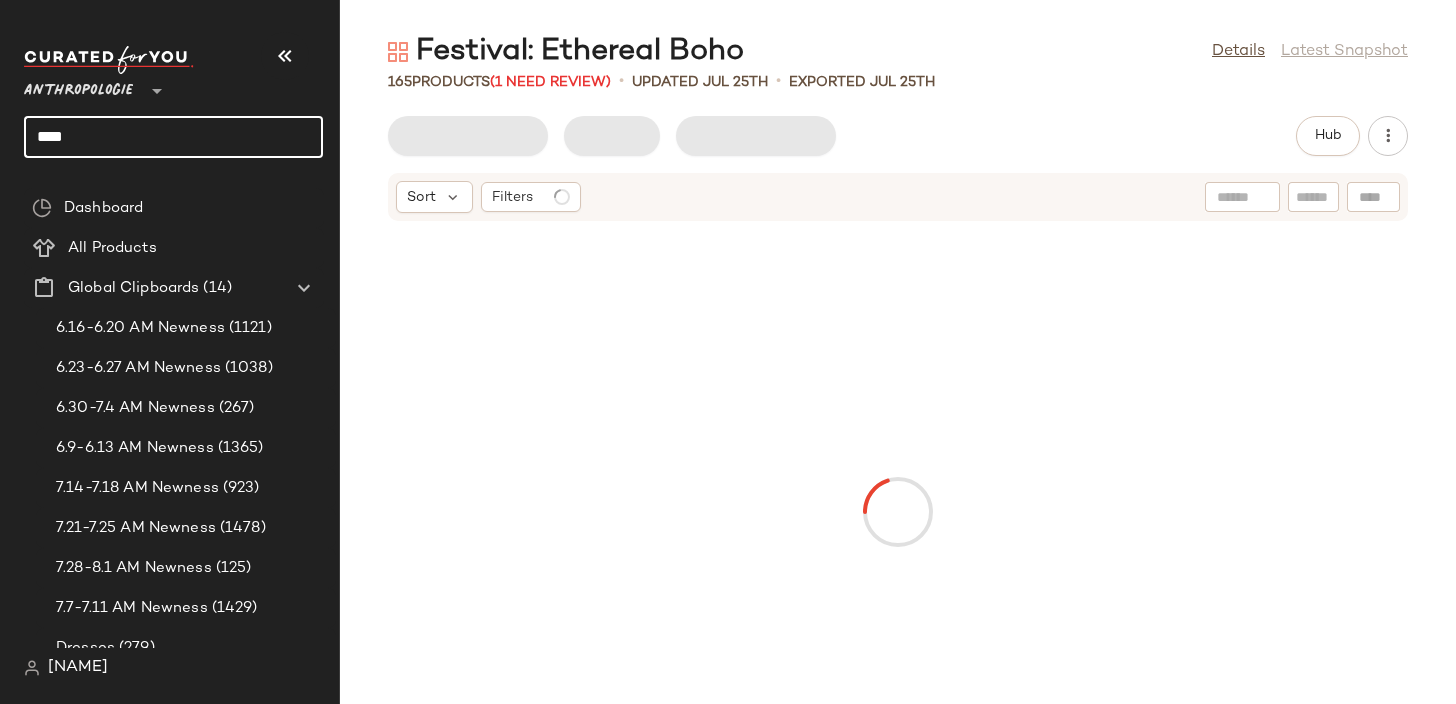 click on "****" 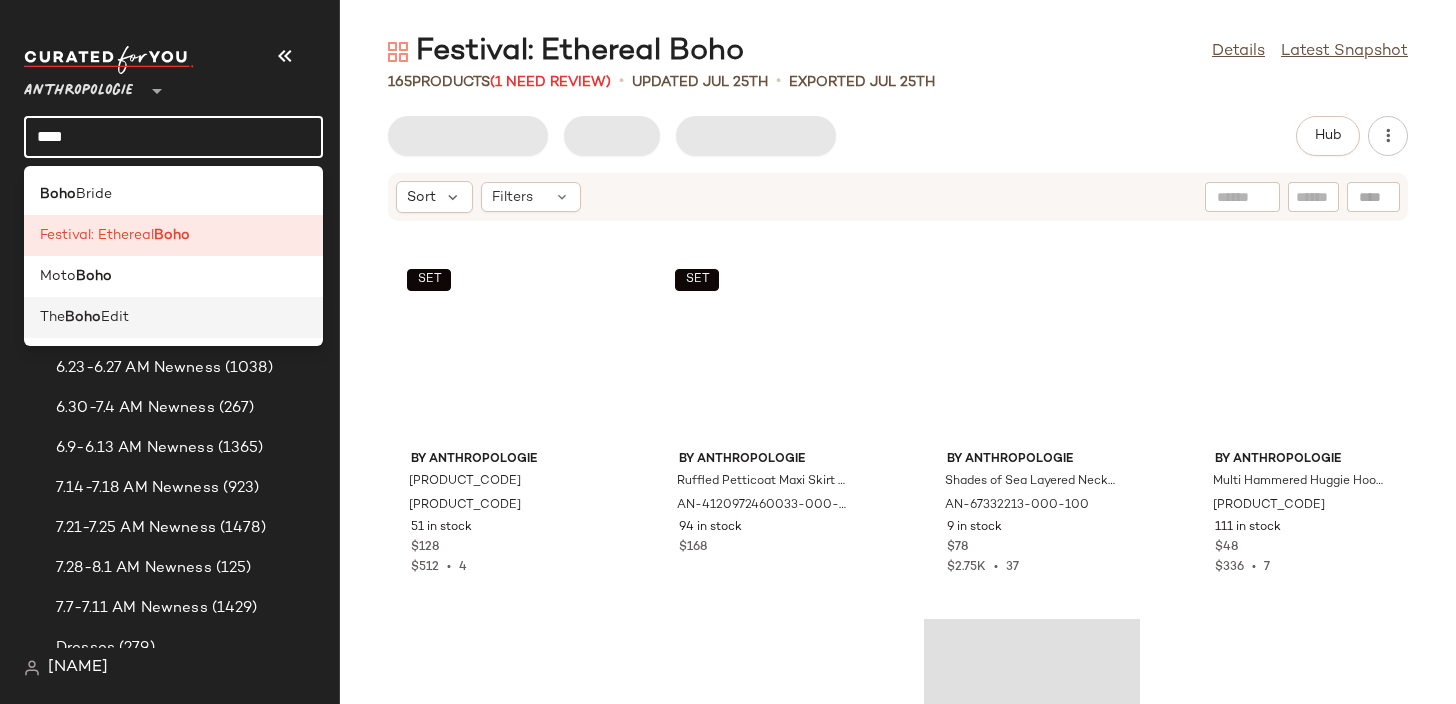 click on "The  Boho  Edit" 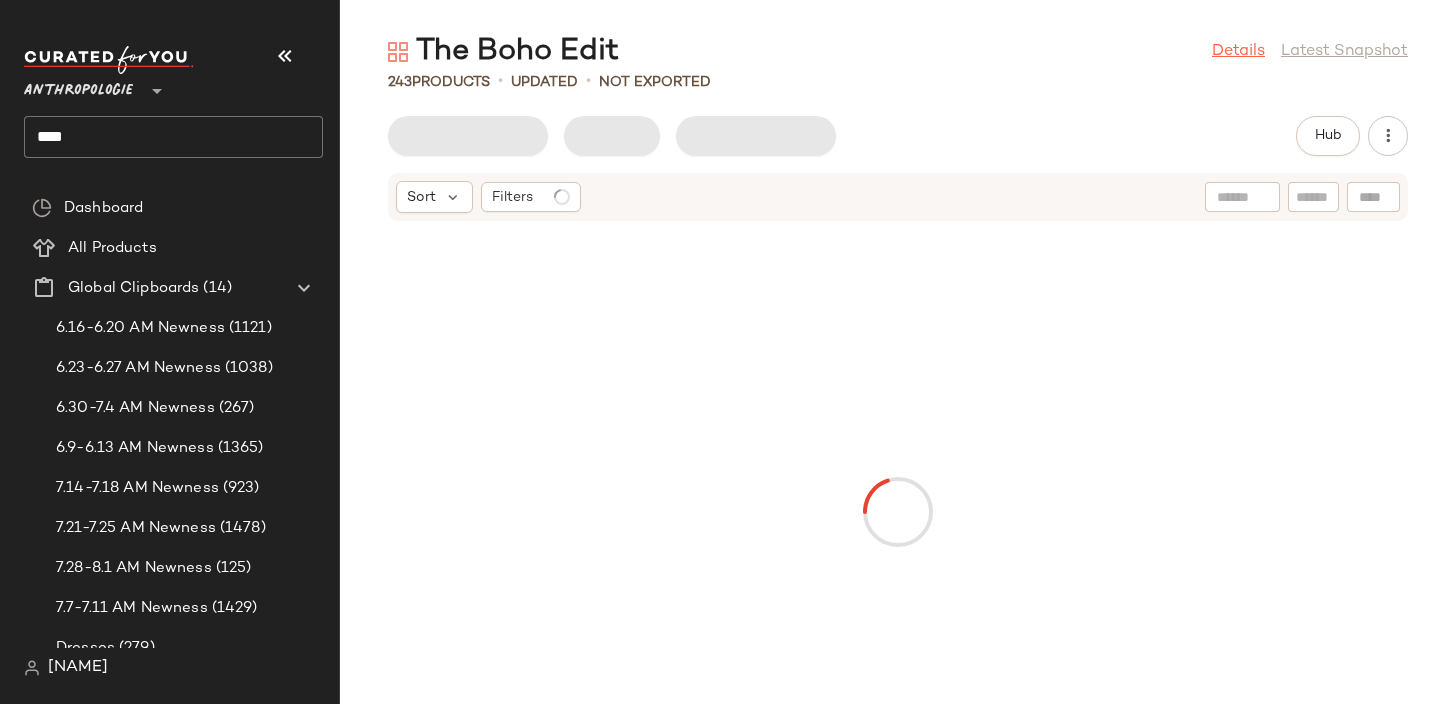click on "Details" at bounding box center (1238, 52) 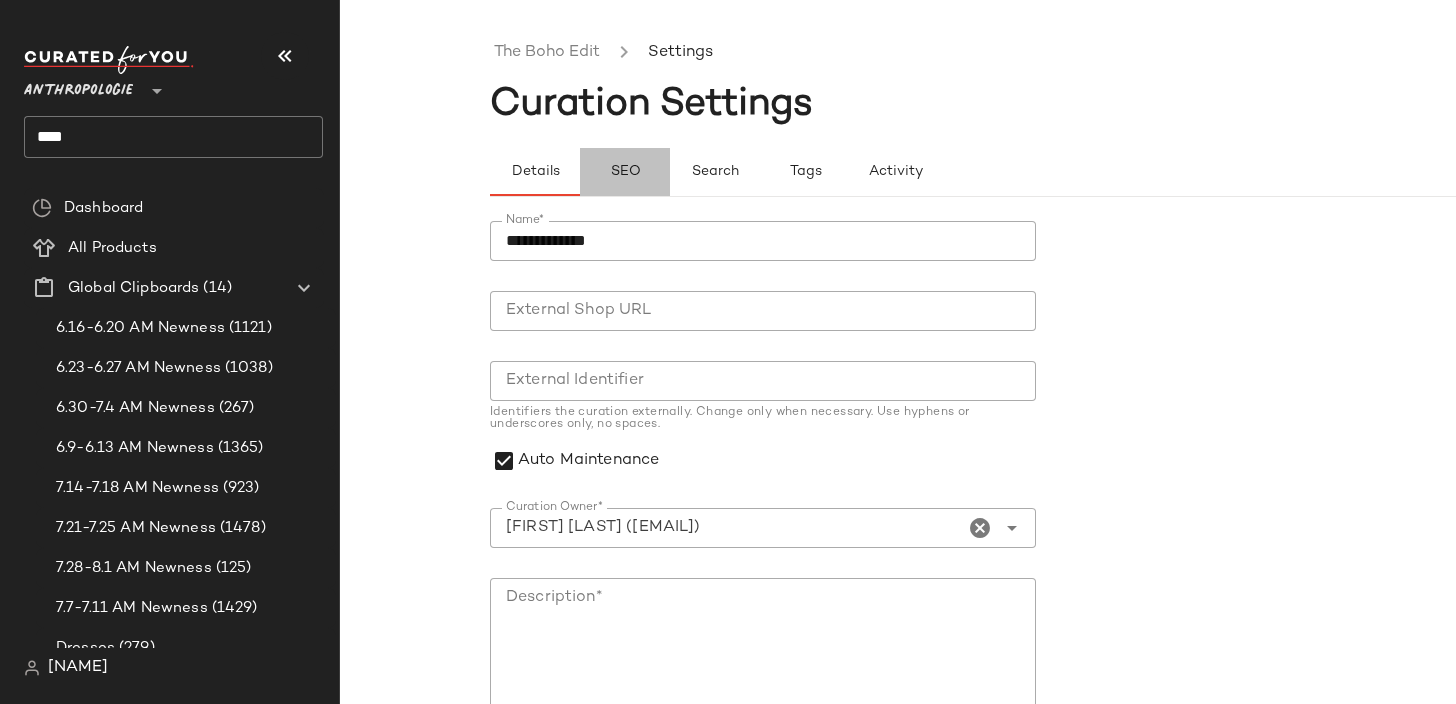 click on "SEO" 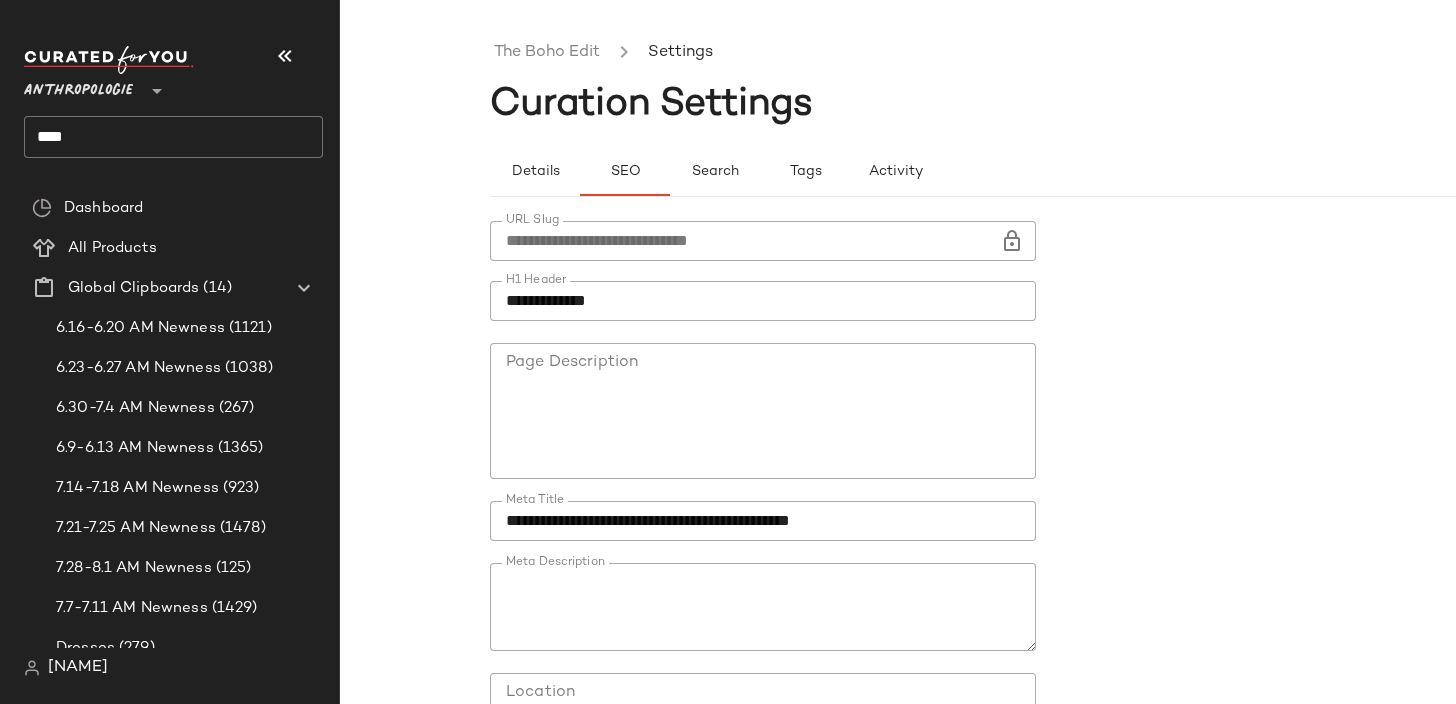 click at bounding box center [1012, 241] 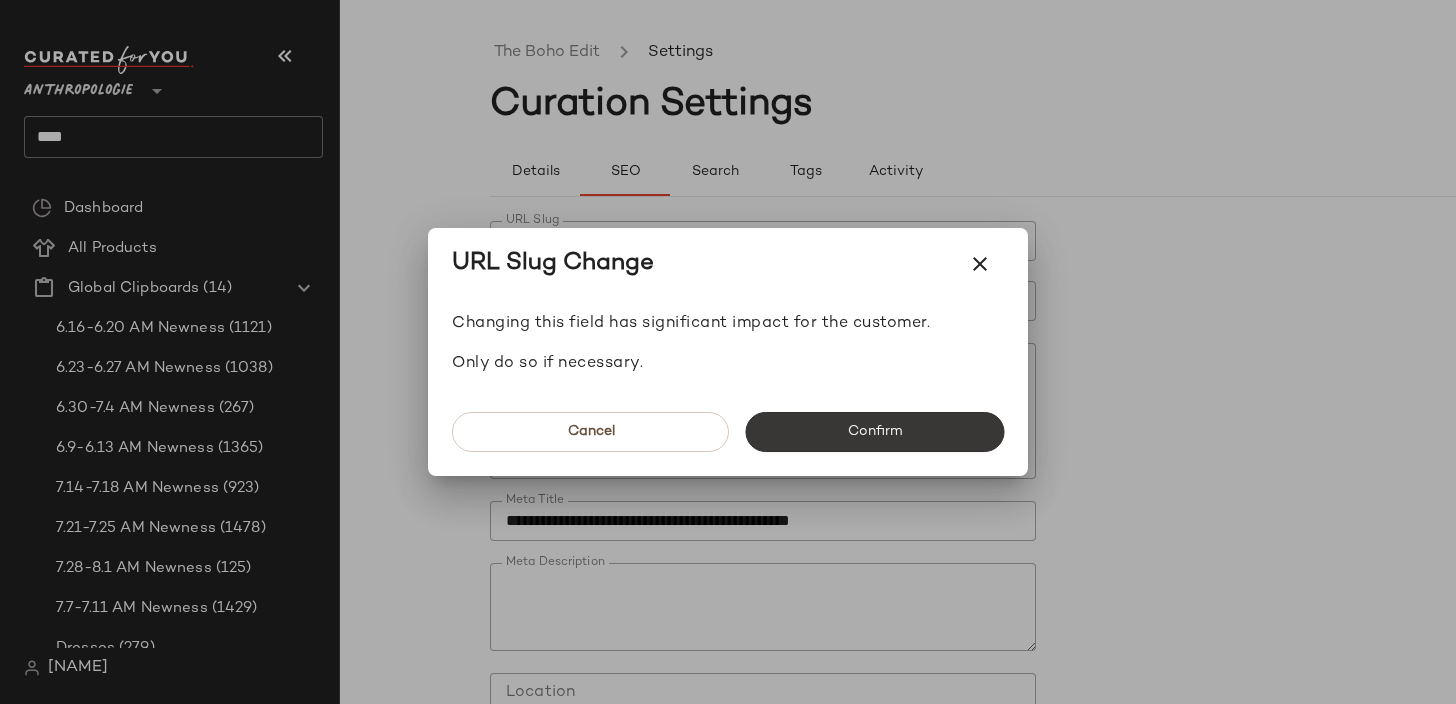 click on "Confirm" at bounding box center [874, 432] 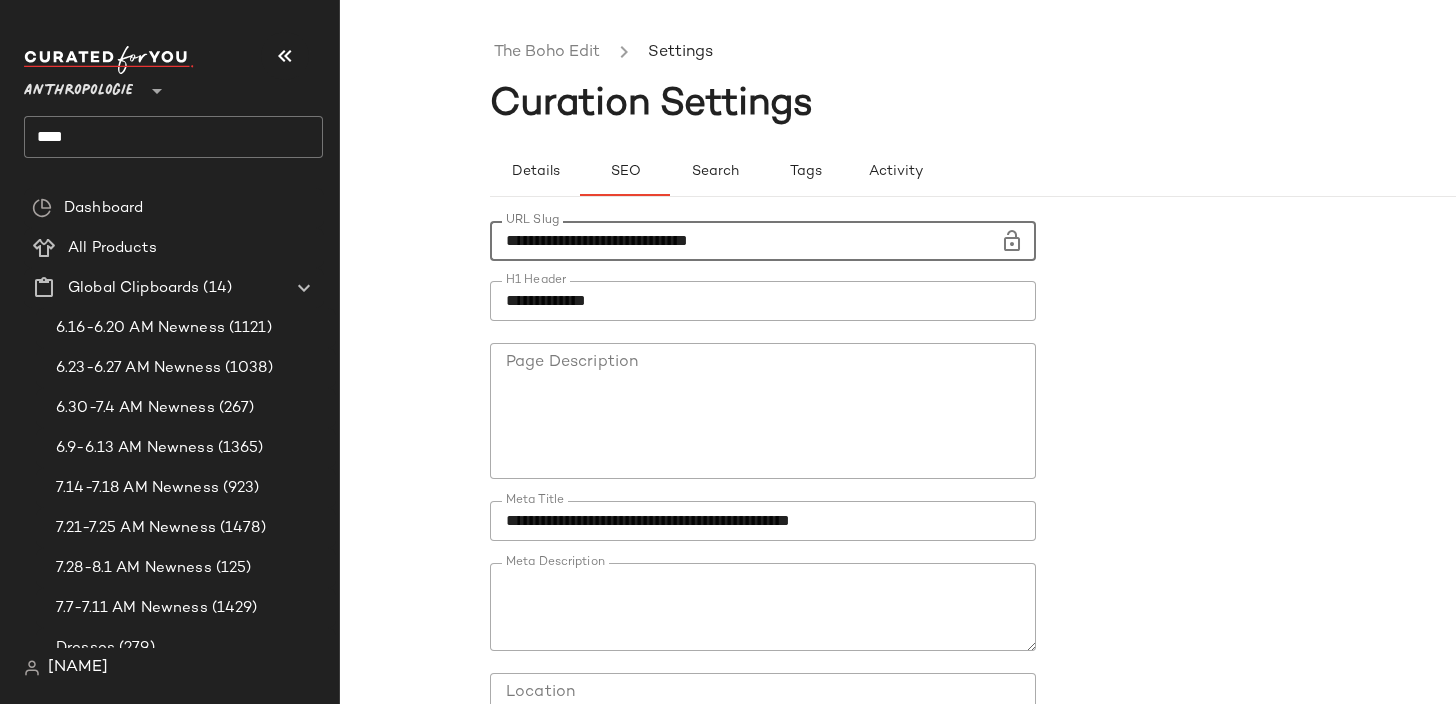 click on "**********" 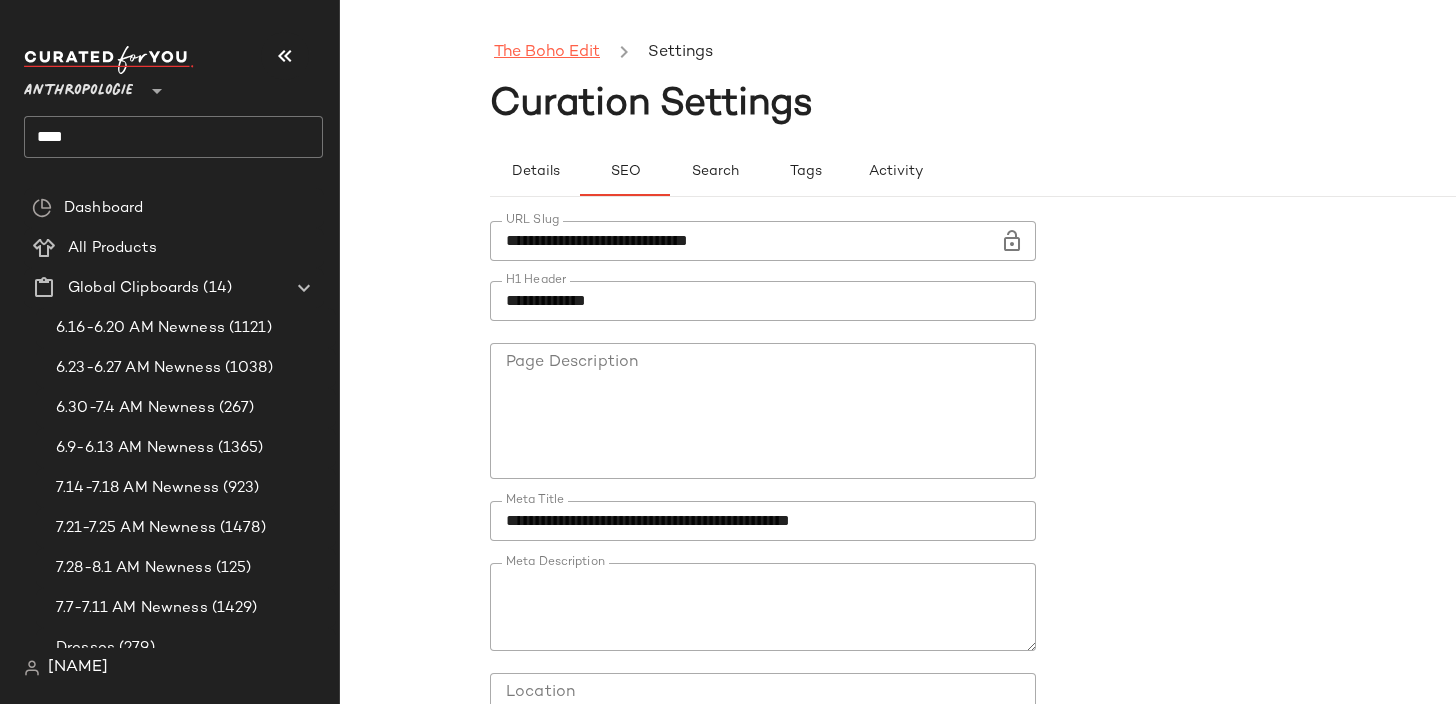 click on "The Boho Edit" at bounding box center (547, 53) 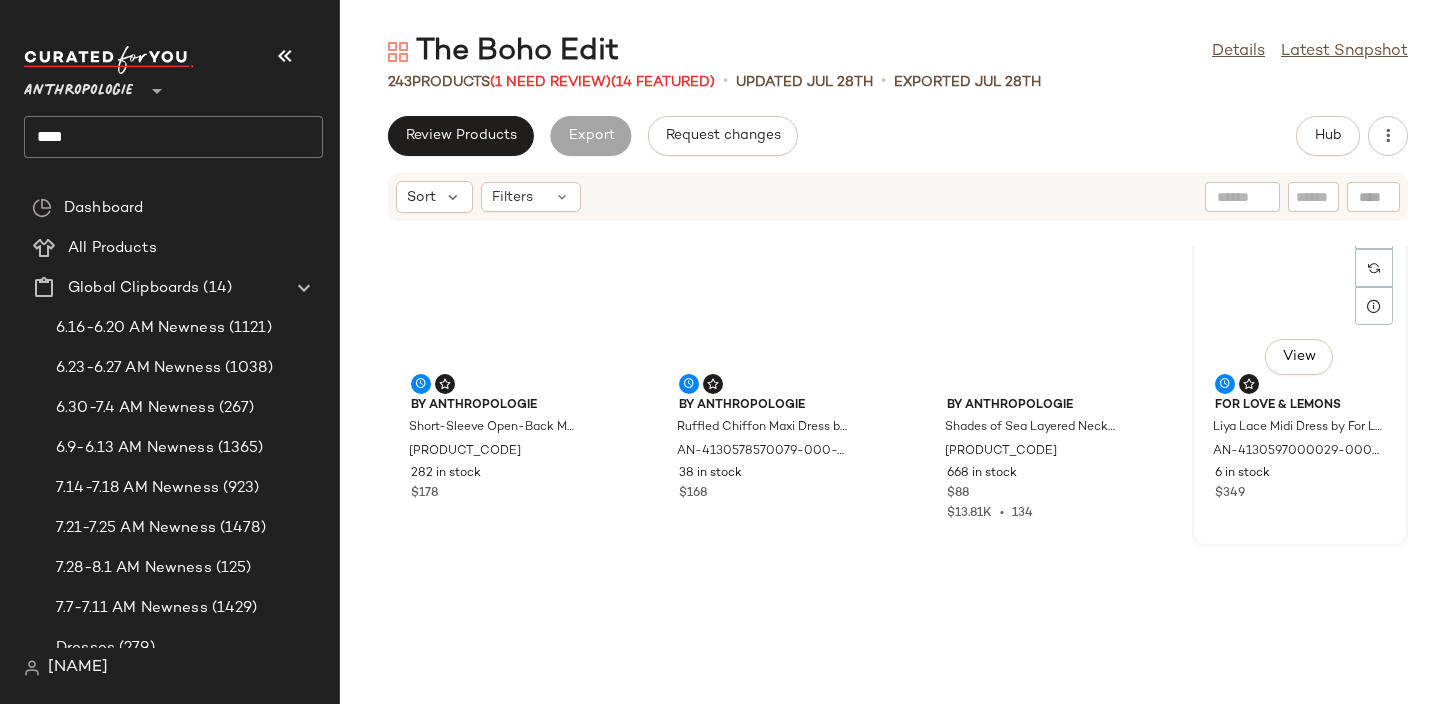 scroll, scrollTop: 0, scrollLeft: 0, axis: both 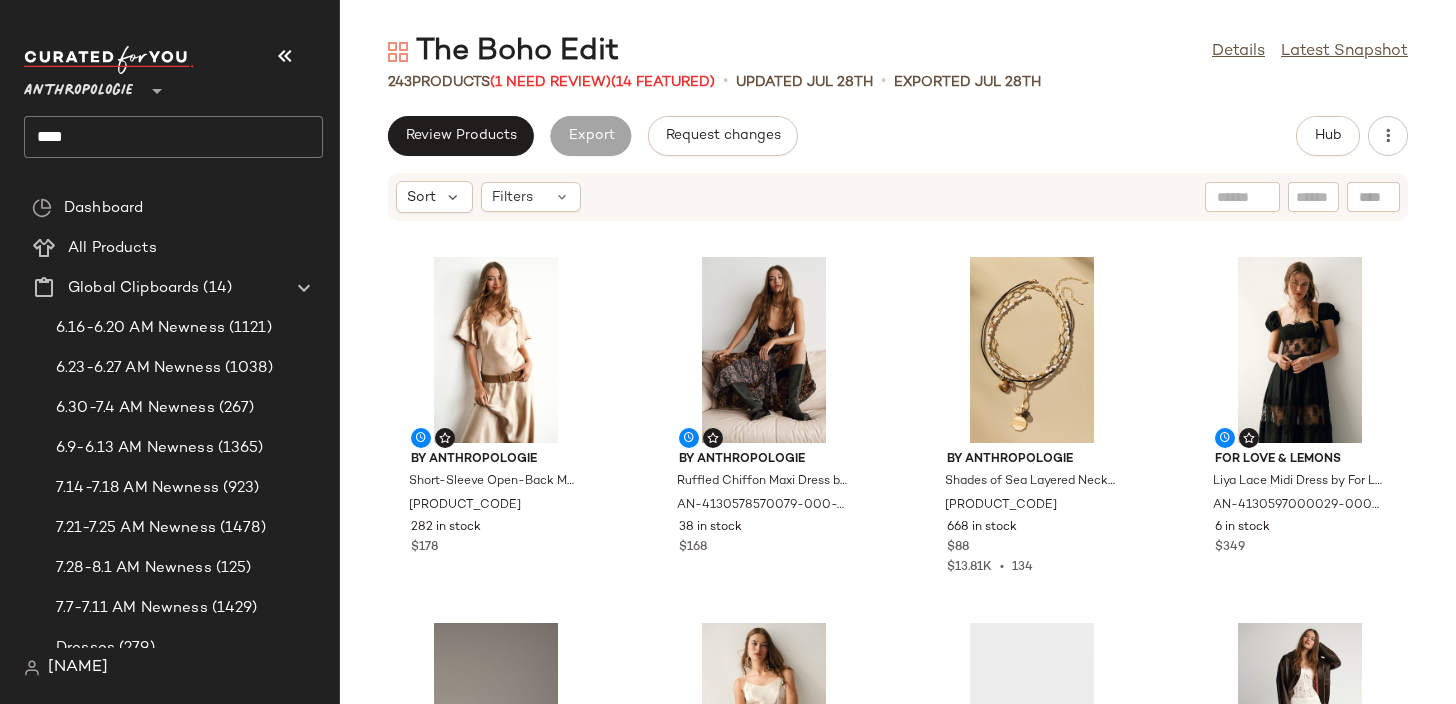 click on "****" 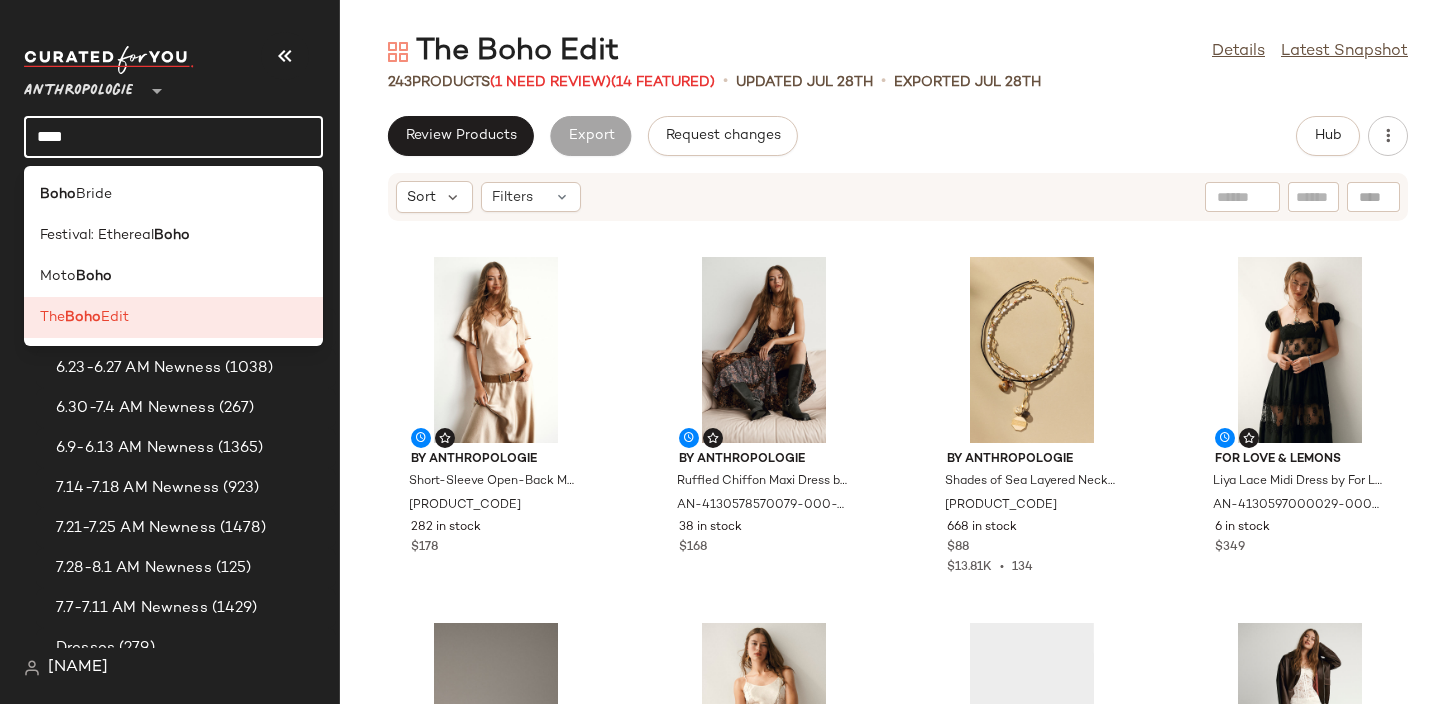 click on "****" 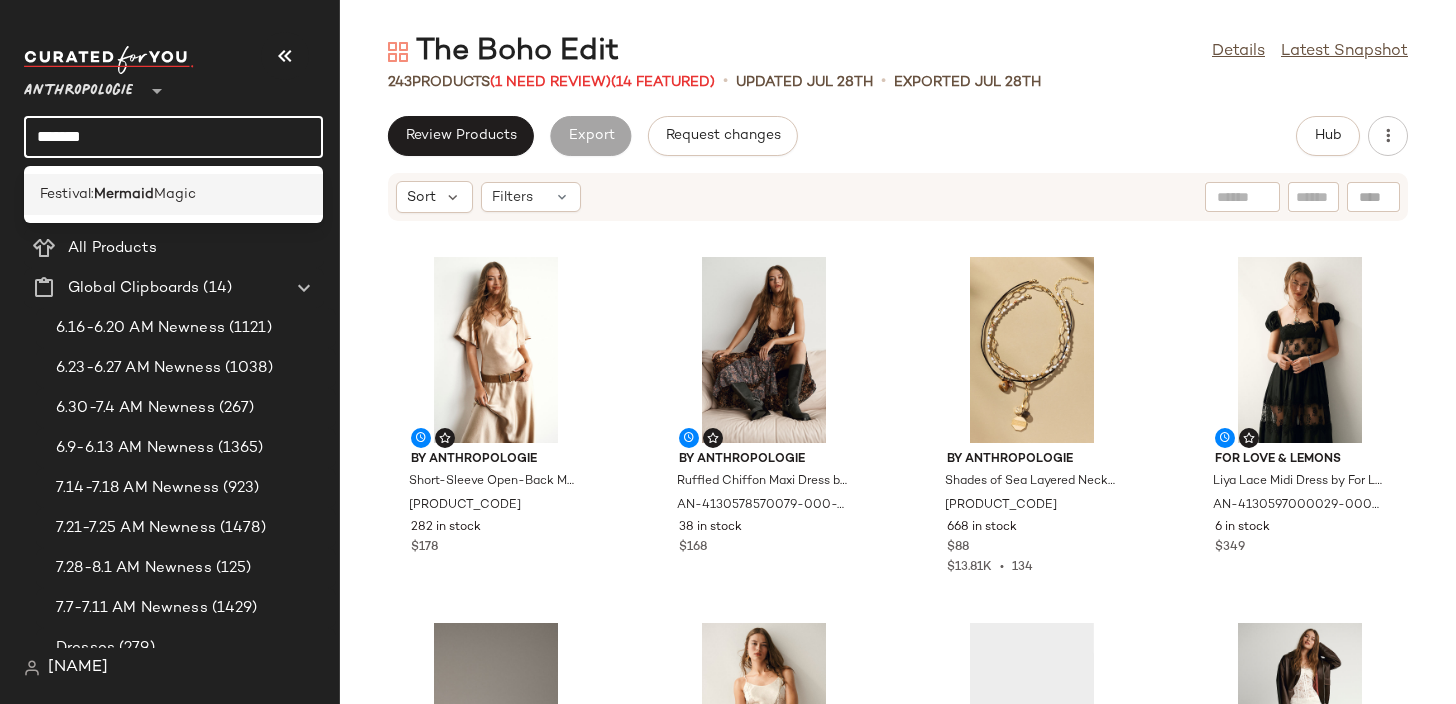 click on "Festival:  Mermaid  Magic" 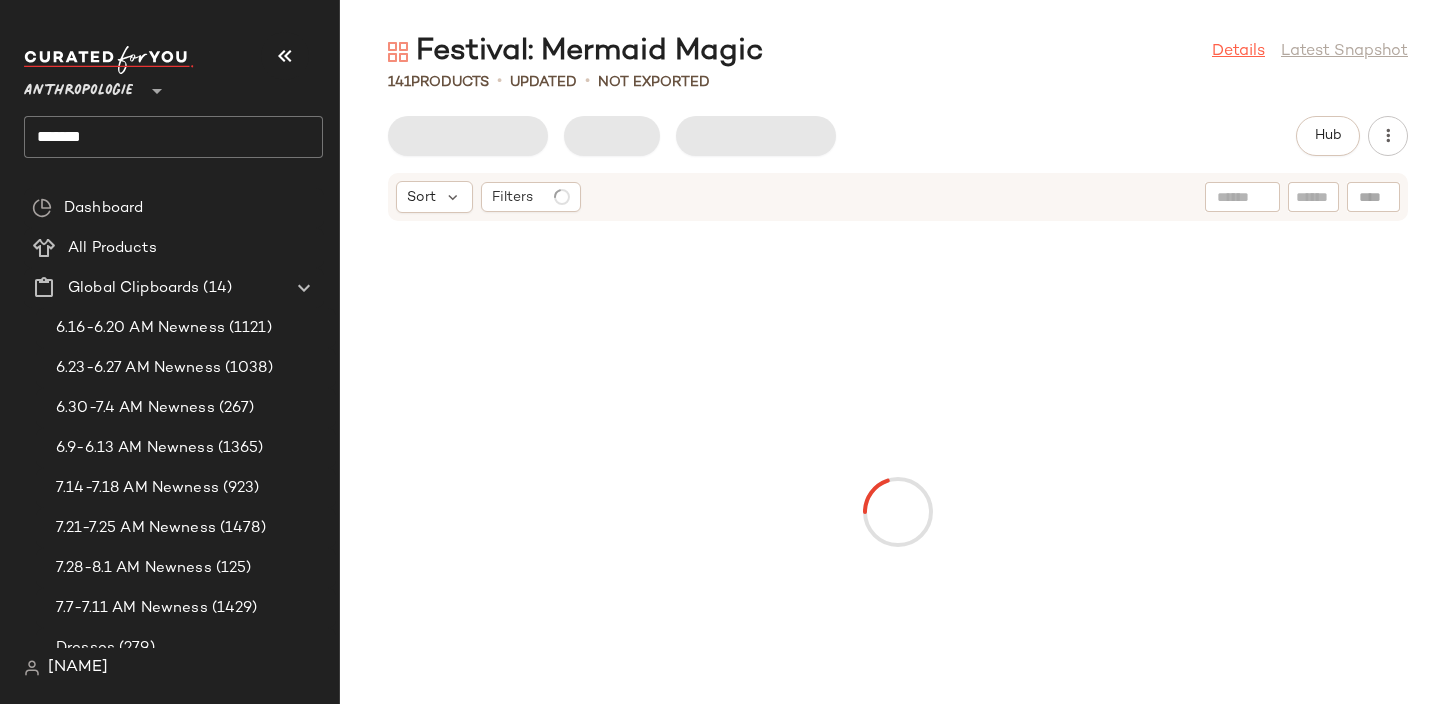 click on "Details" at bounding box center (1238, 52) 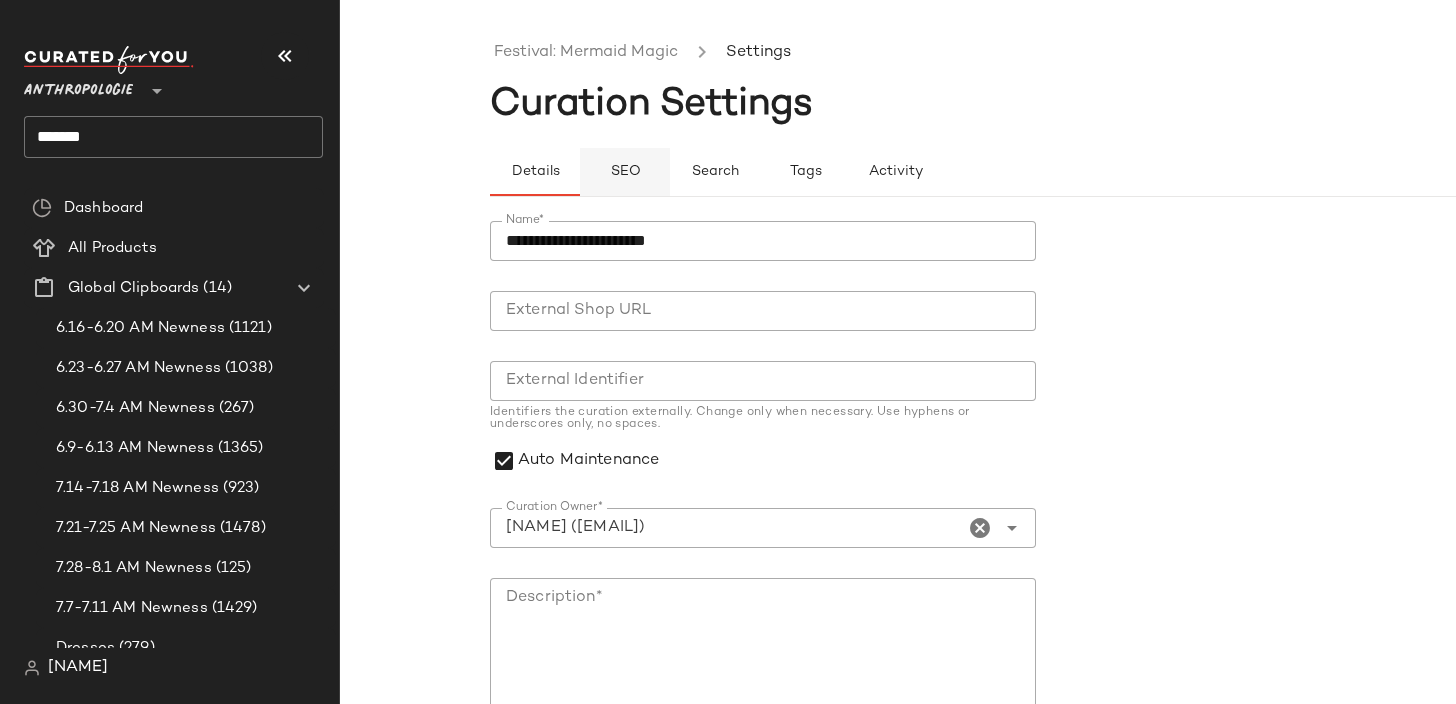 click on "SEO" 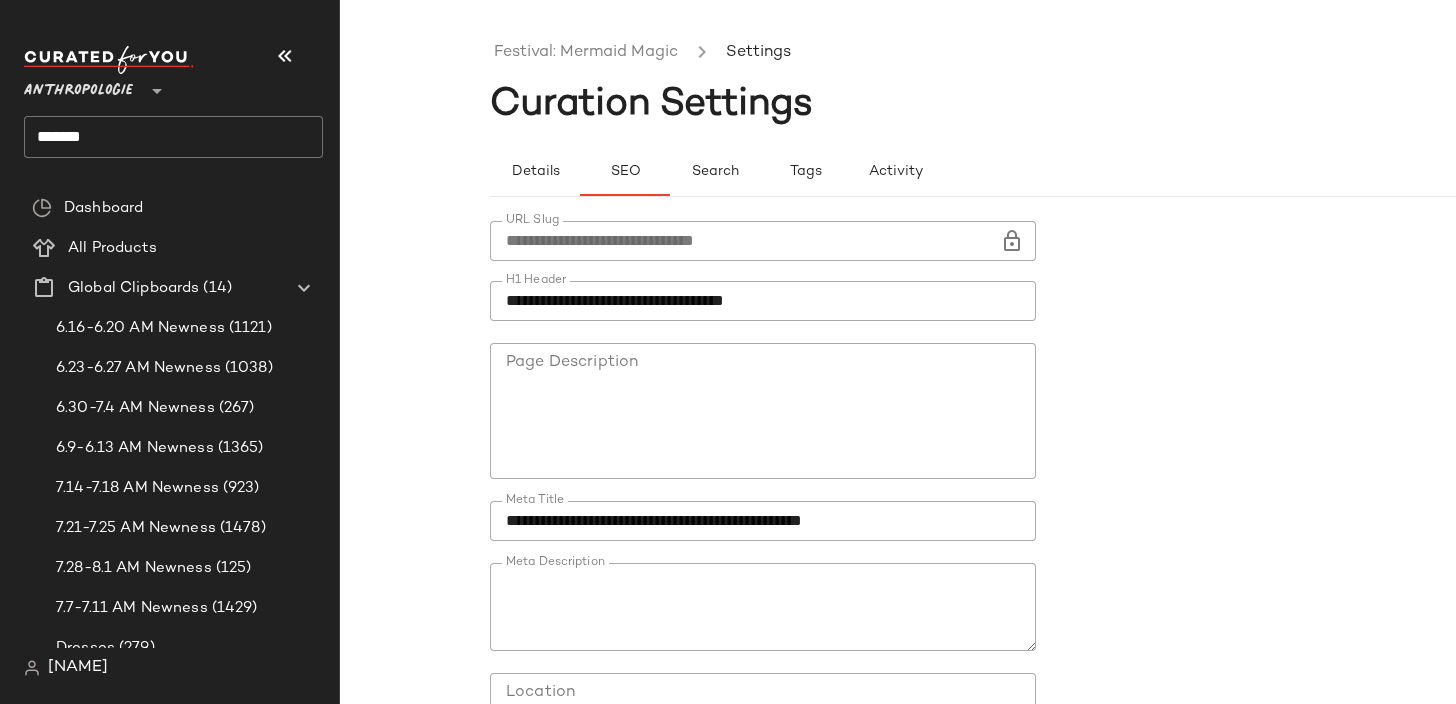 click at bounding box center [1012, 241] 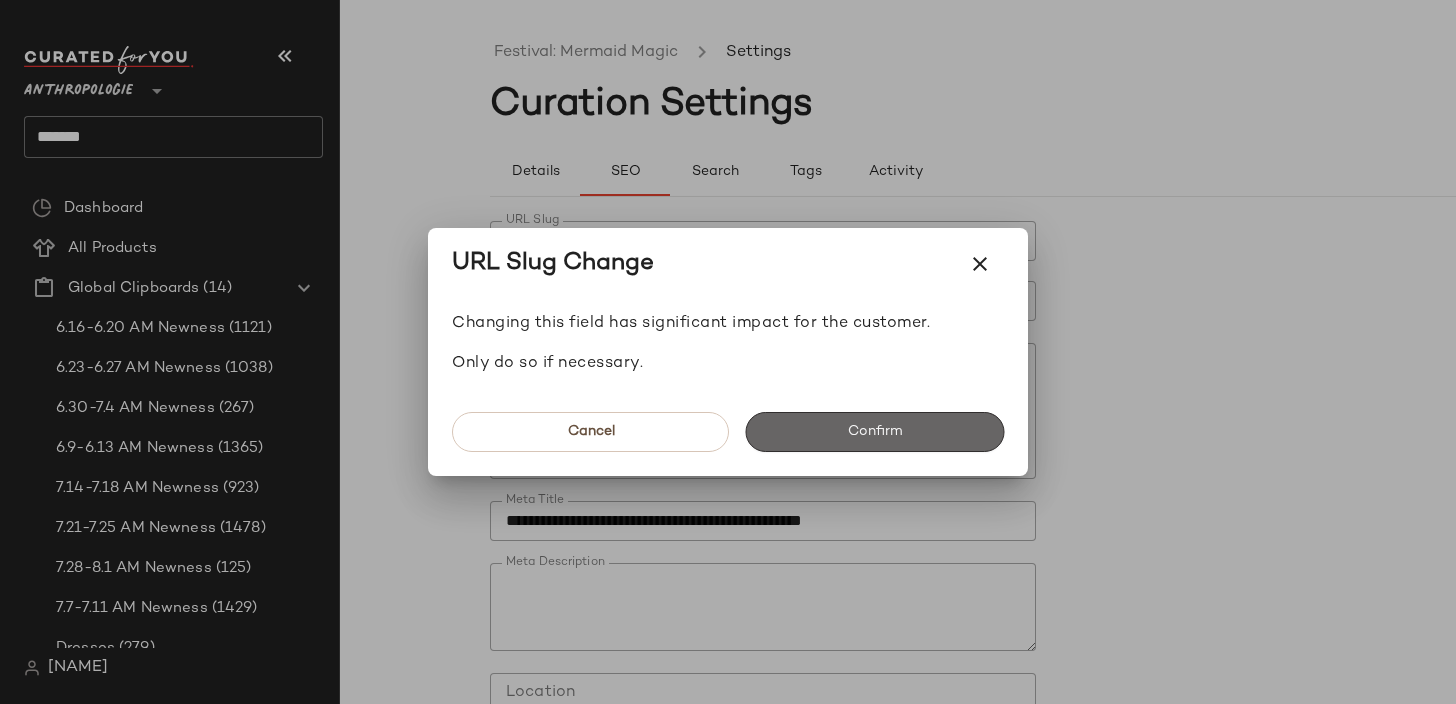 click on "Confirm" 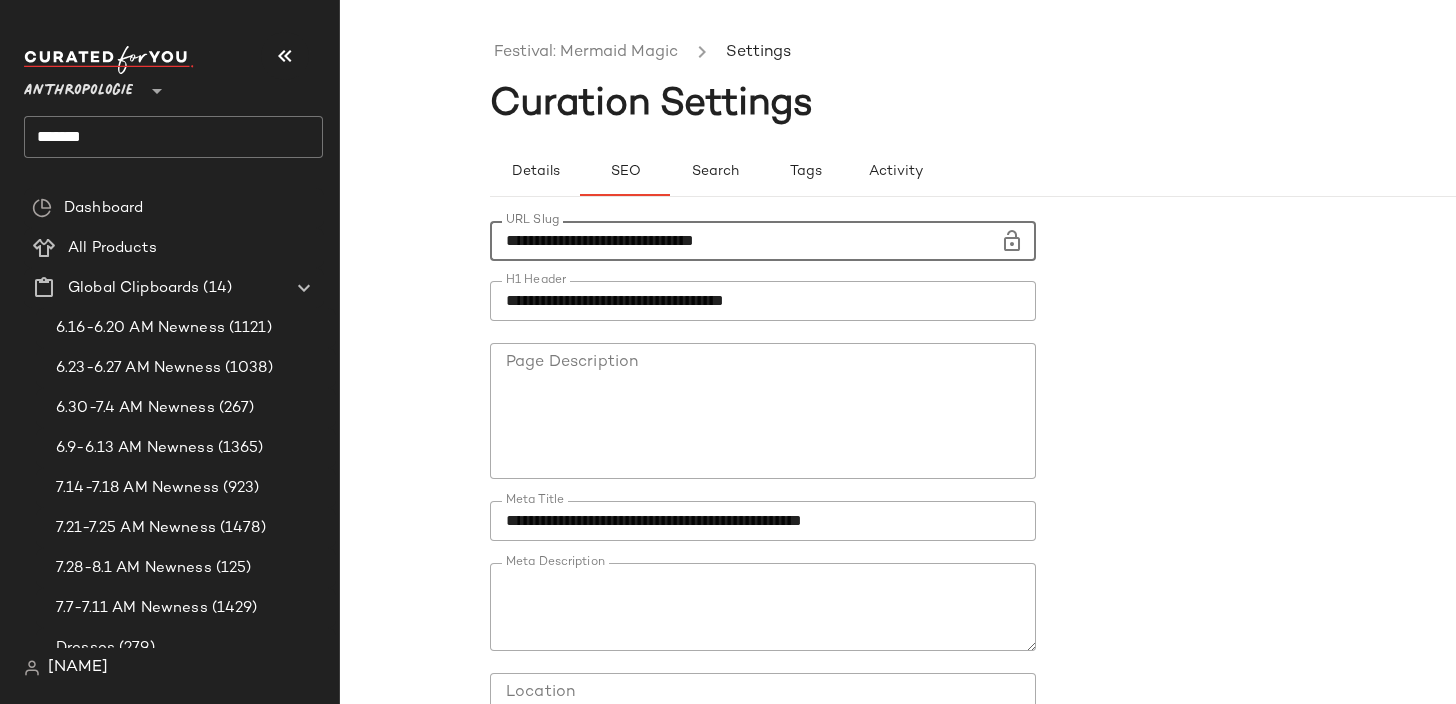 click on "**********" 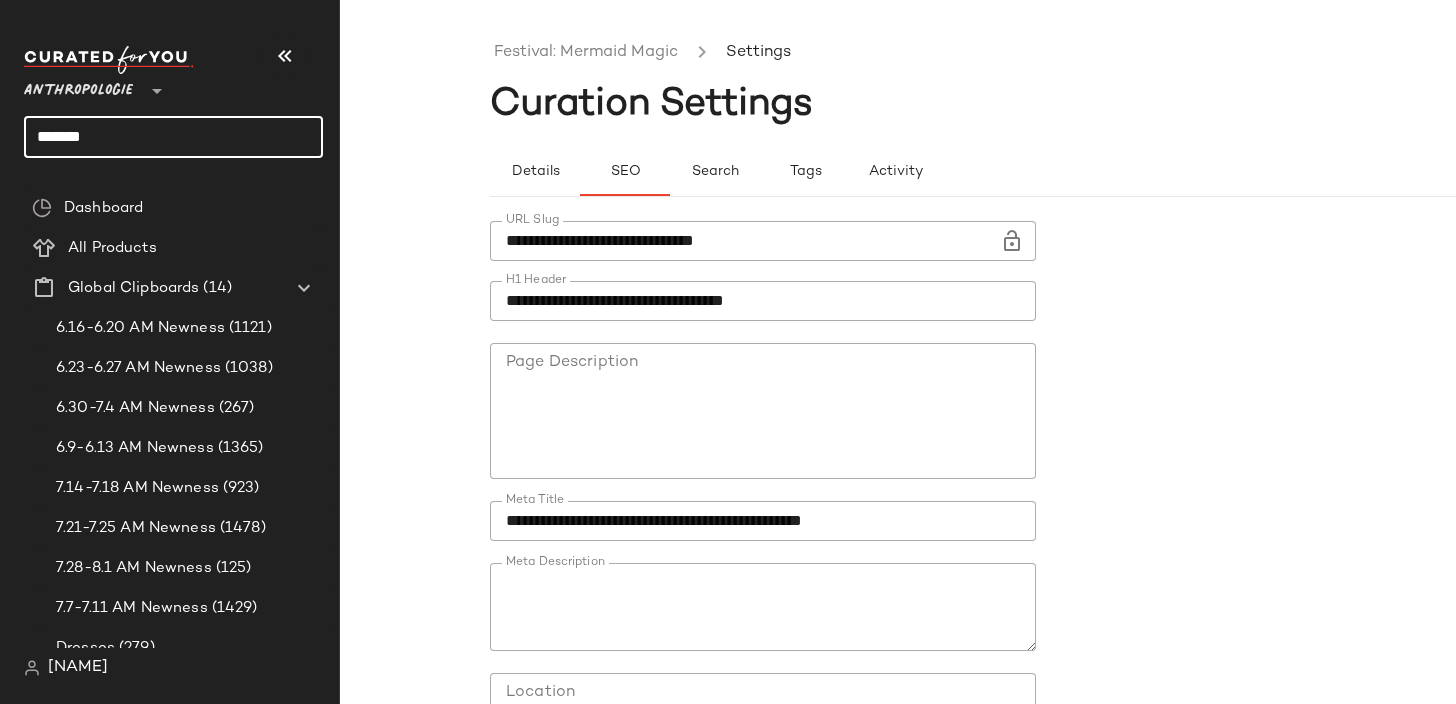 click on "*******" 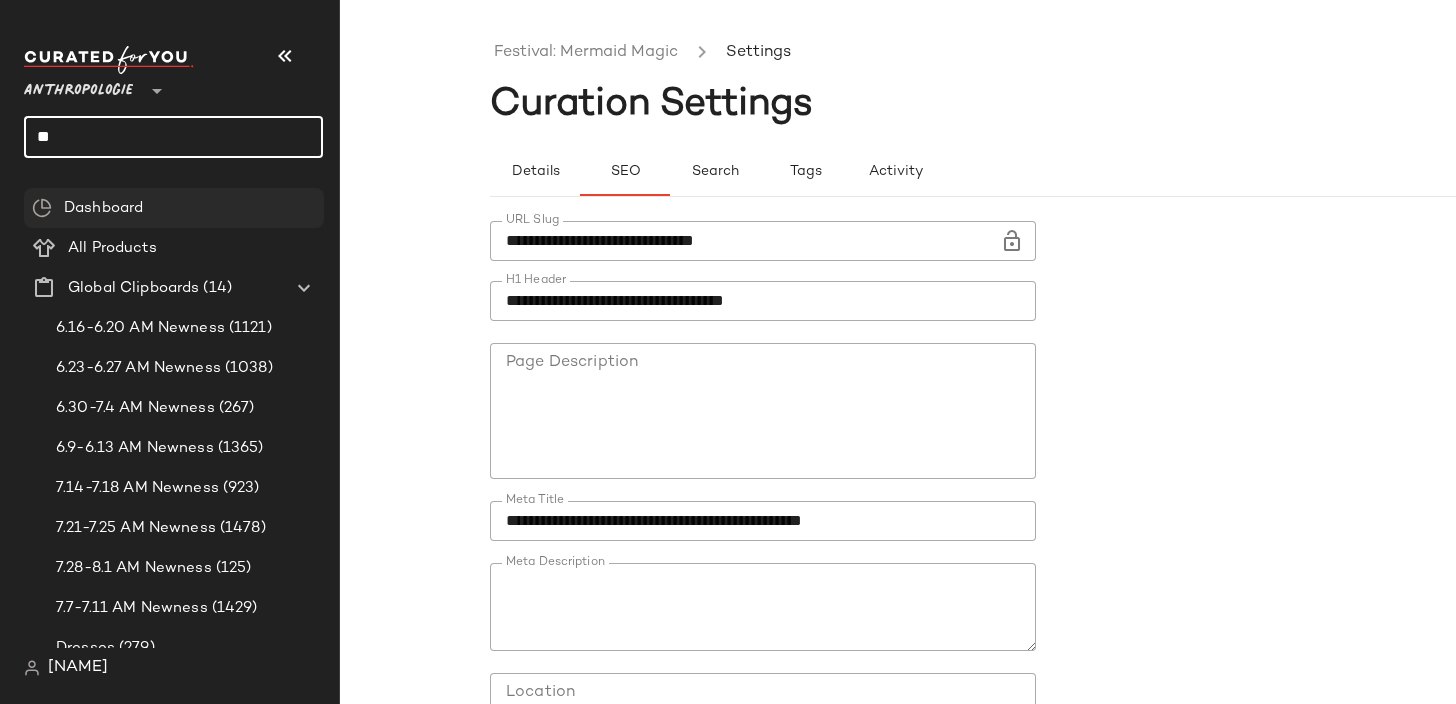 type on "*" 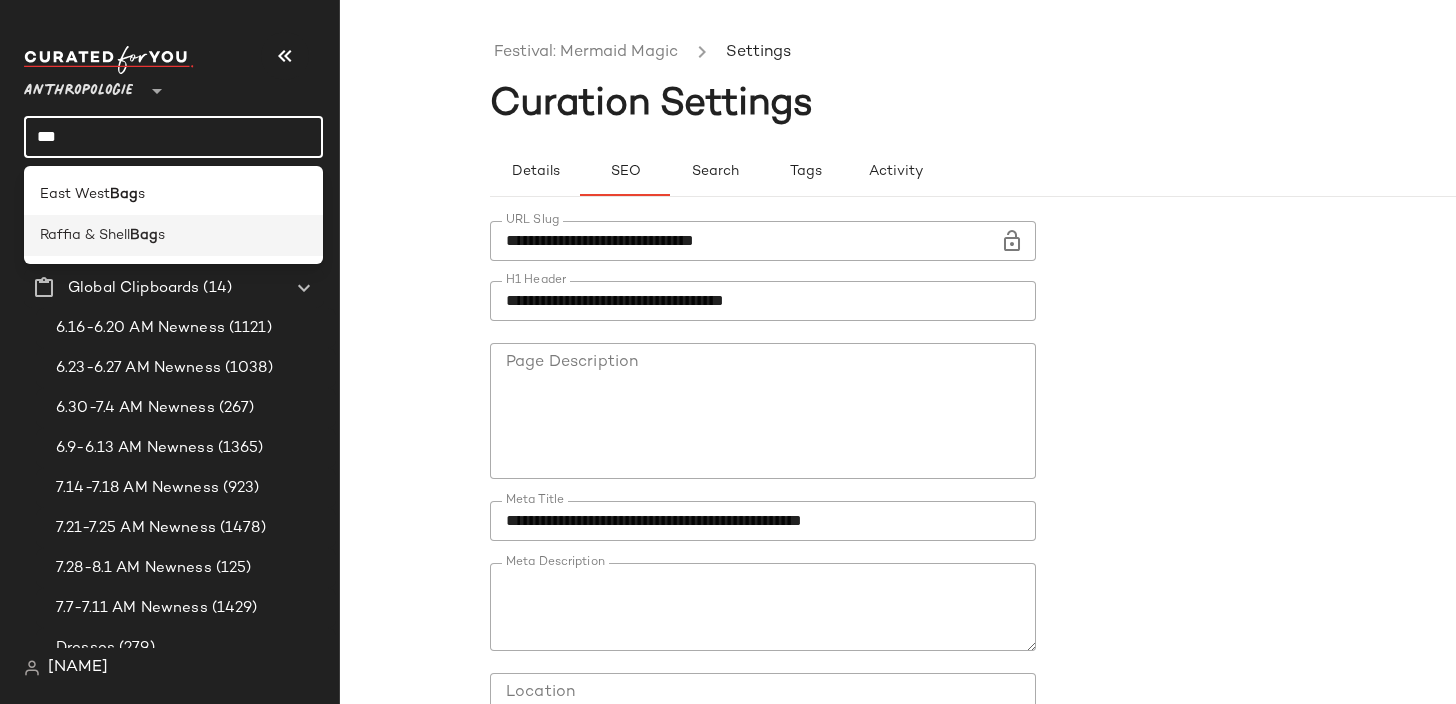 click on "Raffia & Shell  Bag s" 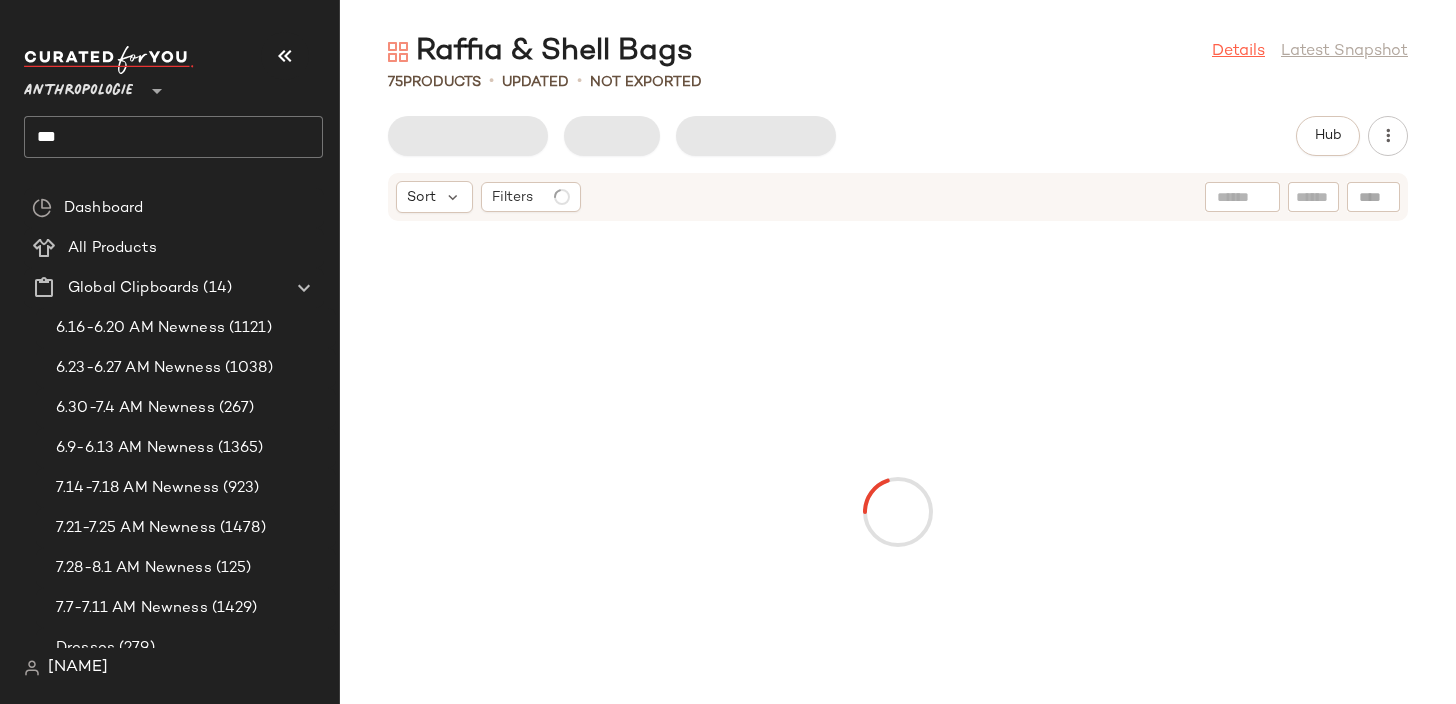 click on "Details" at bounding box center [1238, 52] 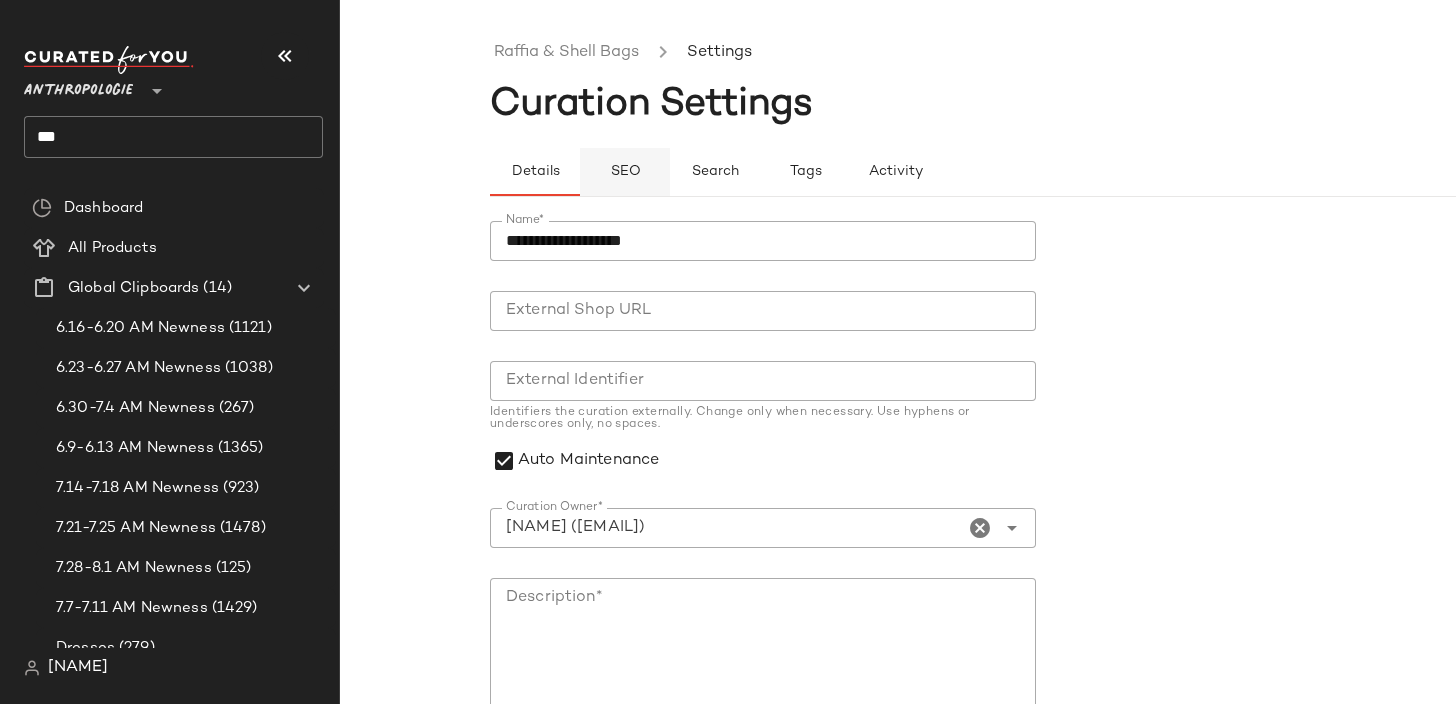 click on "SEO" 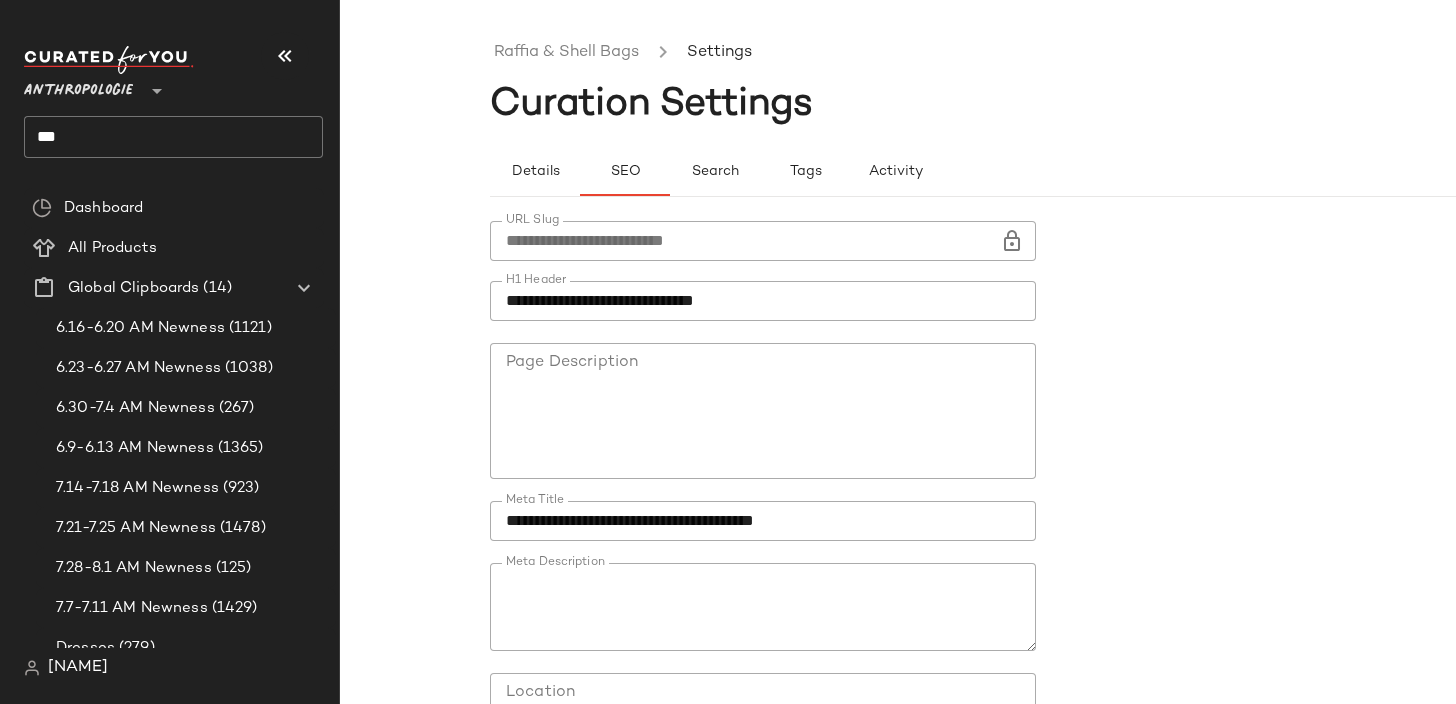 click at bounding box center [1012, 241] 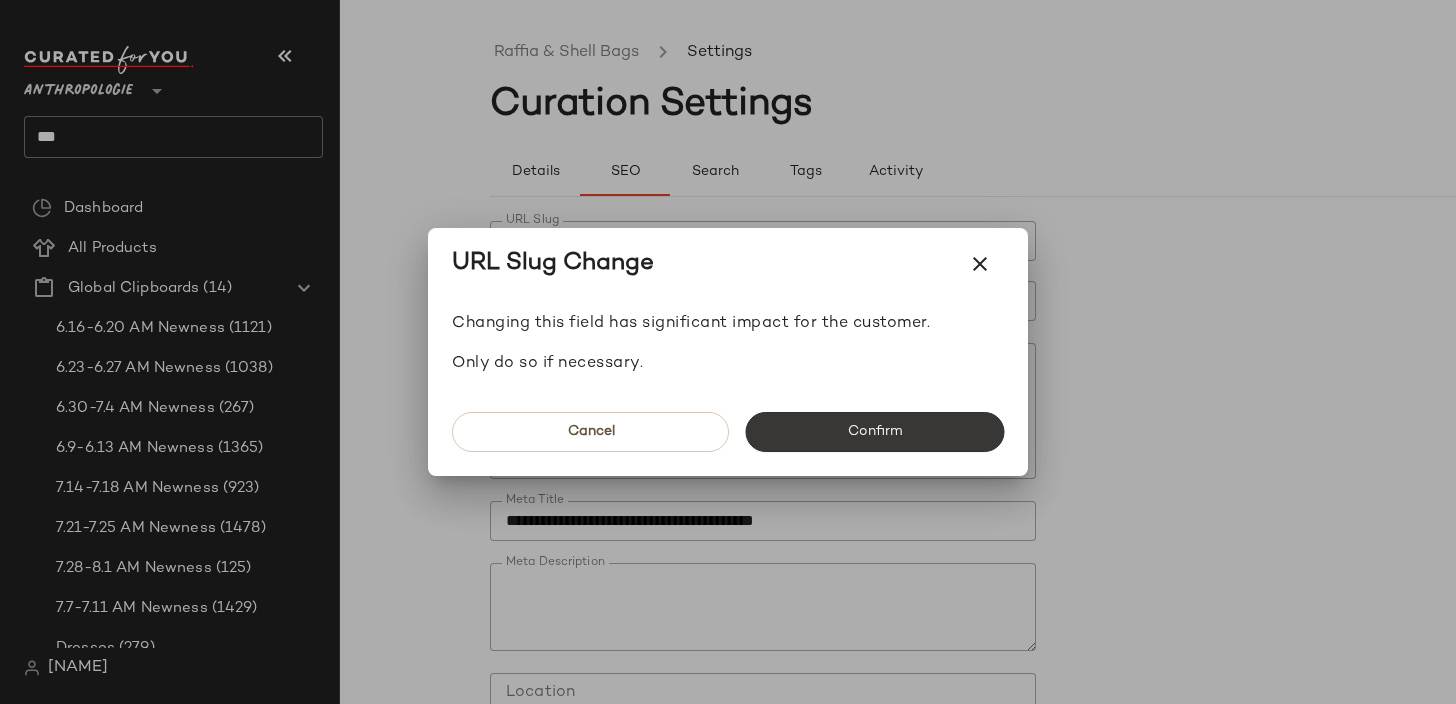click on "Confirm" 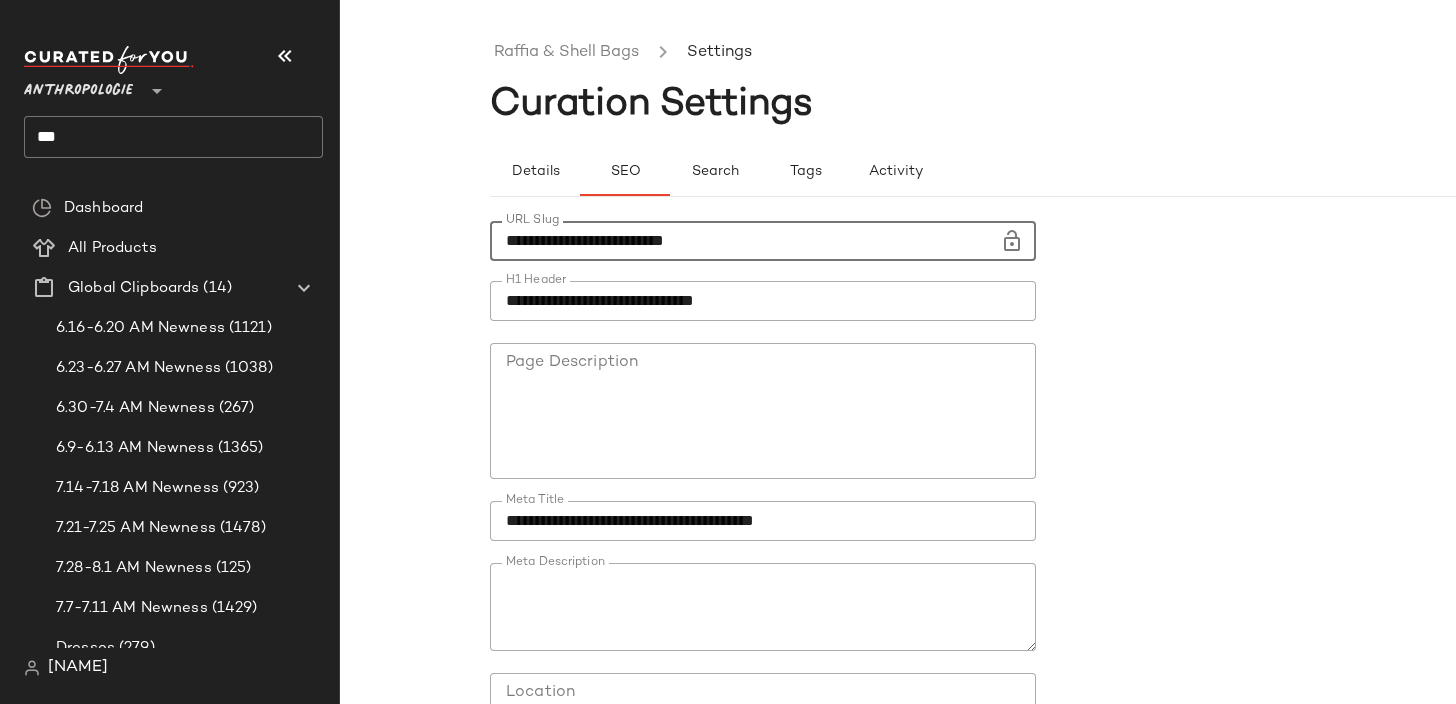 click on "**********" 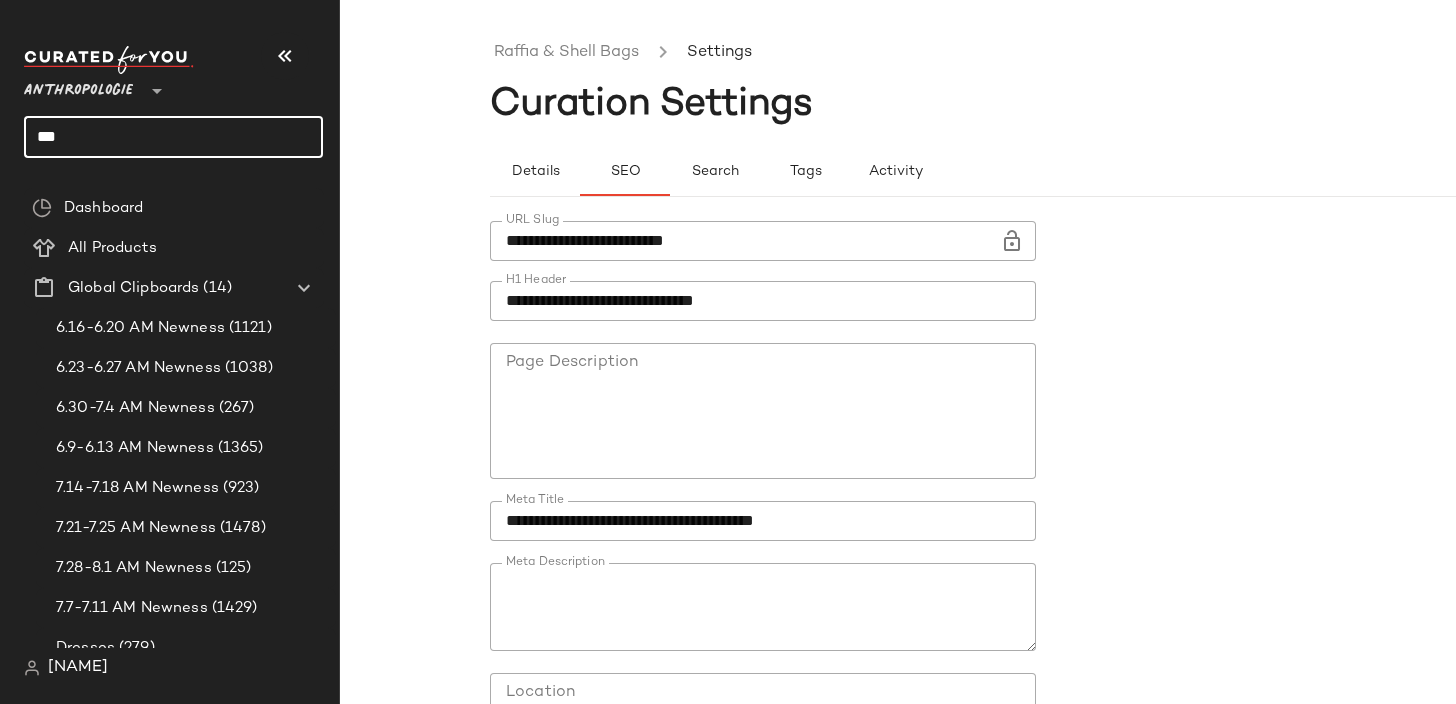 click on "***" 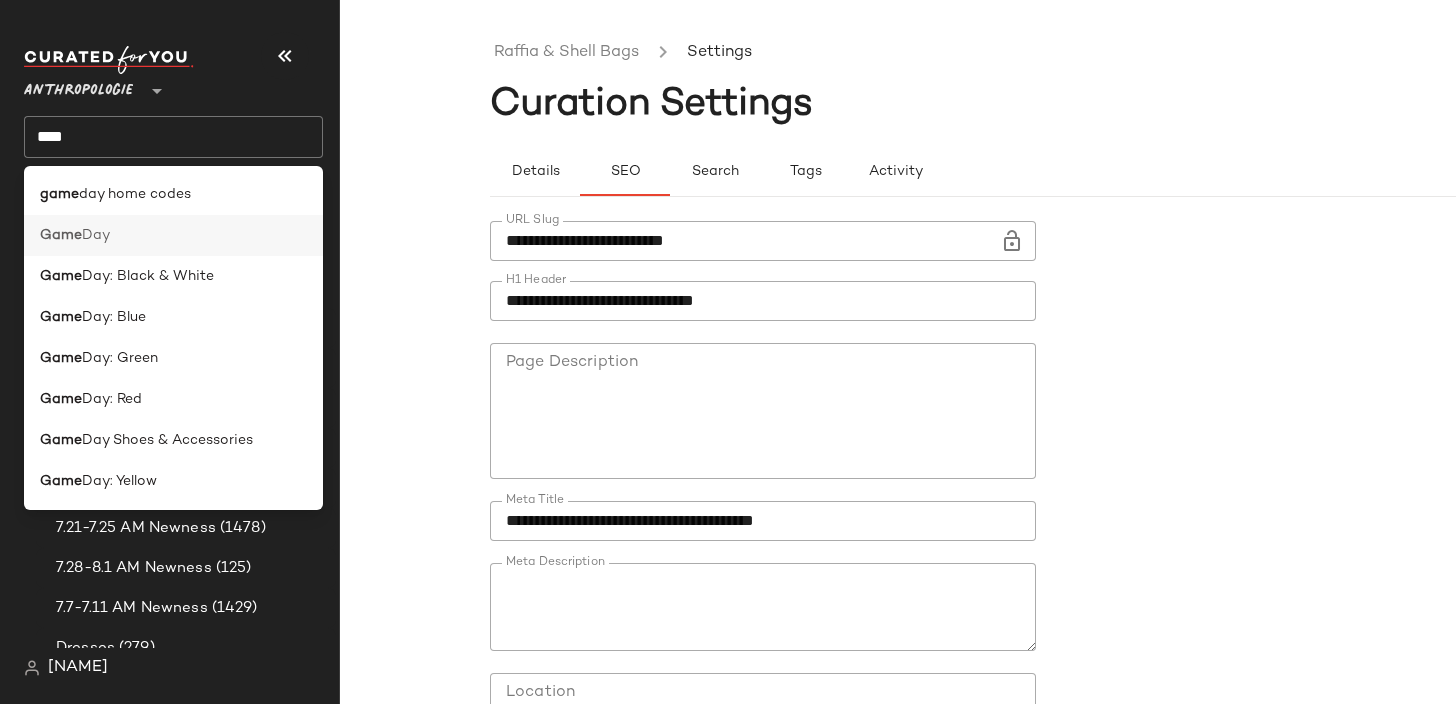 click on "Game  Day" 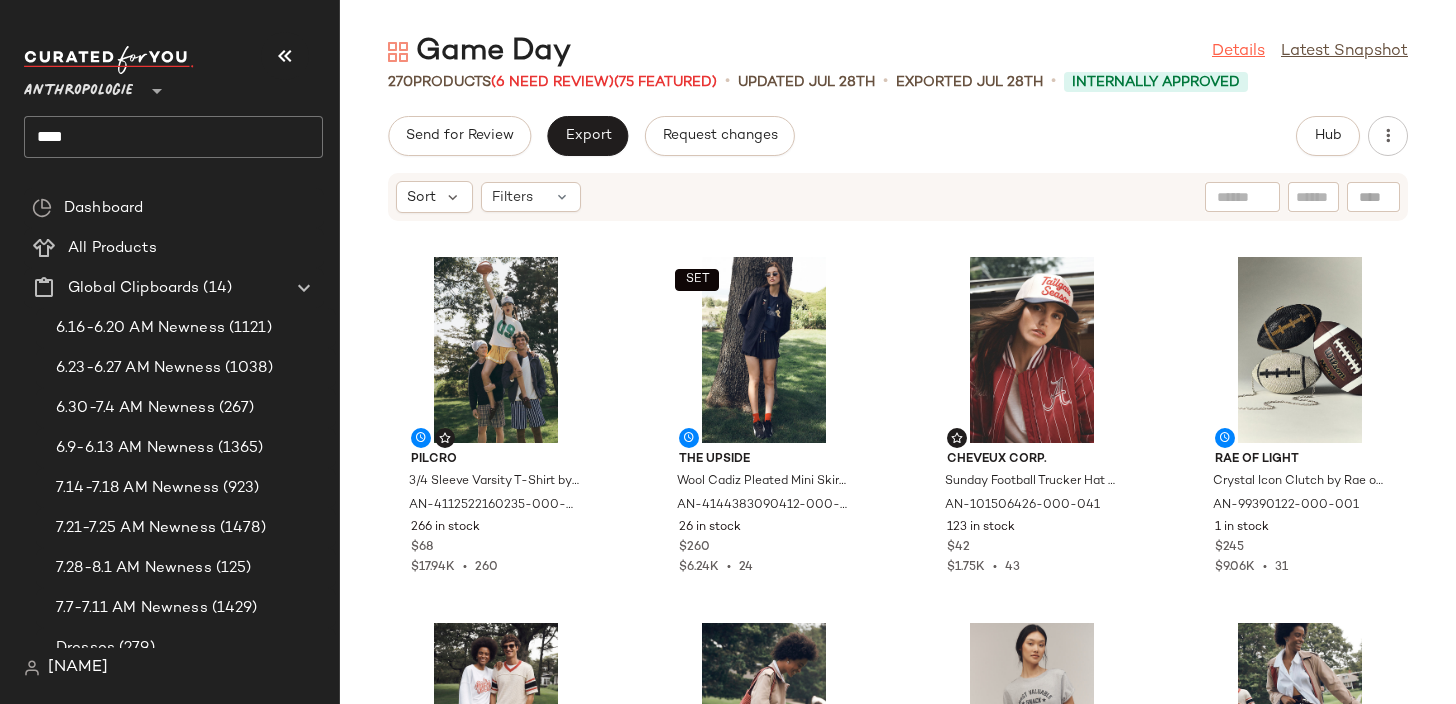 click on "Details" at bounding box center (1238, 52) 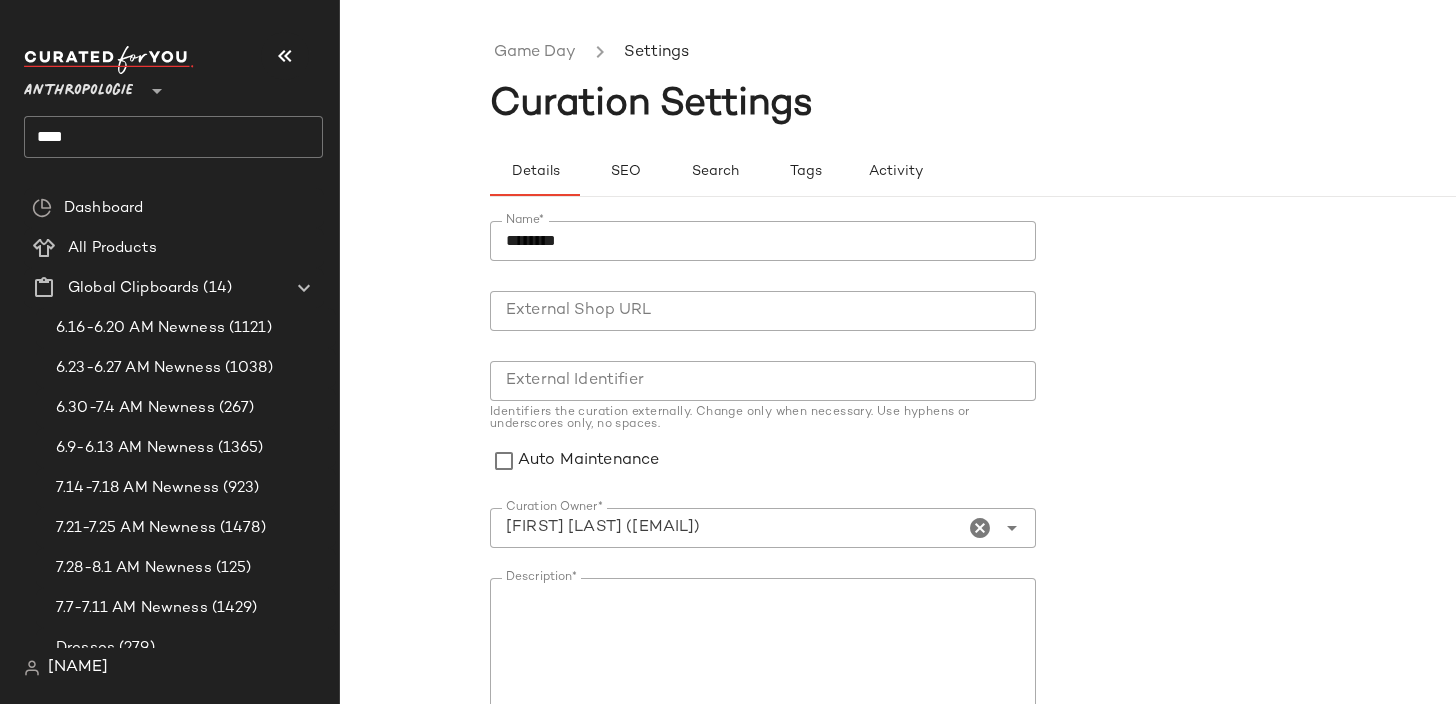 click on "Name* ******** Name* External Shop URL External Shop URL External Identifier External Identifier Identifiers the curation externally. Change only when necessary. Use hyphens or underscores only, no spaces. Auto Maintenance Curation Owner* [NAME] ([EMAIL]) Curation Owner* Description* Description* Notes Notes Group Name Group Name Used to group curations together on the Curations page, Moodboards page, etc. Save changes" at bounding box center [1048, 587] 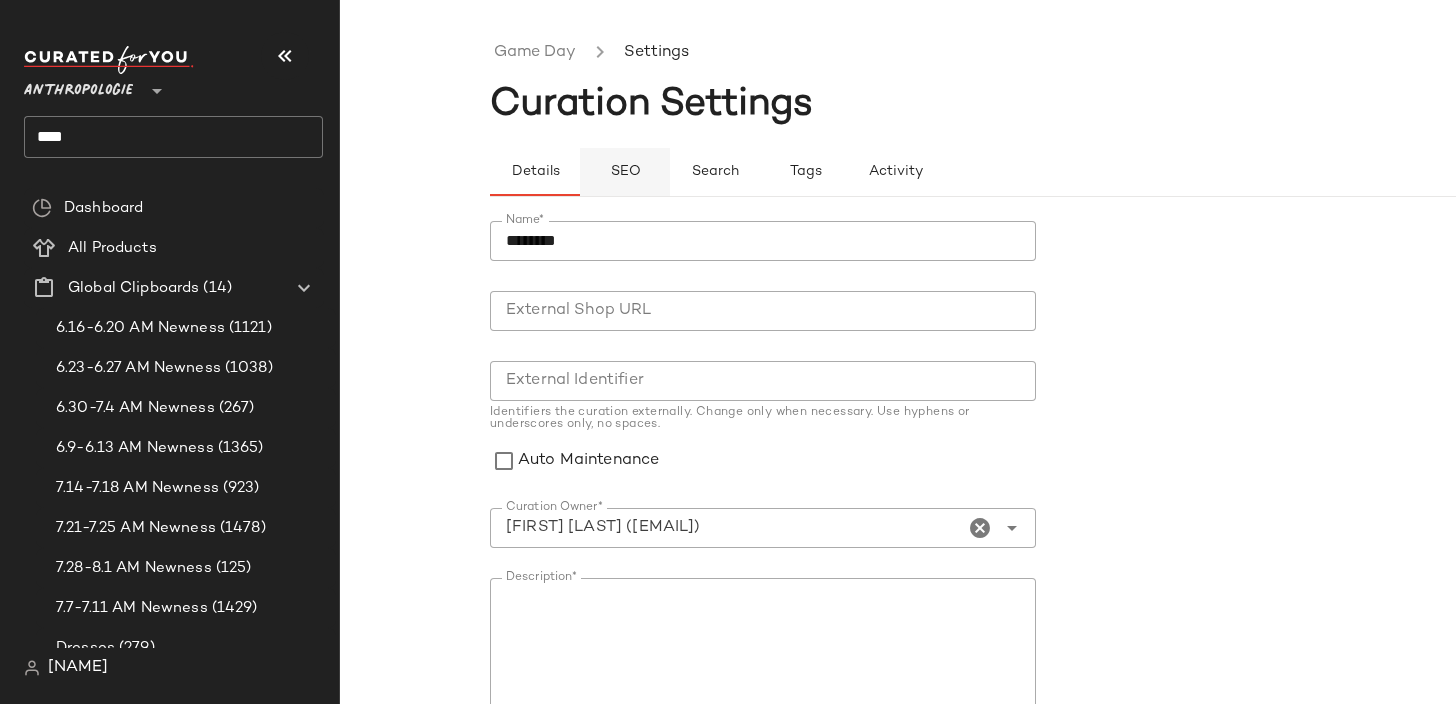 click on "SEO" 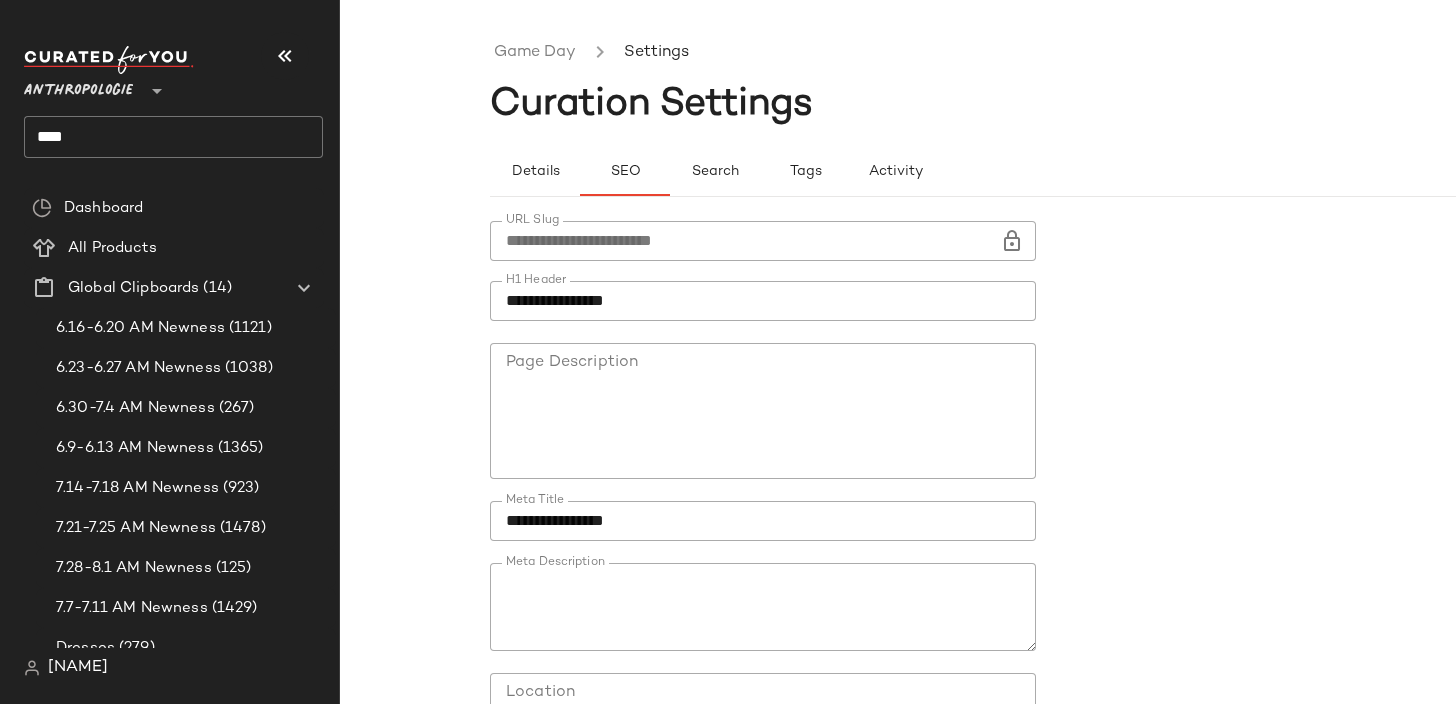 click on "**********" 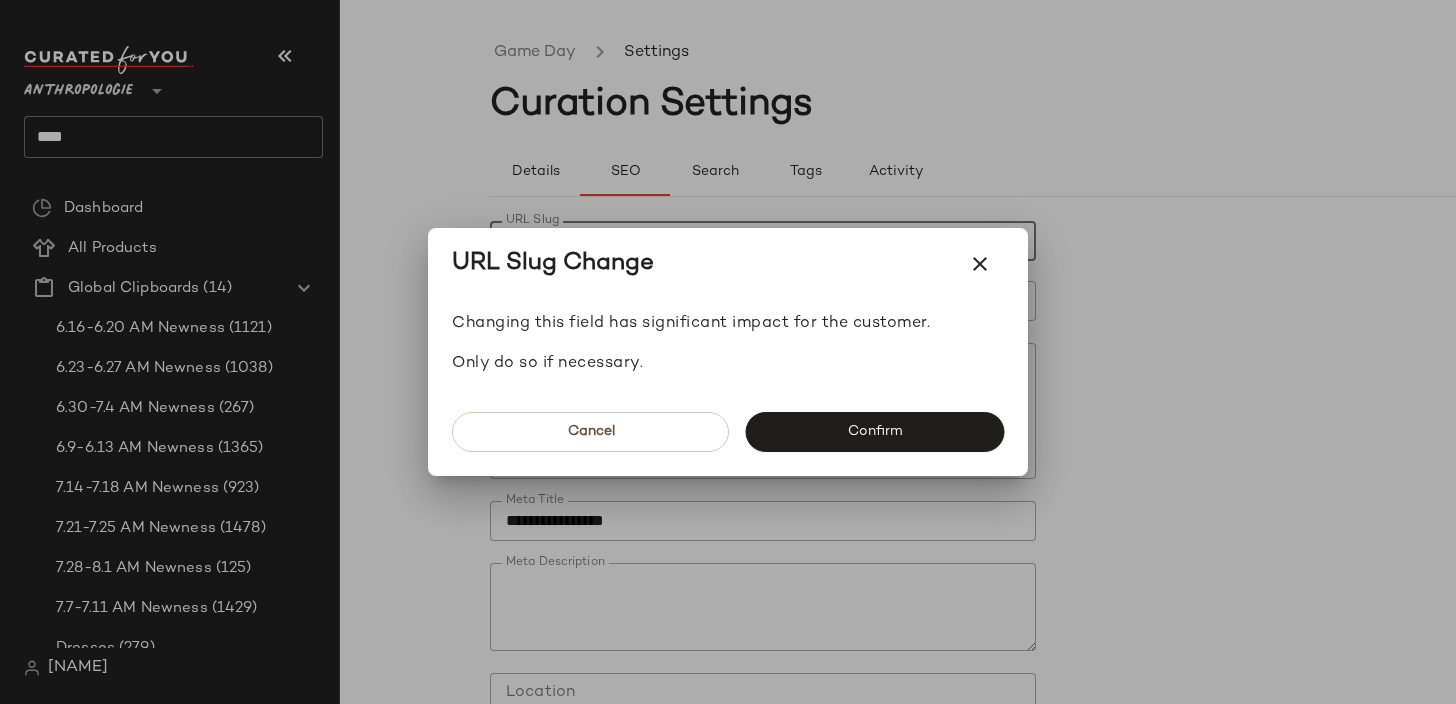 click at bounding box center (728, 352) 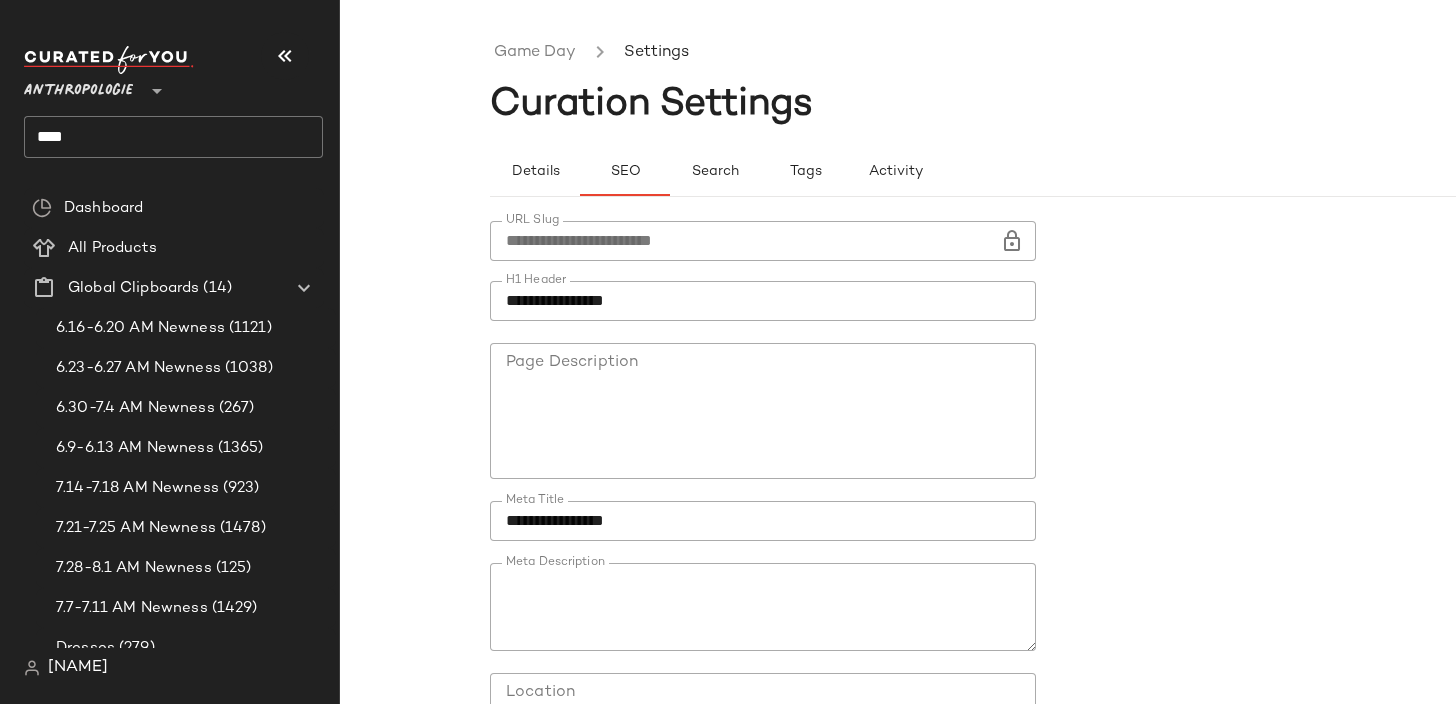click on "**********" 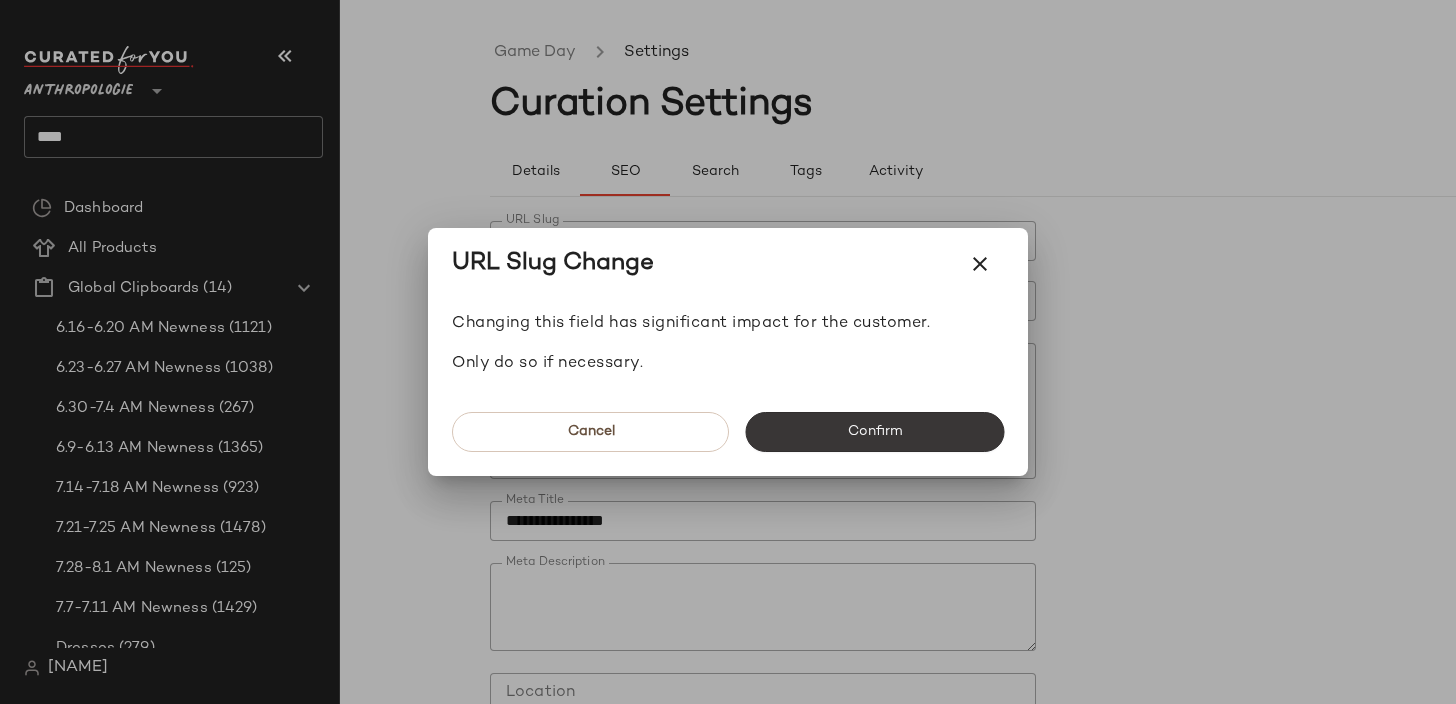 click on "Confirm" 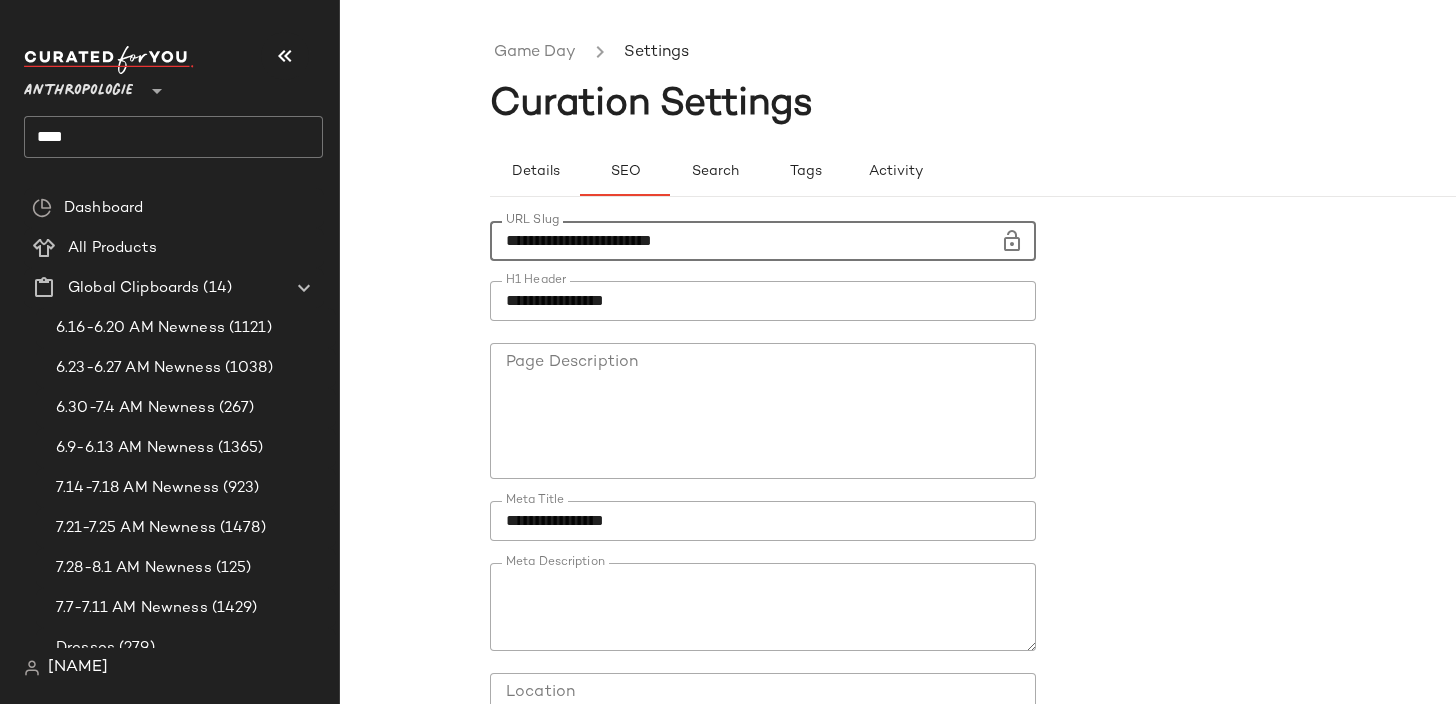 click on "**********" 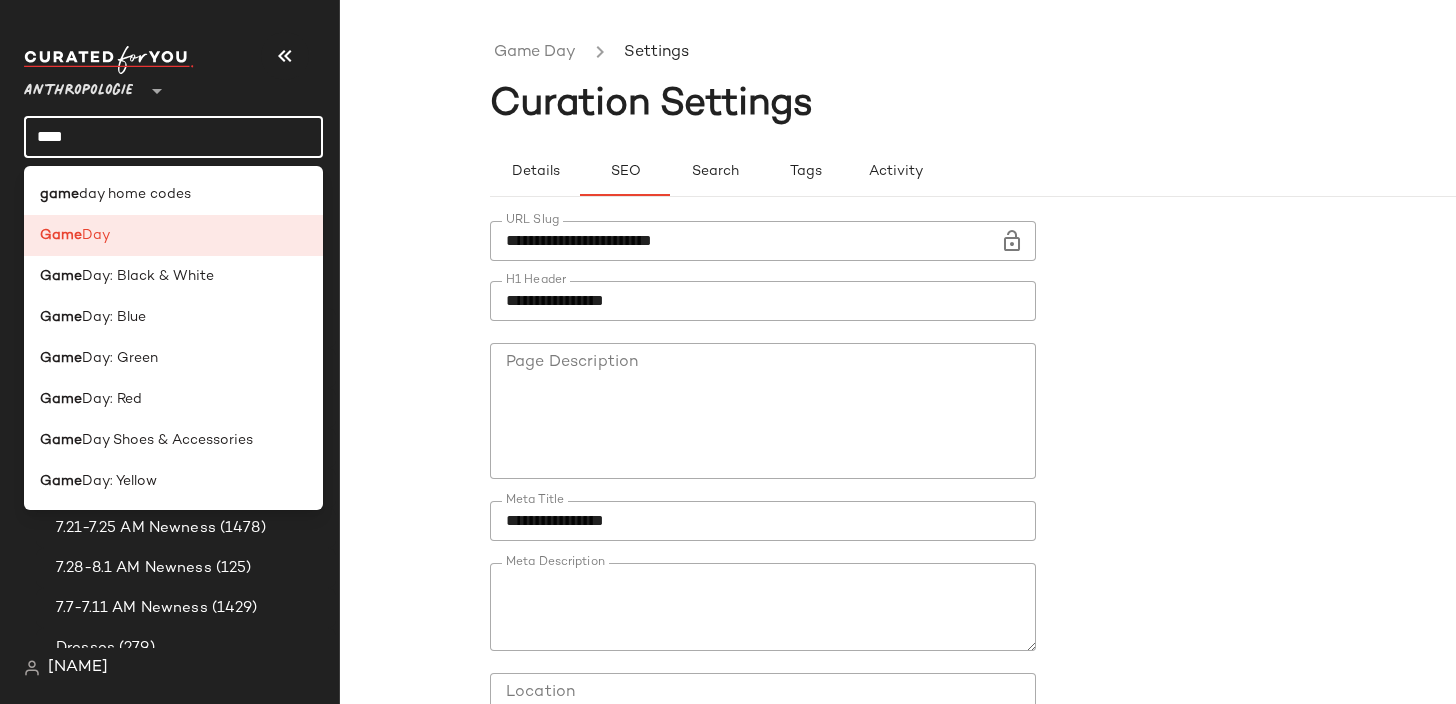 click on "****" 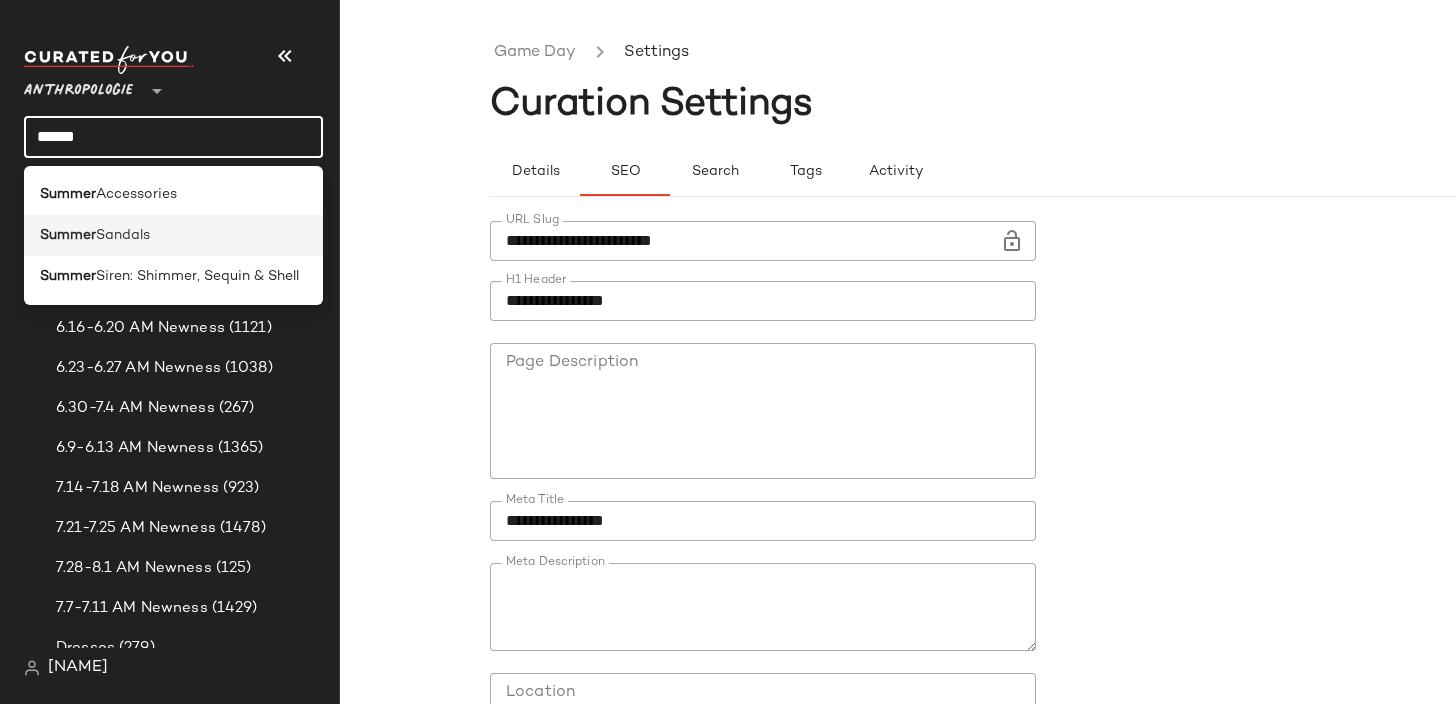 type on "******" 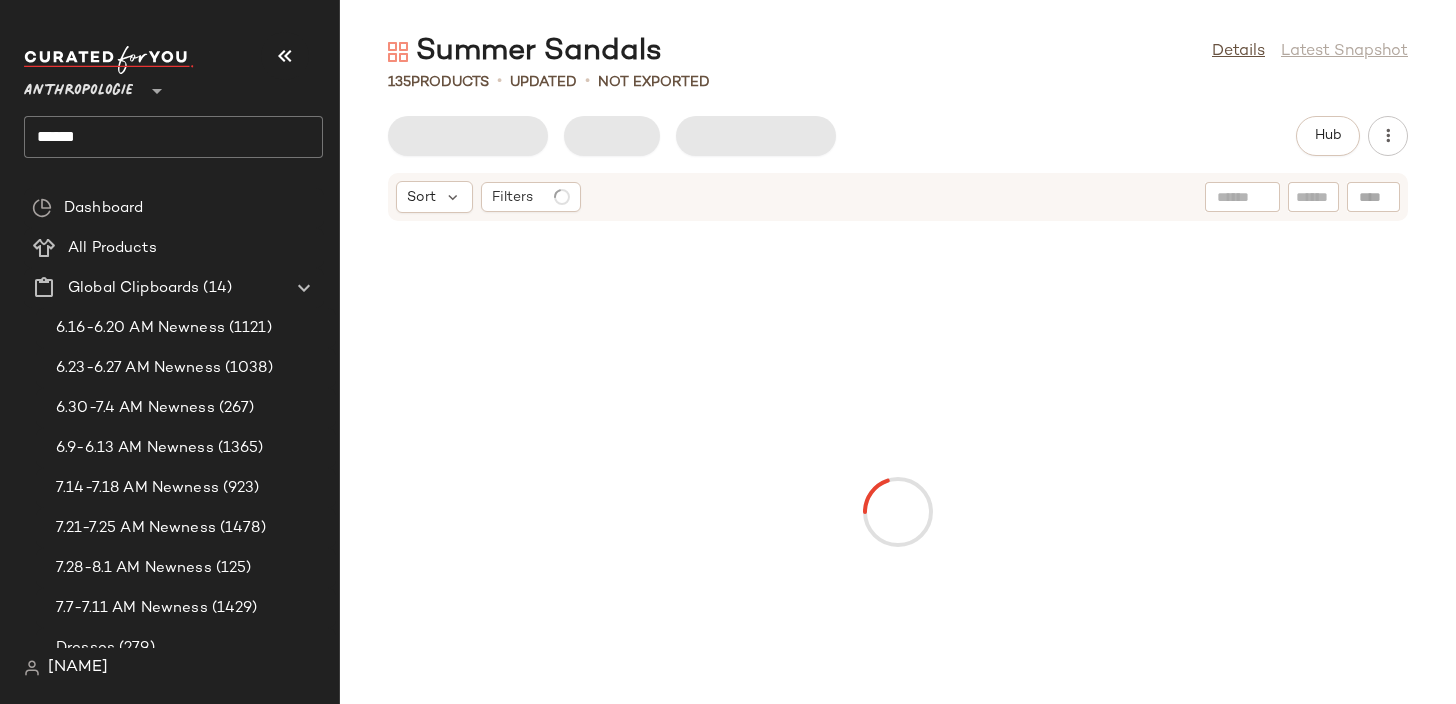 click on "Details   Latest Snapshot" at bounding box center (1310, 52) 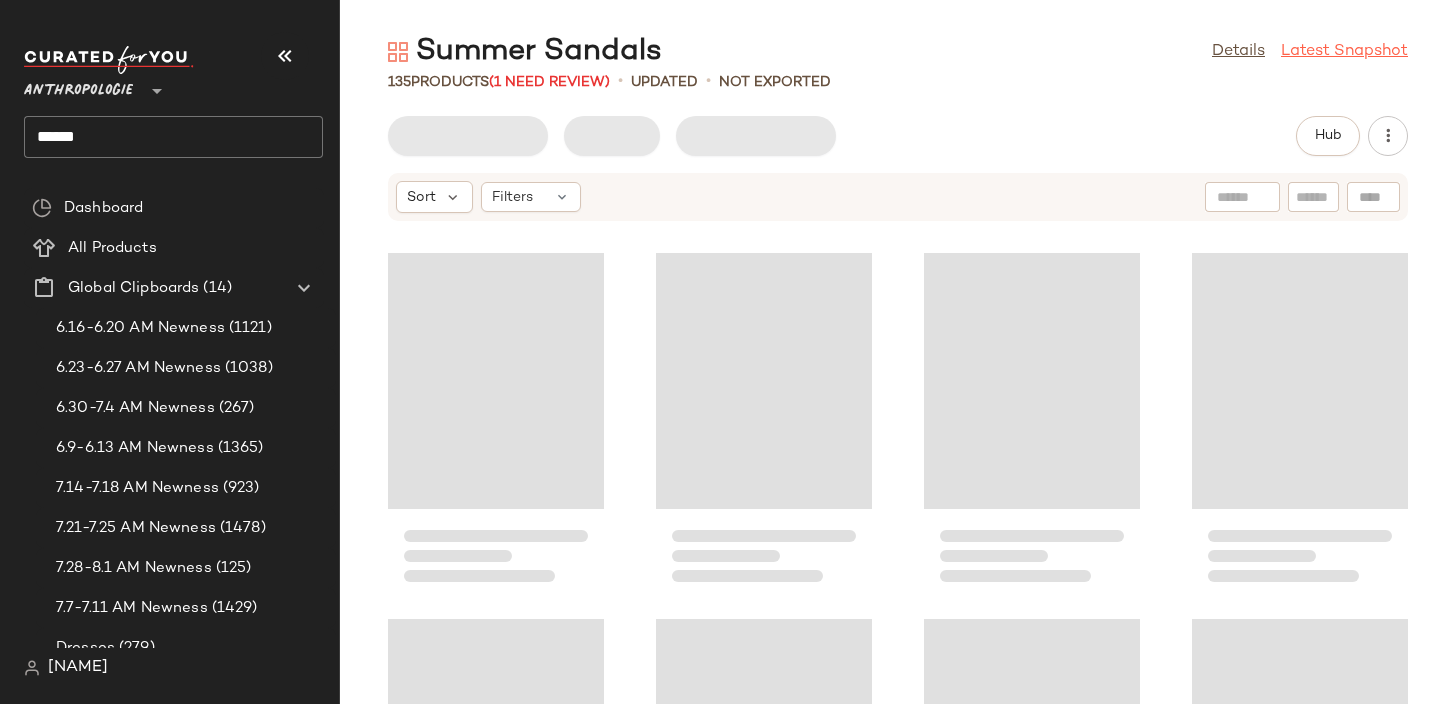 click on "Latest Snapshot" at bounding box center [1344, 52] 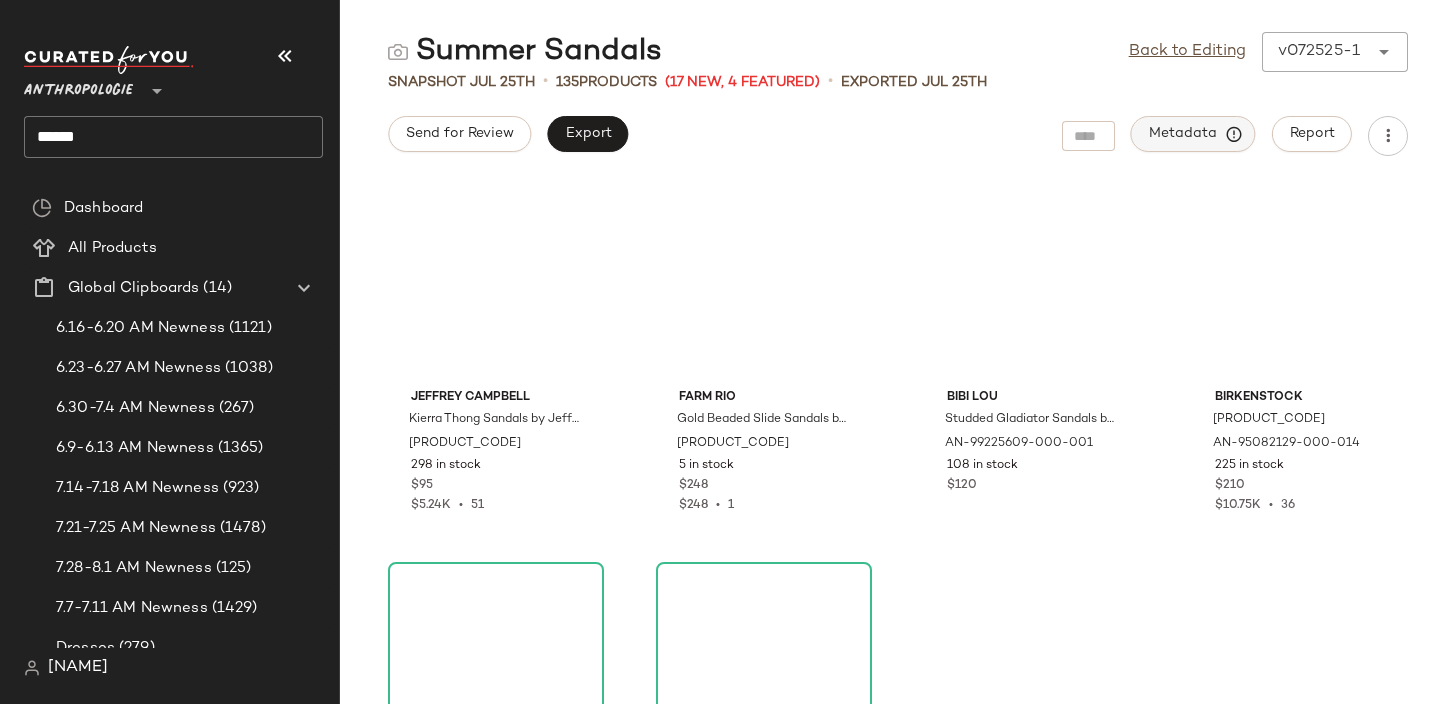 click 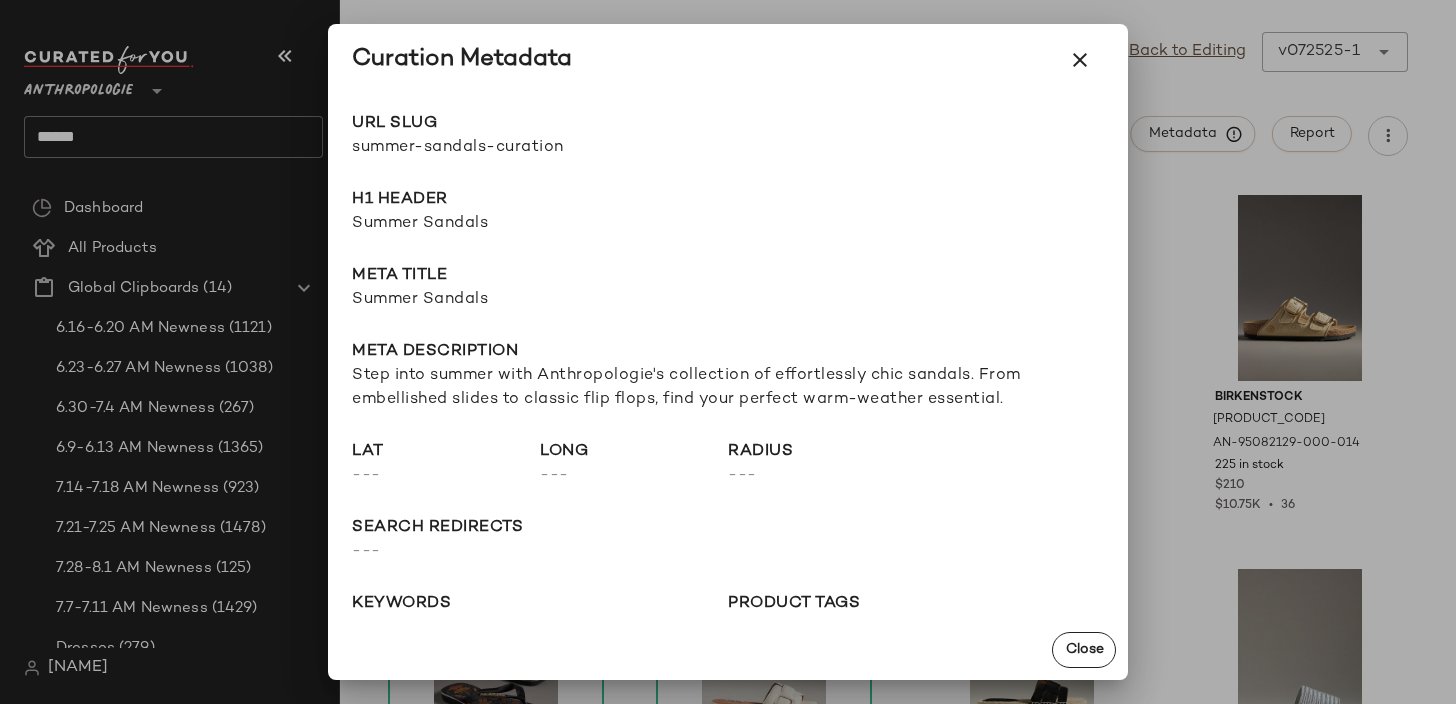 click on "summer-sandals-curation" at bounding box center (540, 148) 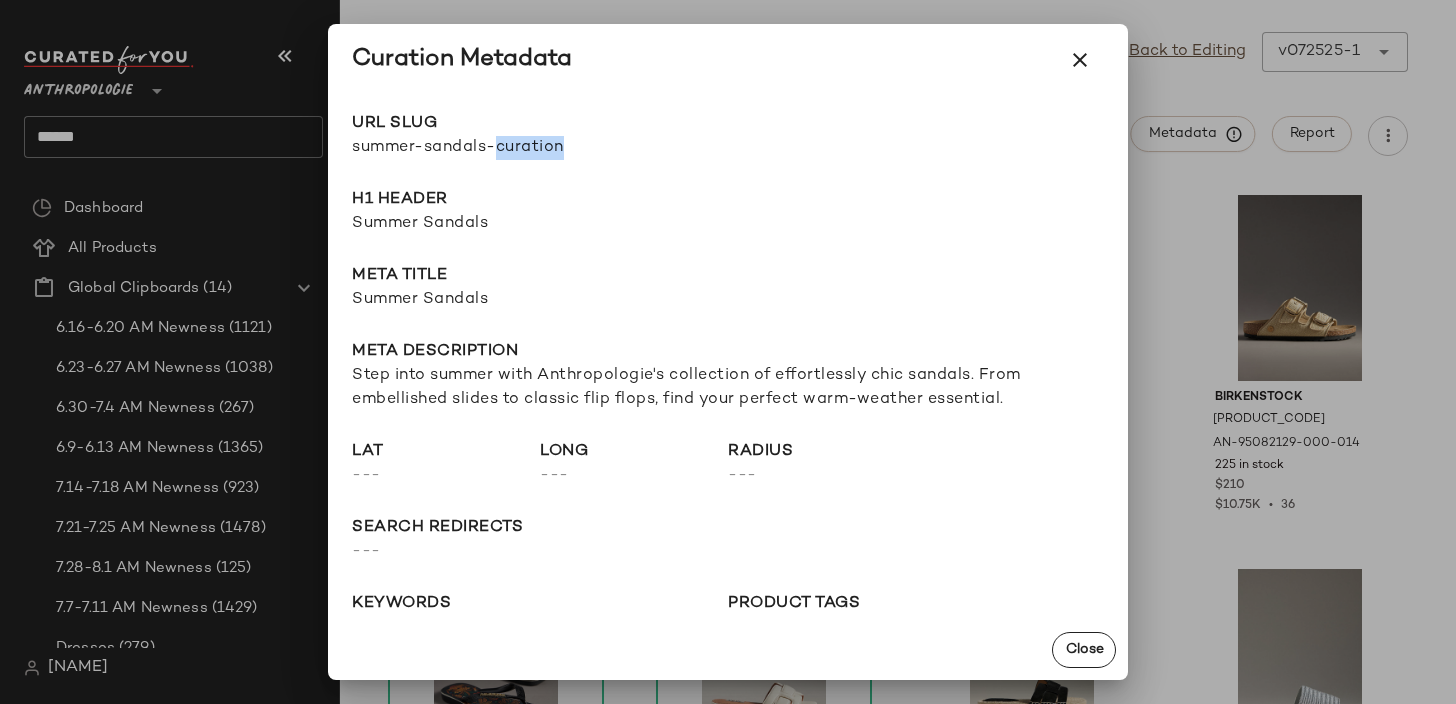 click on "summer-sandals-curation" at bounding box center (540, 148) 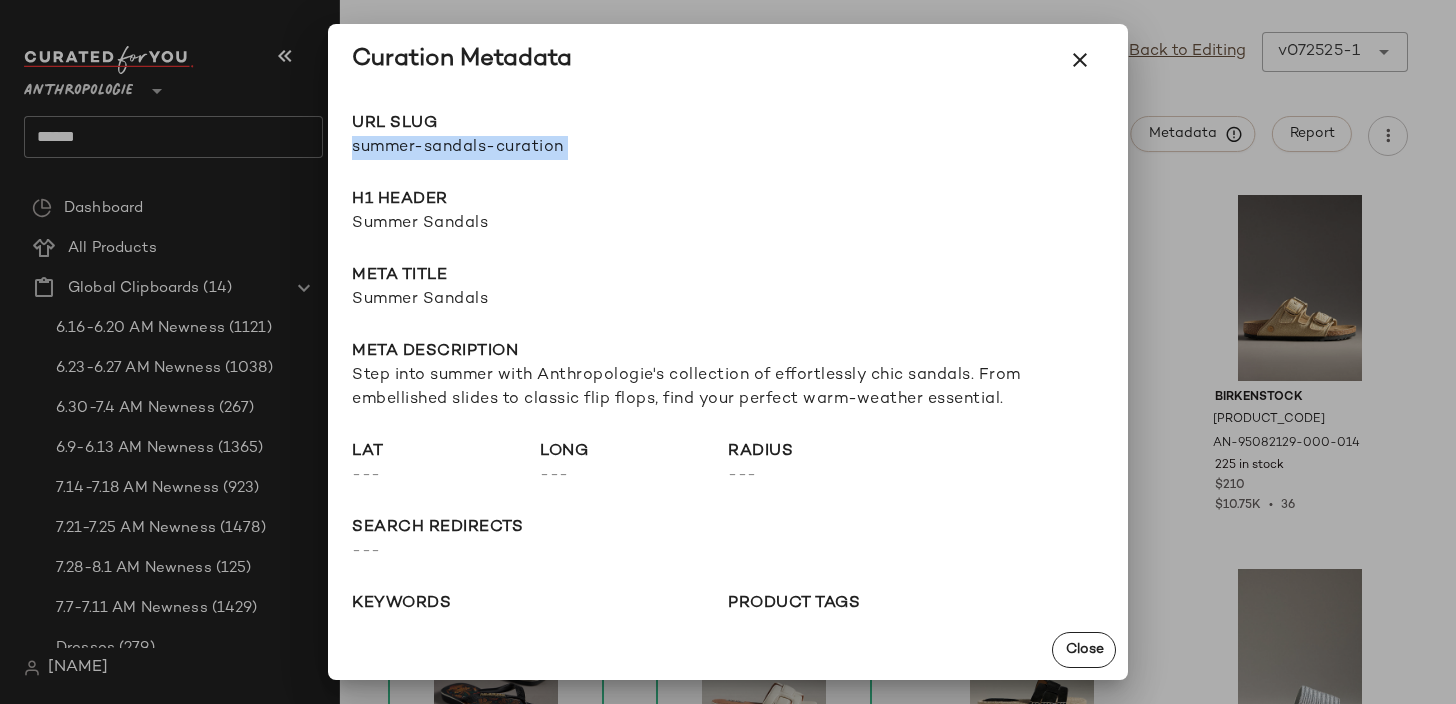 click on "summer-sandals-curation" at bounding box center [540, 148] 